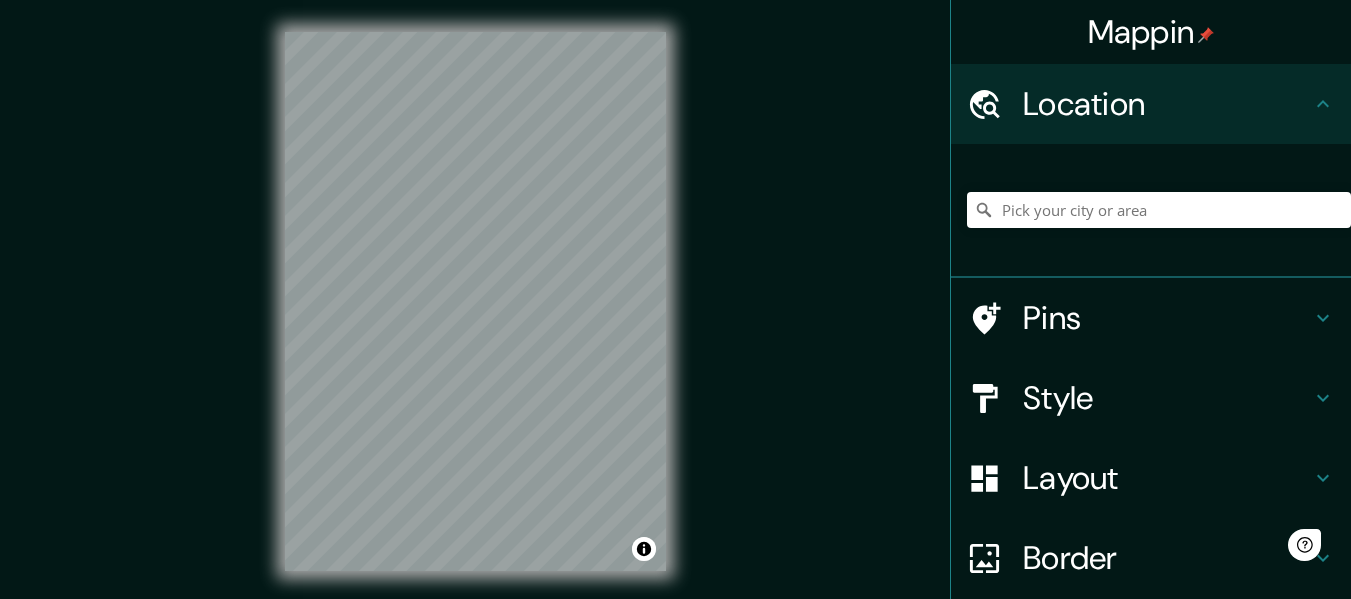 scroll, scrollTop: 0, scrollLeft: 0, axis: both 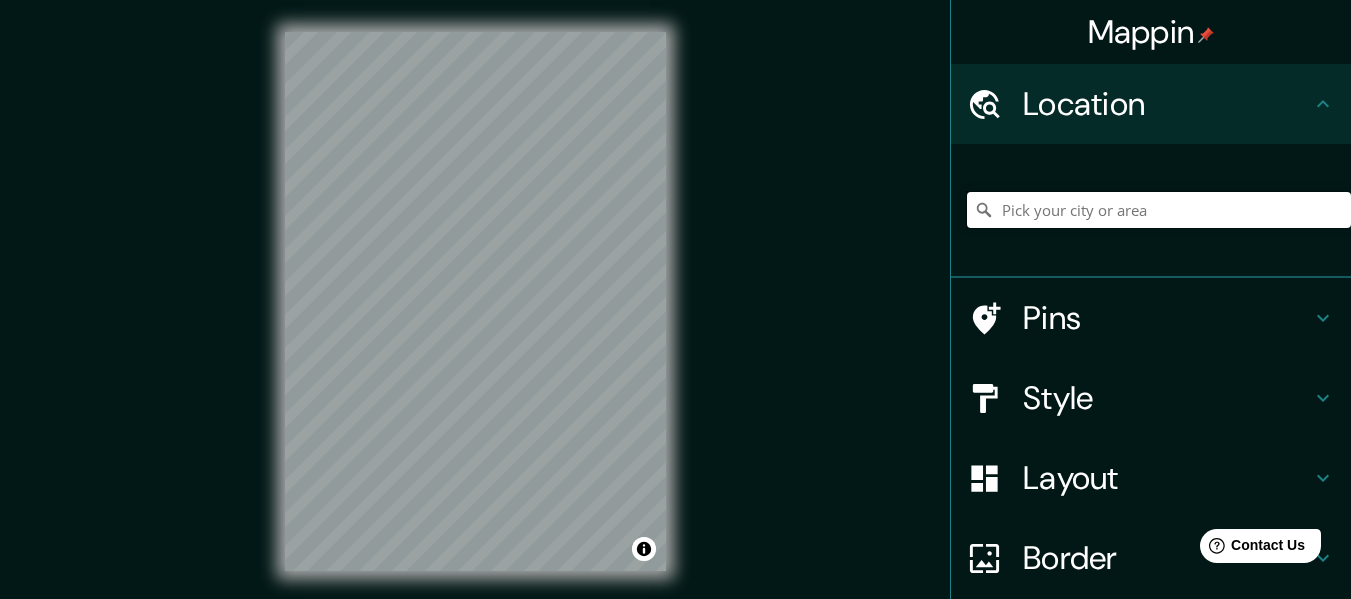 click at bounding box center (1159, 210) 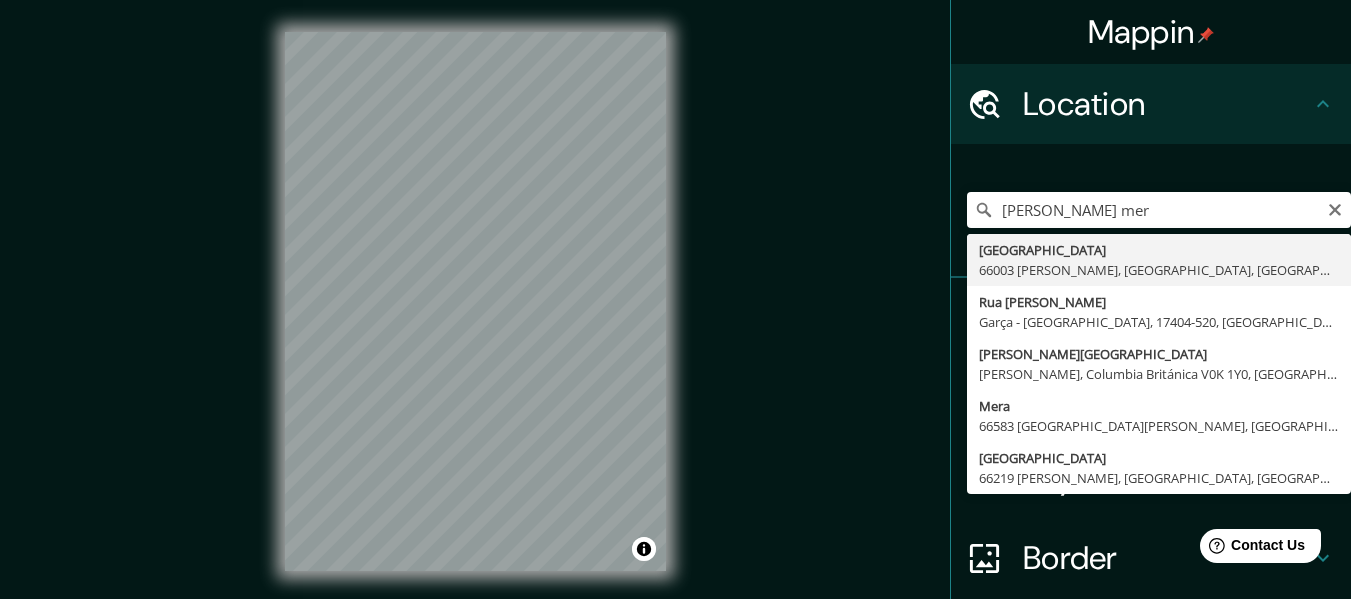 type on "[GEOGRAPHIC_DATA], [GEOGRAPHIC_DATA][PERSON_NAME], [GEOGRAPHIC_DATA], [GEOGRAPHIC_DATA]" 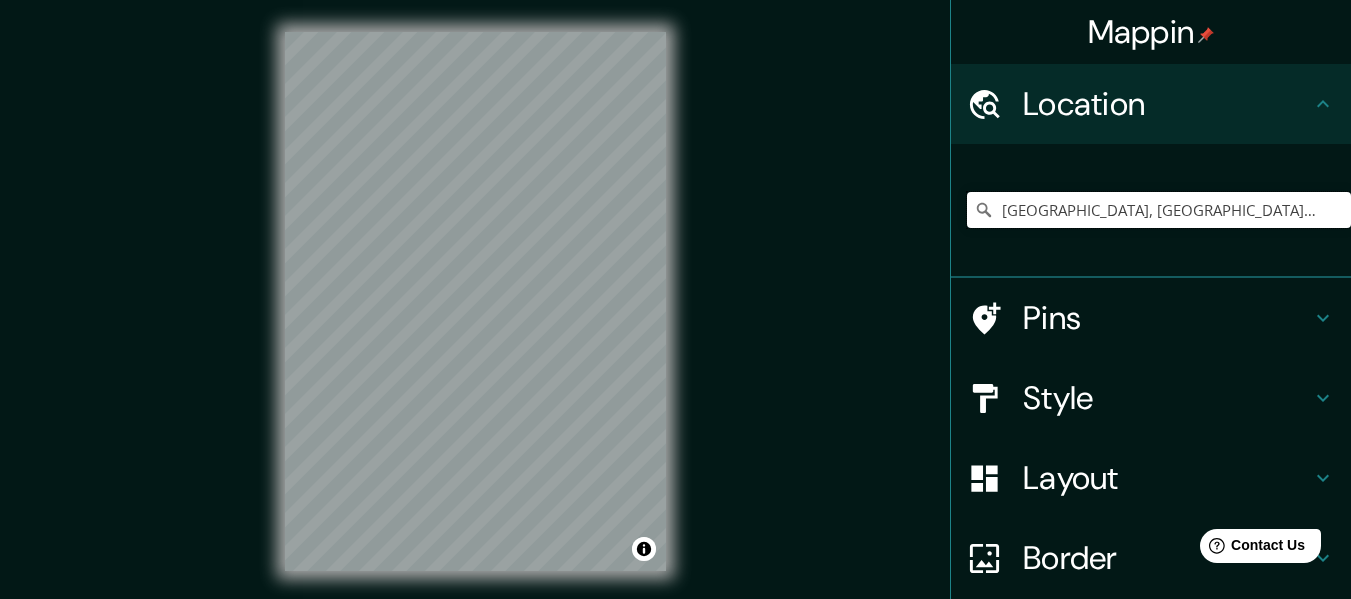 drag, startPoint x: 1295, startPoint y: 206, endPoint x: 939, endPoint y: 241, distance: 357.71637 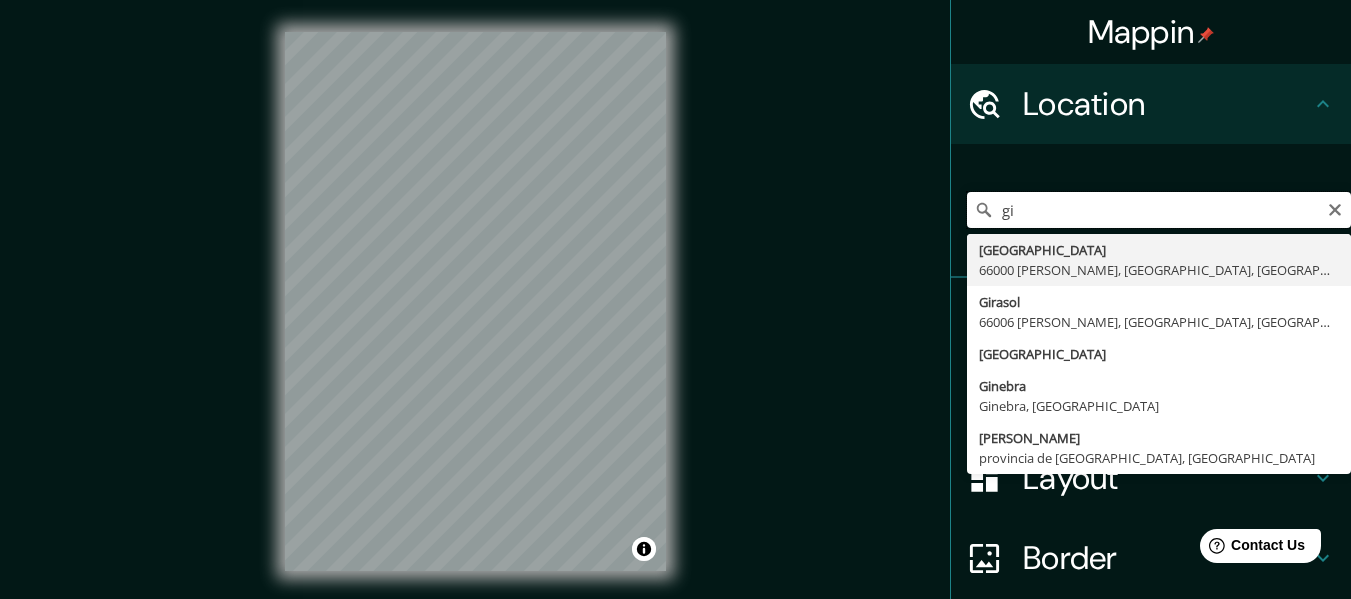 type on "g" 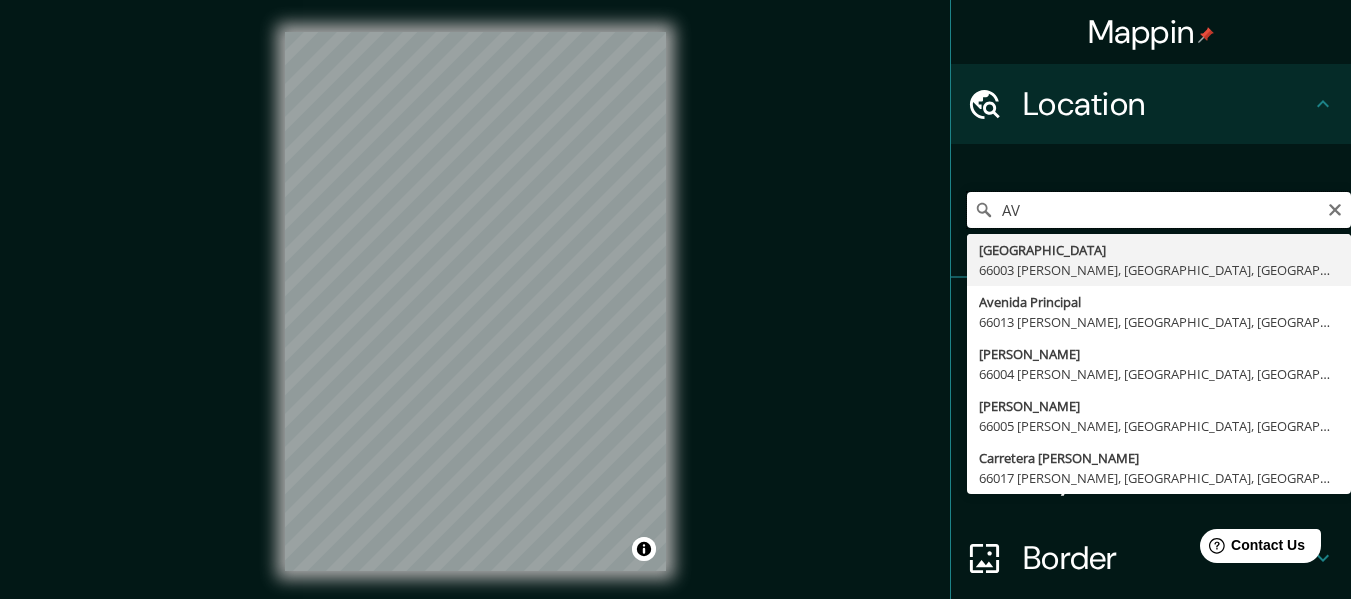 type on "A" 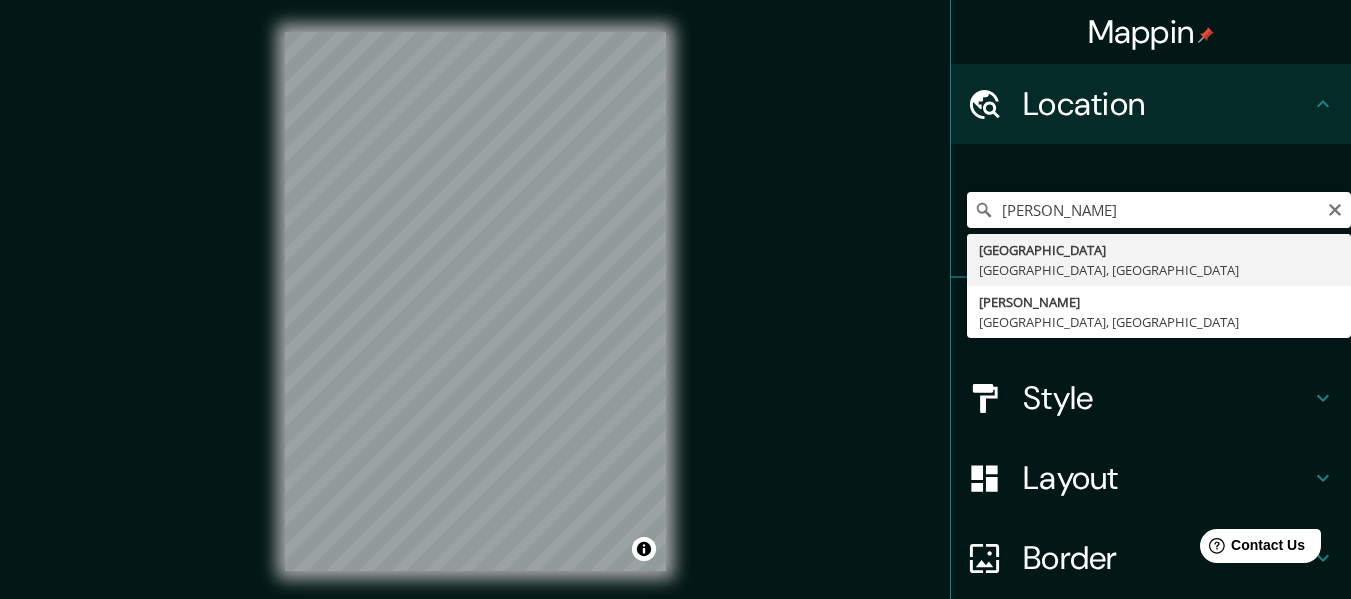 type on "[GEOGRAPHIC_DATA], [GEOGRAPHIC_DATA], [GEOGRAPHIC_DATA]" 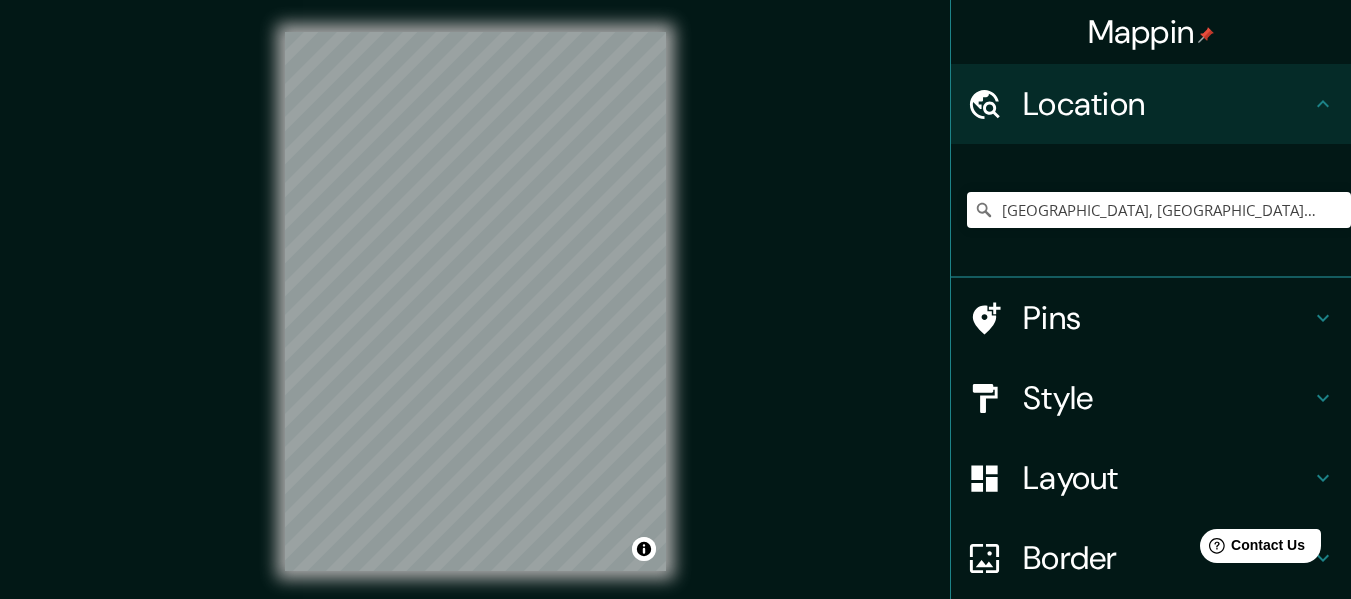 click on "Style" at bounding box center [1167, 398] 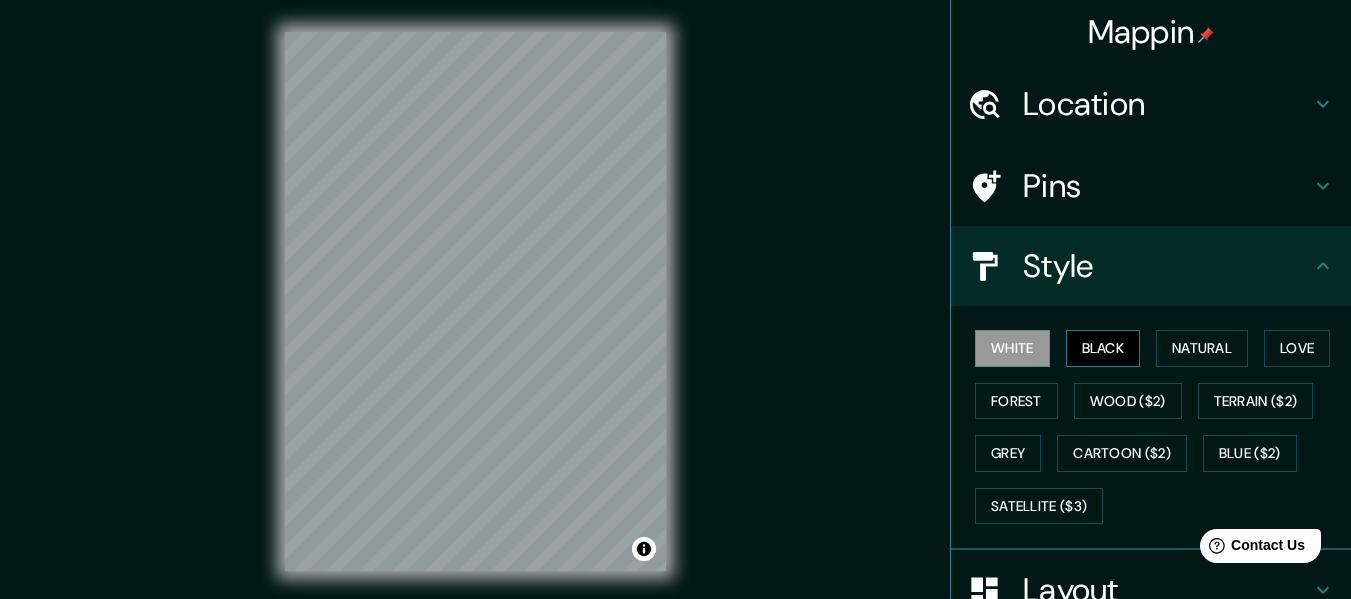 click on "Black" at bounding box center [1103, 348] 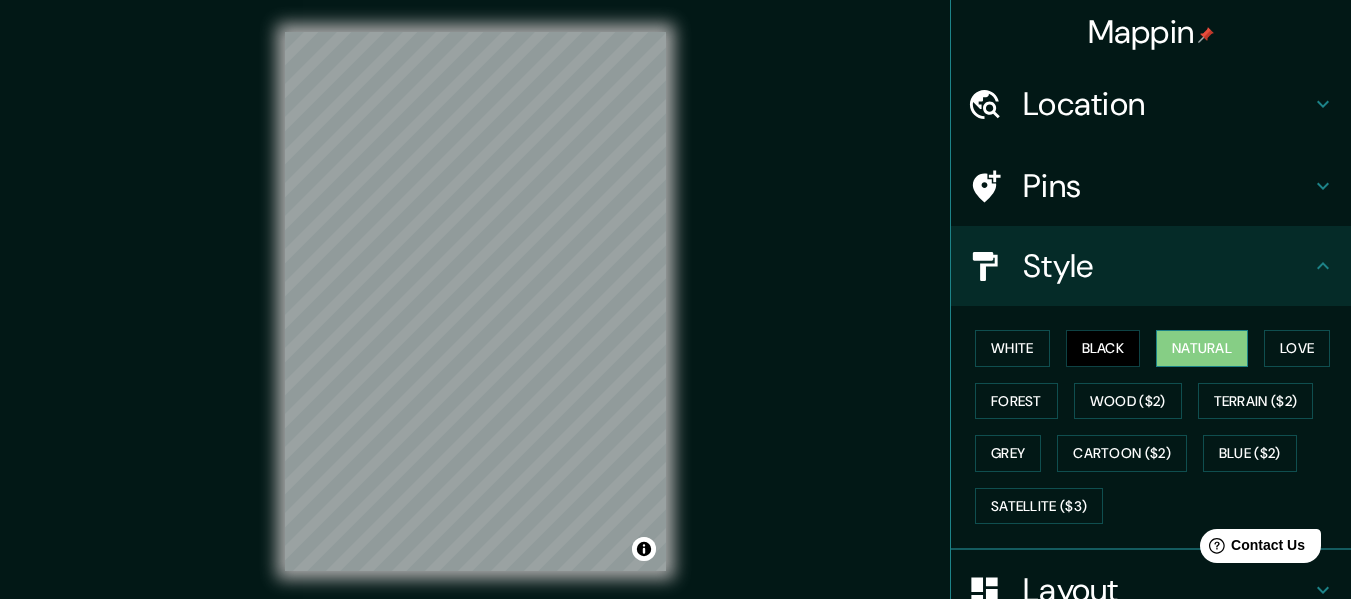 click on "Natural" at bounding box center [1202, 348] 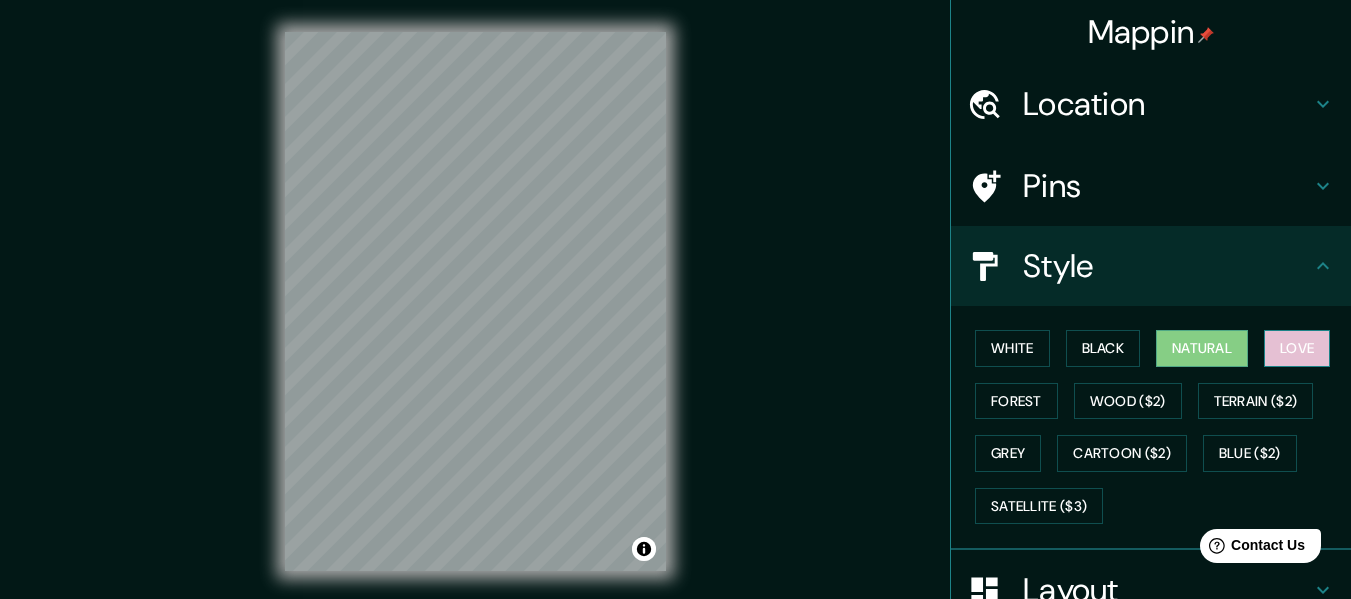 click on "Love" at bounding box center [1297, 348] 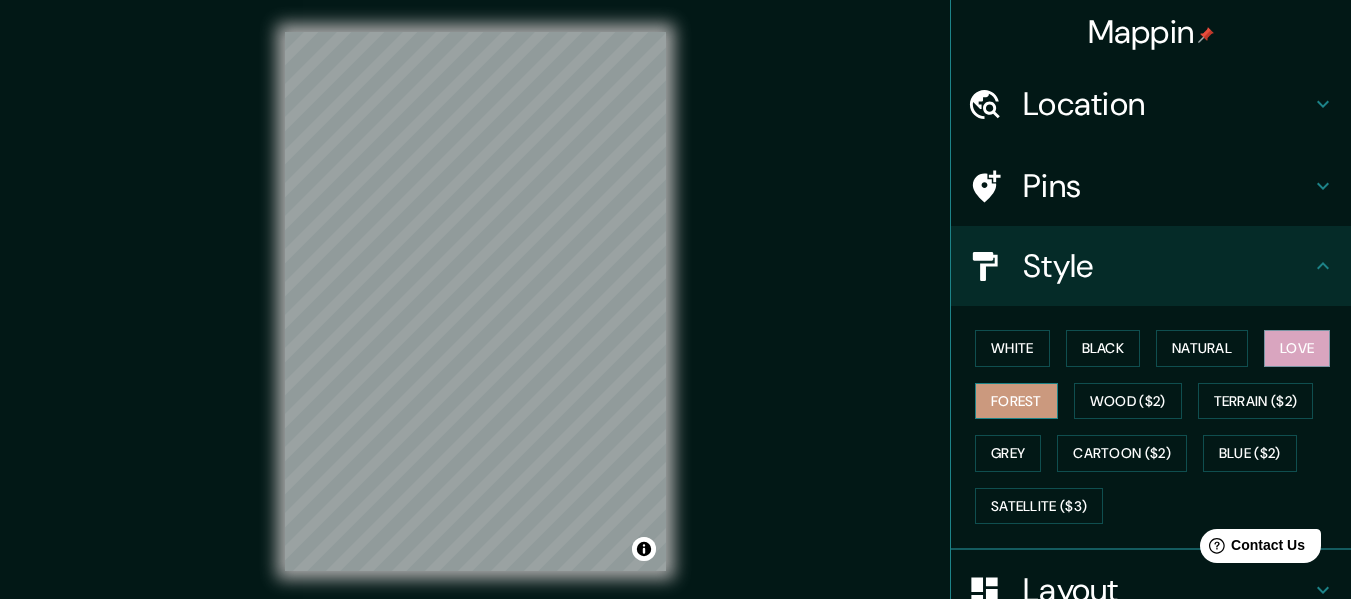 click on "Forest" at bounding box center (1016, 401) 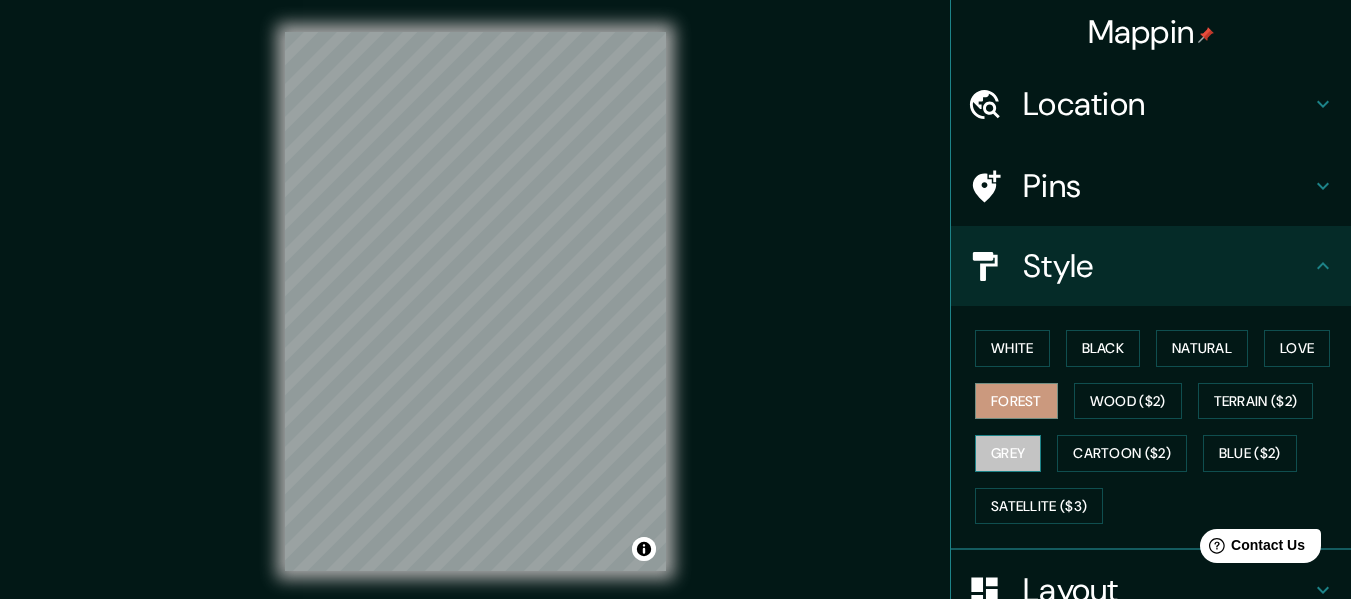 click on "Grey" at bounding box center [1008, 453] 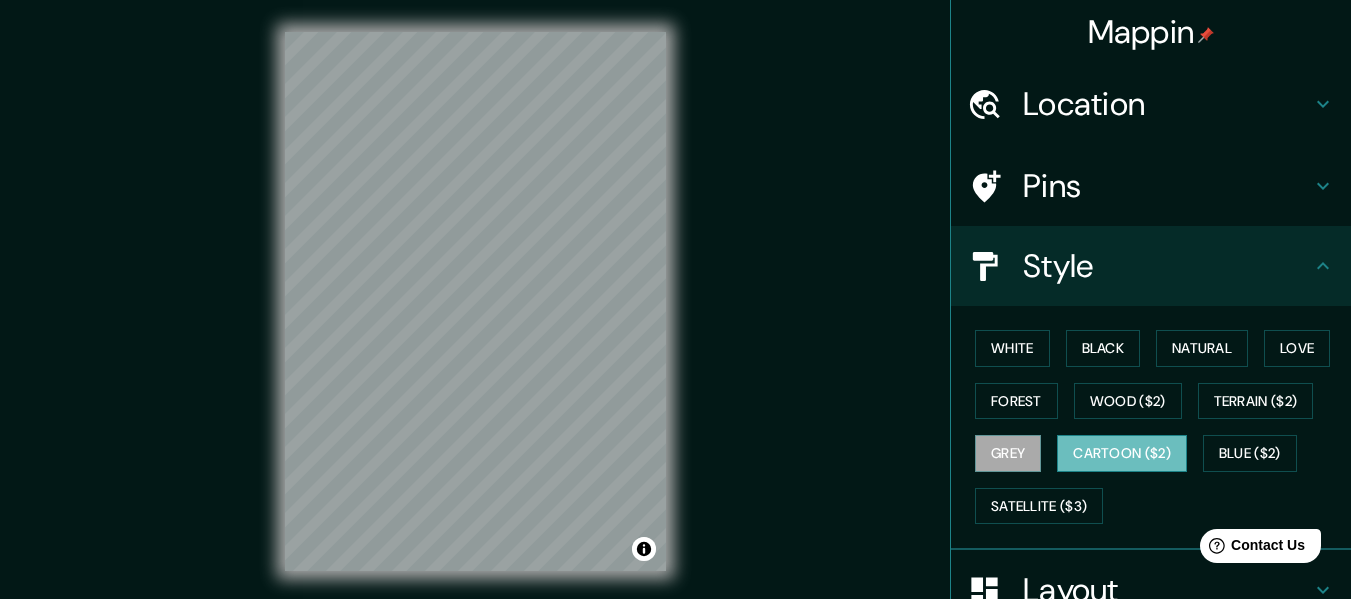 click on "Cartoon ($2)" at bounding box center (1122, 453) 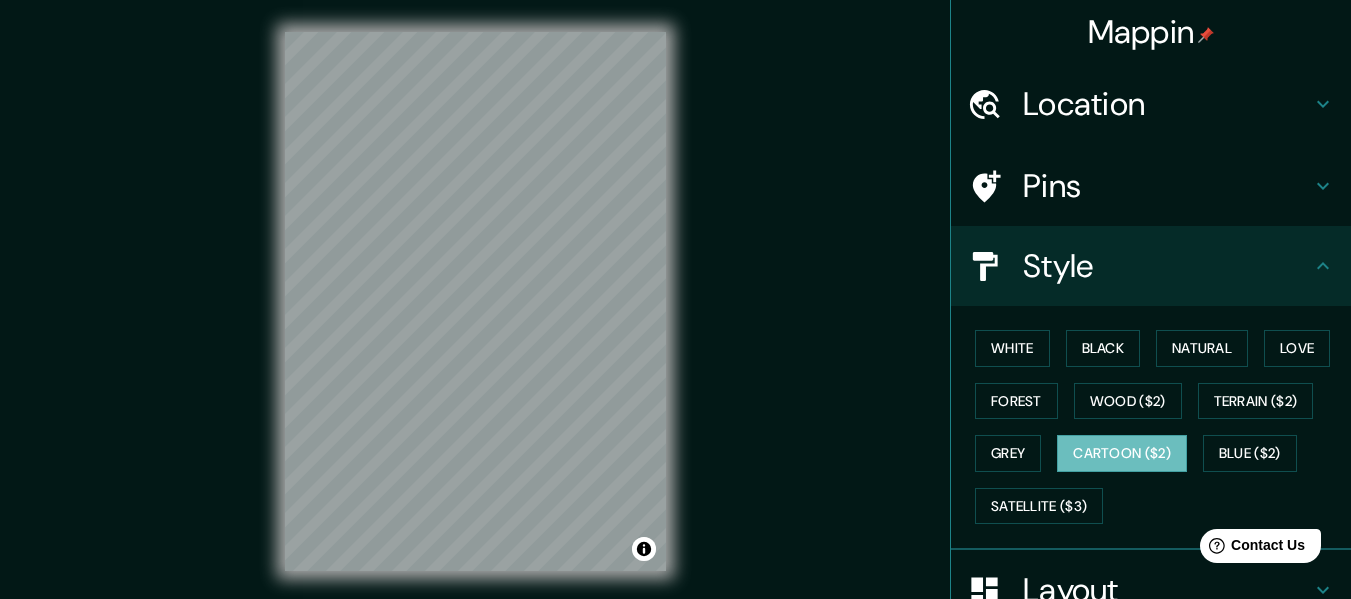 click on "White Black Natural Love Forest Wood ($2) Terrain ($2) Grey Cartoon ($2) Blue ($2) Satellite ($3)" at bounding box center [1159, 427] 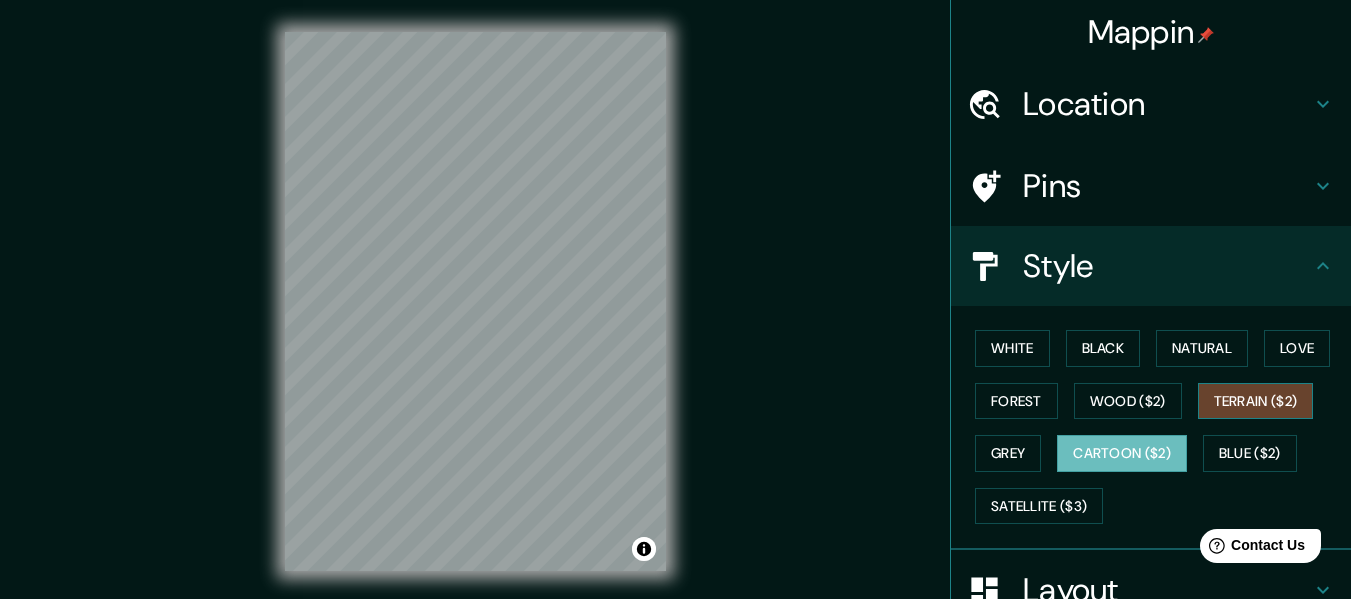 click on "Terrain ($2)" at bounding box center (1256, 401) 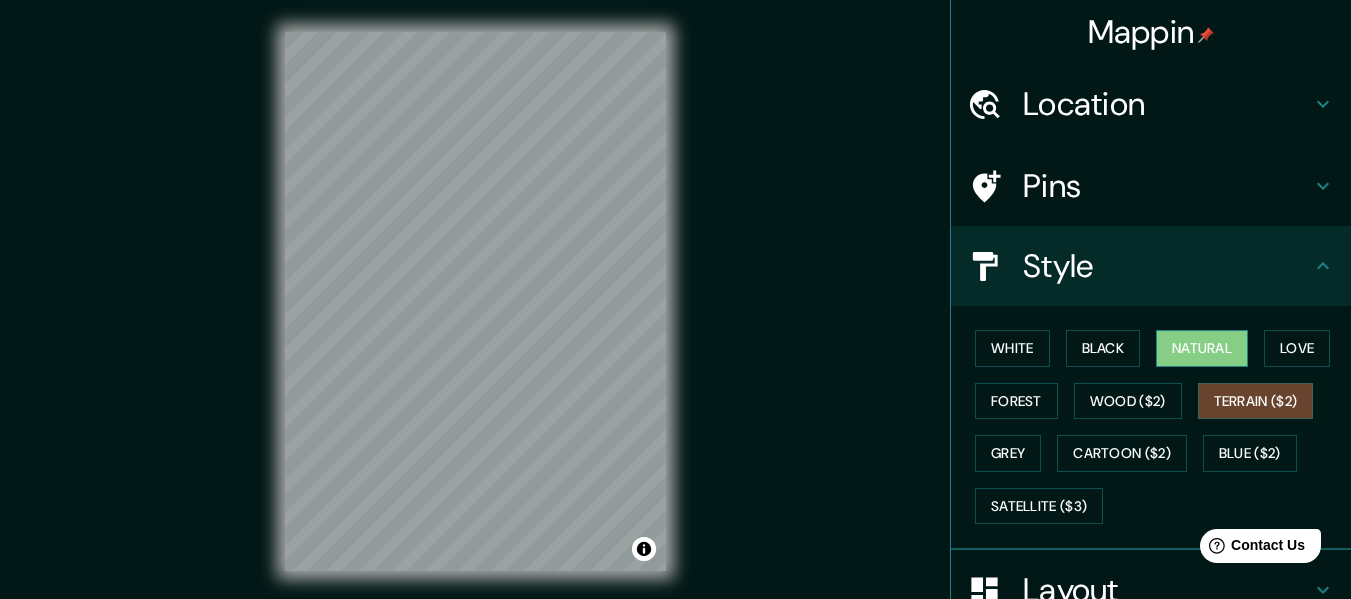 click on "Natural" at bounding box center [1202, 348] 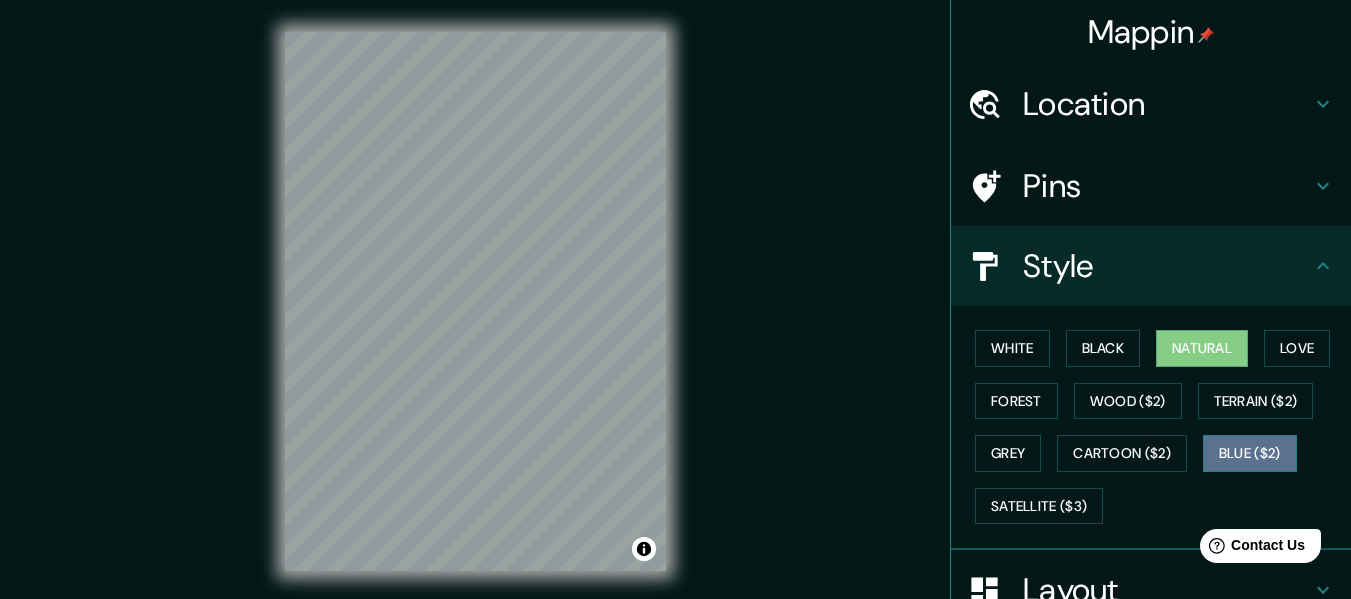 click on "Blue ($2)" at bounding box center (1250, 453) 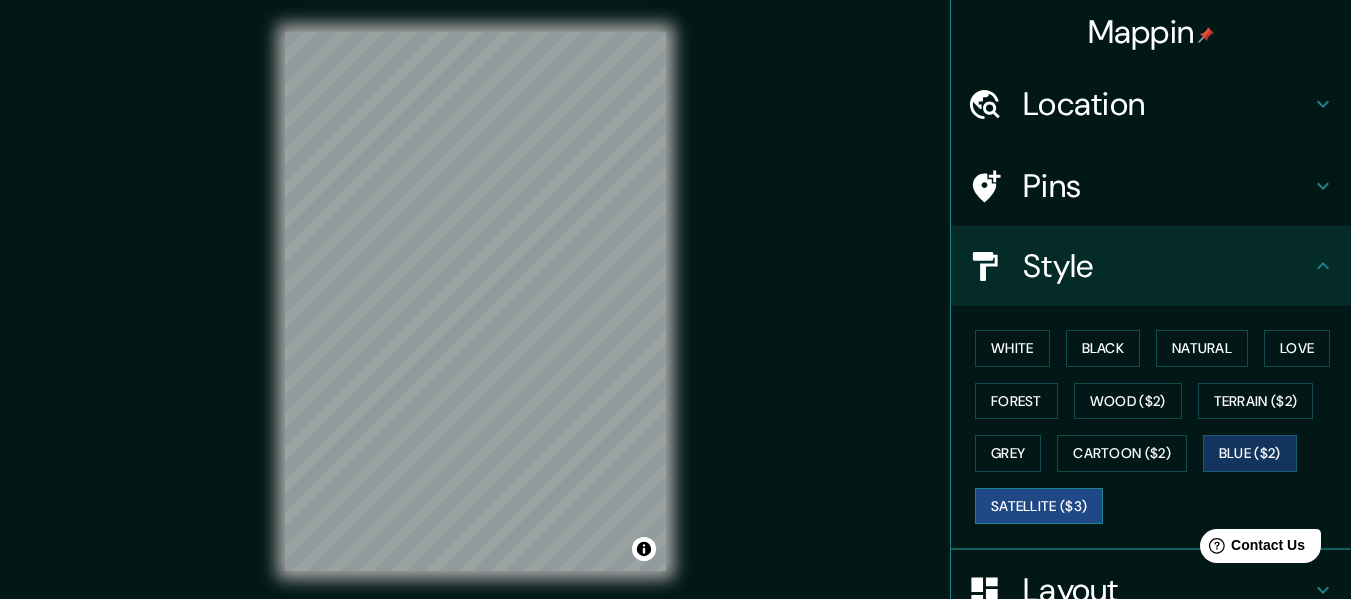 click on "Satellite ($3)" at bounding box center [1039, 506] 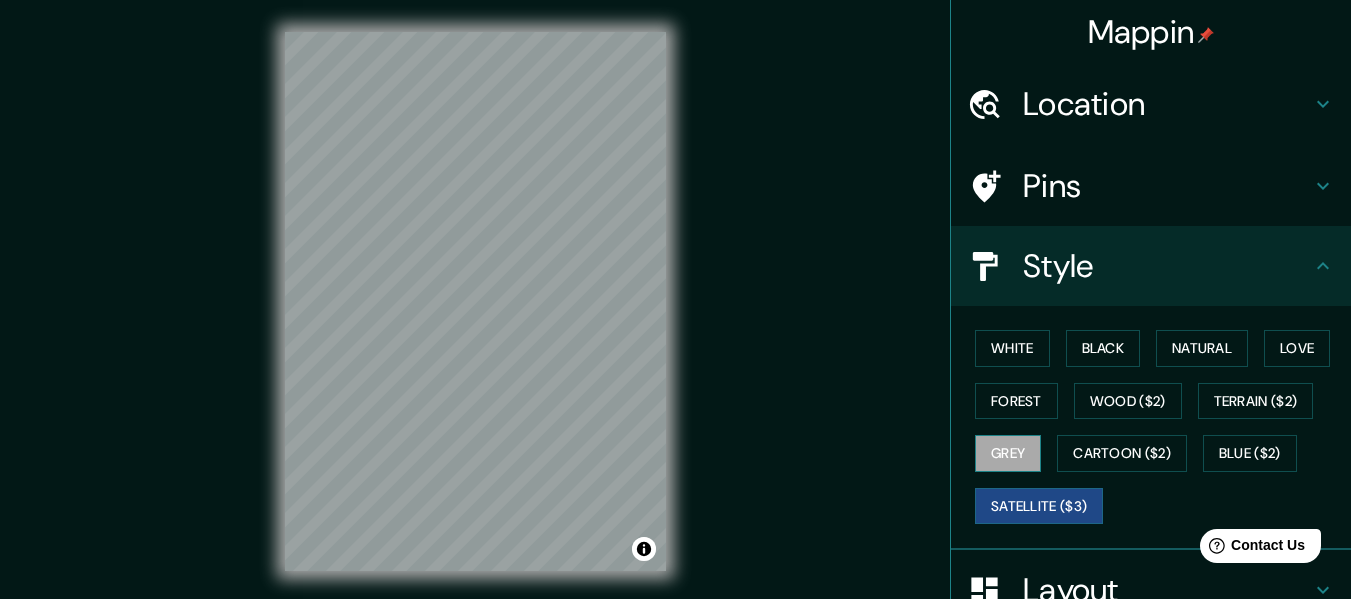 click on "Grey" at bounding box center (1008, 453) 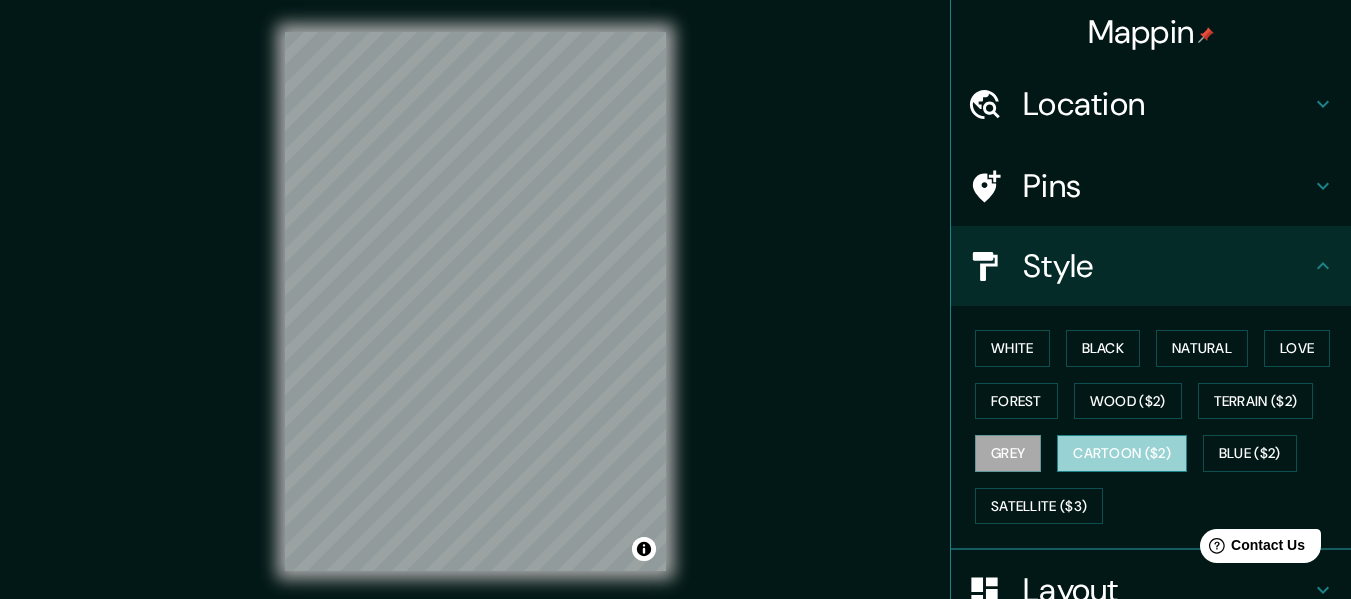 click on "Cartoon ($2)" at bounding box center (1122, 453) 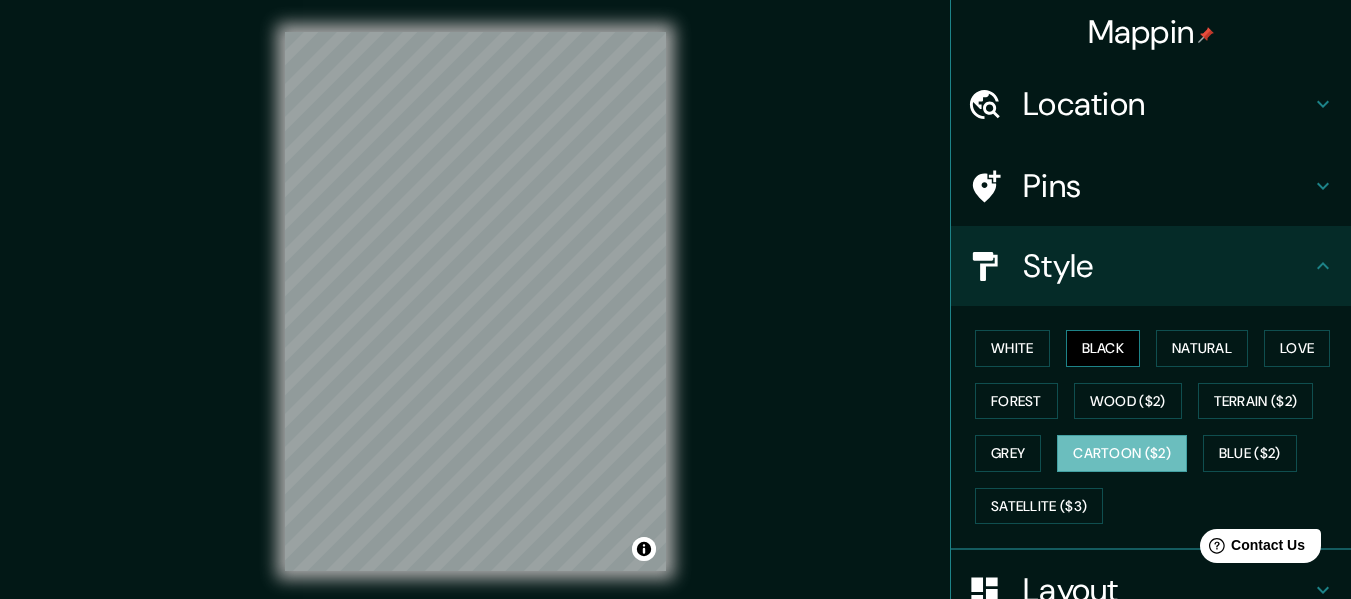 click on "Black" at bounding box center (1103, 348) 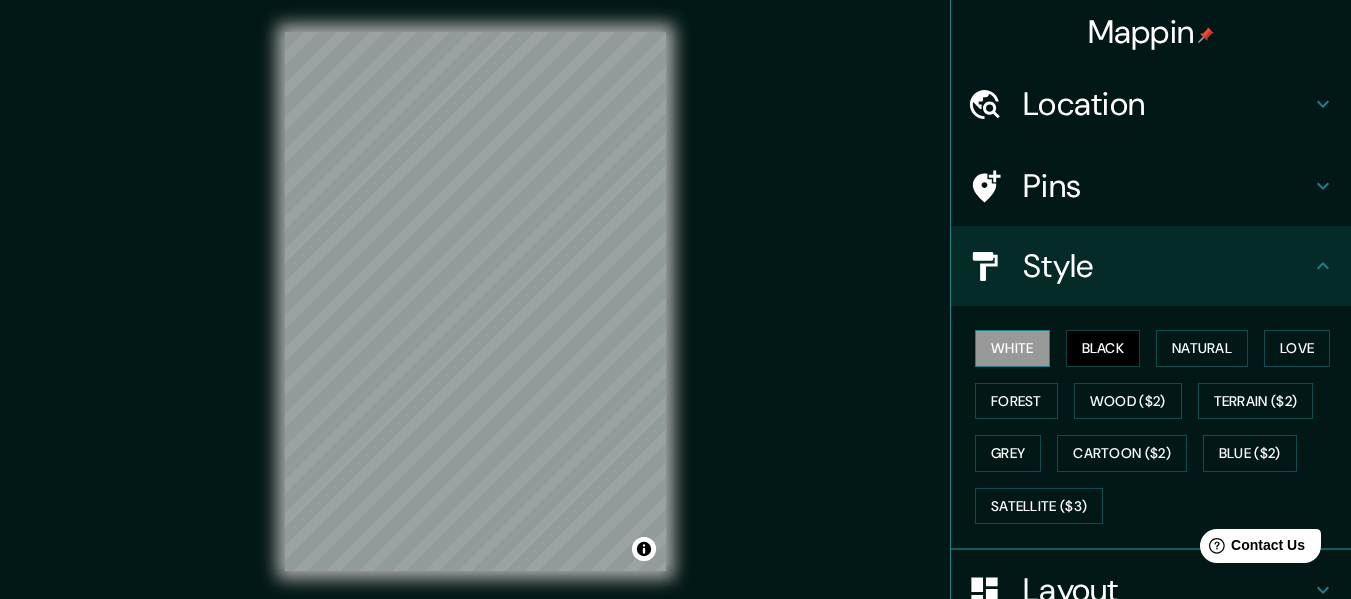 click on "White" at bounding box center (1012, 348) 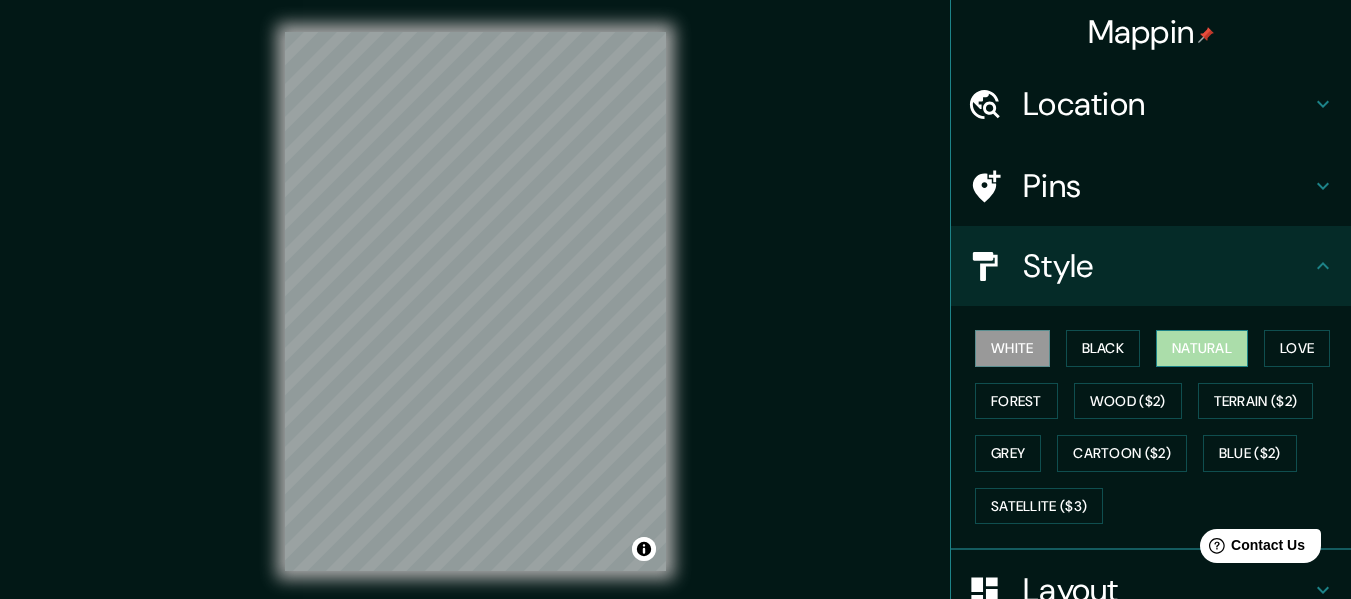 click on "Natural" at bounding box center (1202, 348) 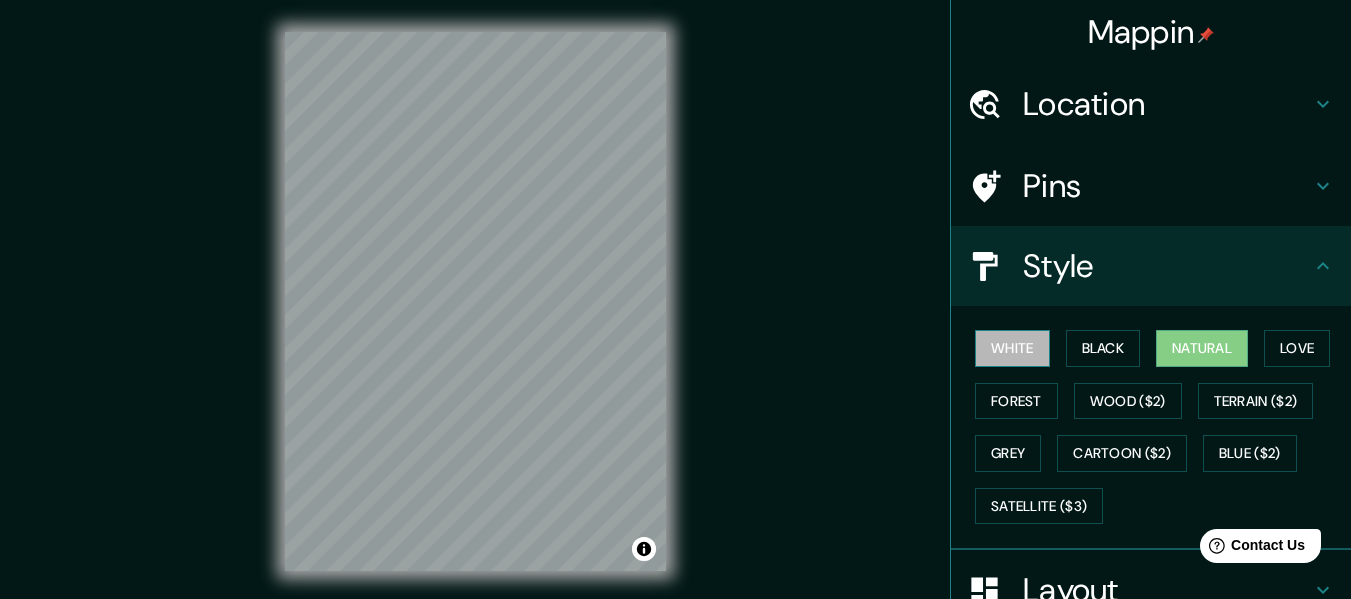 click on "White" at bounding box center [1012, 348] 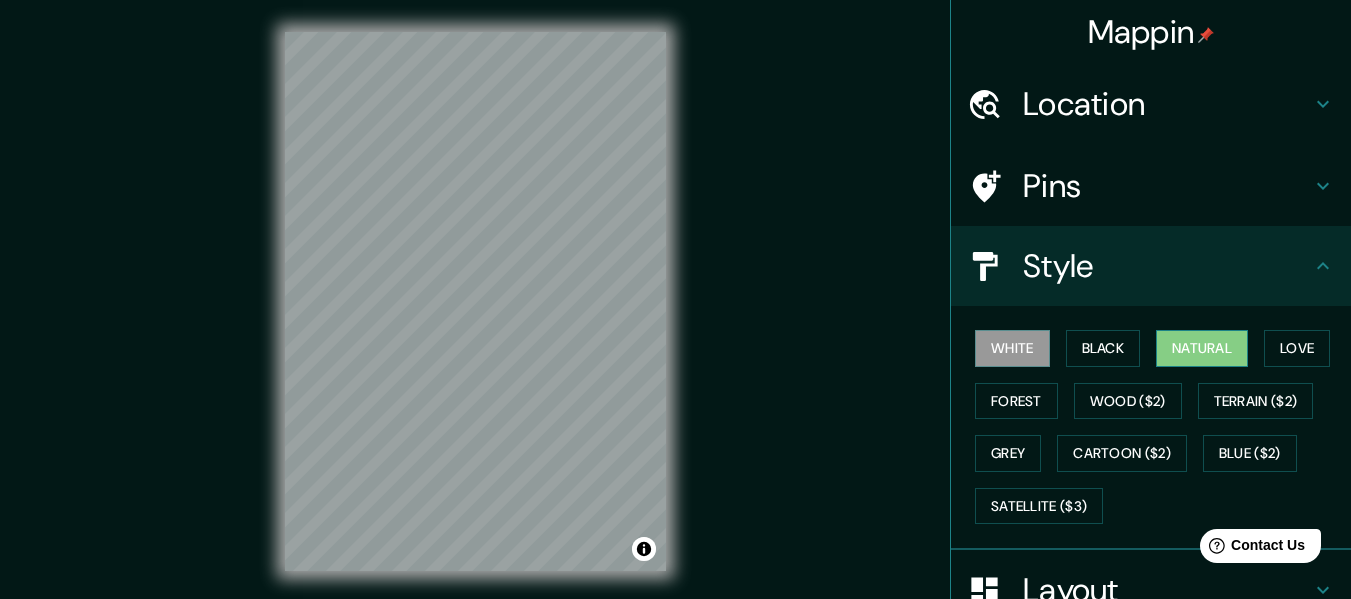 click on "Natural" at bounding box center [1202, 348] 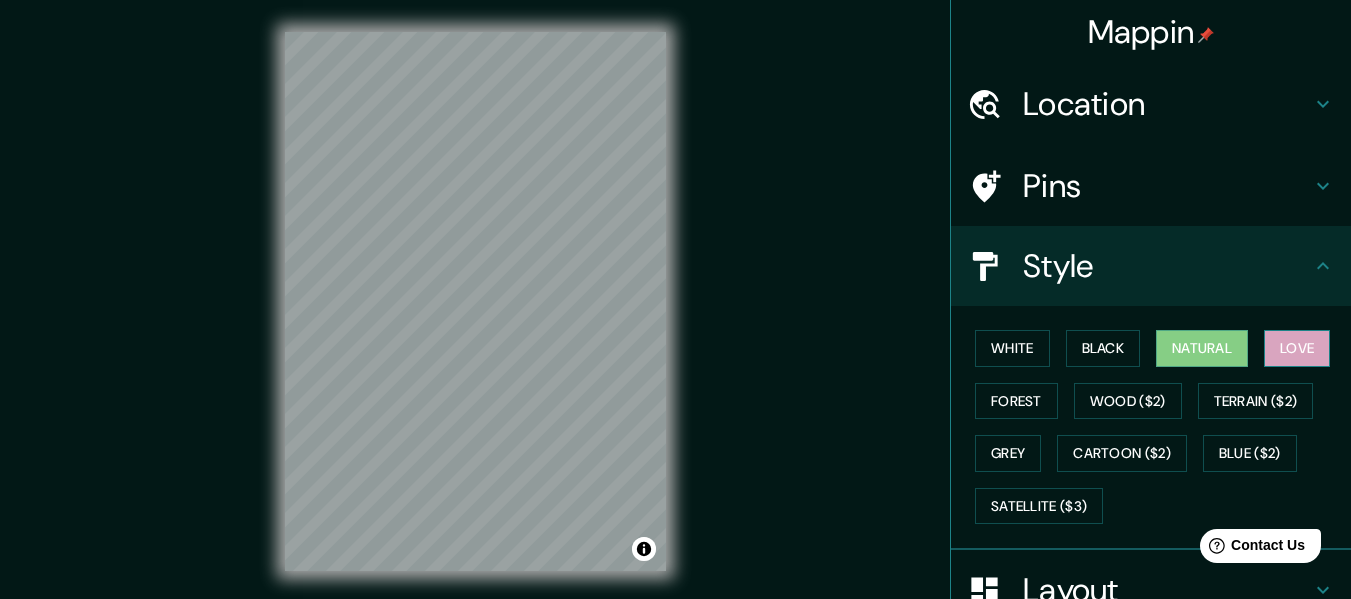 click on "Love" at bounding box center (1297, 348) 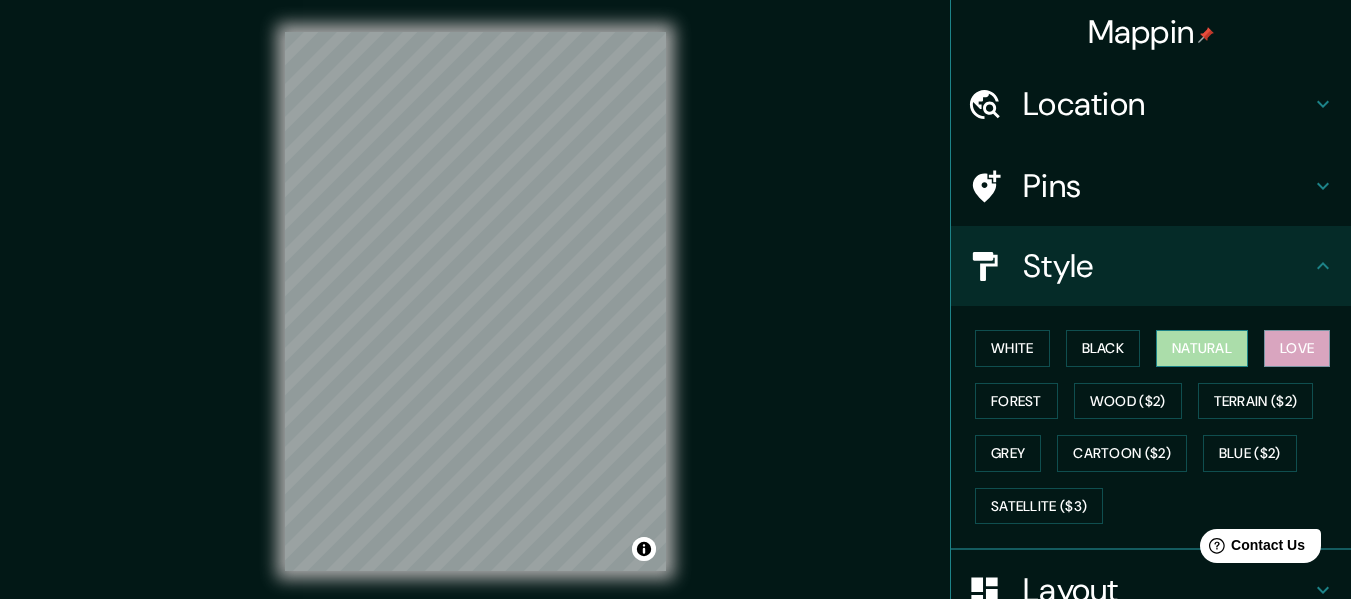 click on "Natural" at bounding box center (1202, 348) 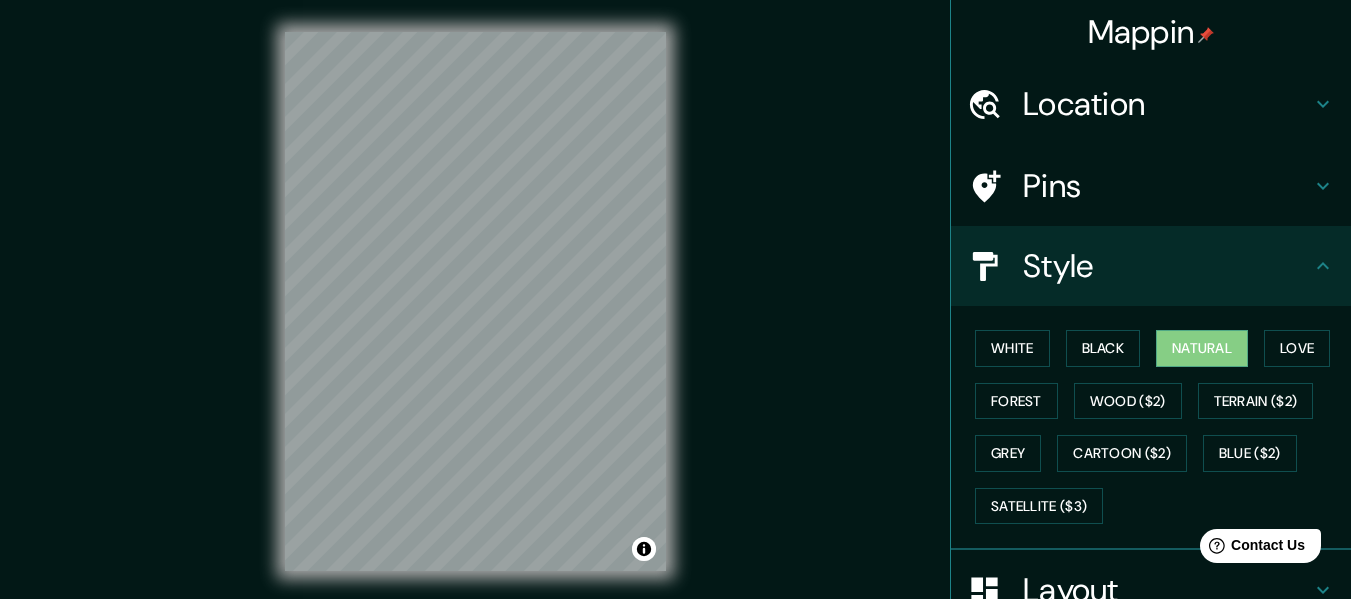 click on "Pins" at bounding box center (1167, 186) 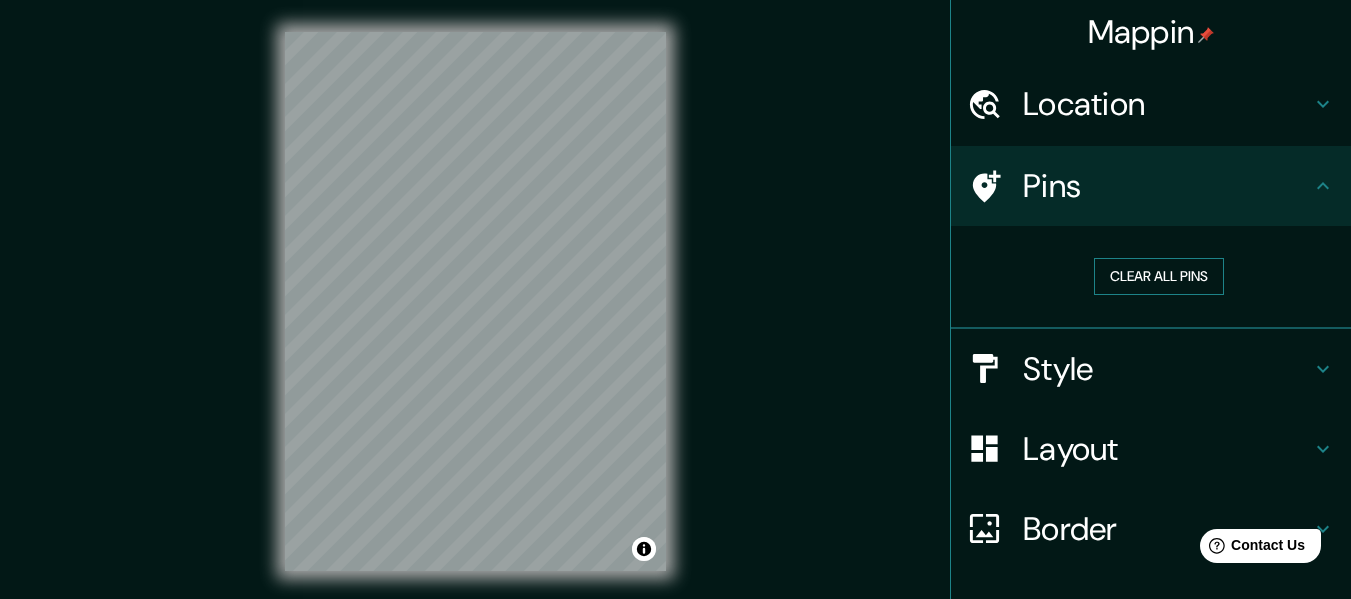 click on "Clear all pins" at bounding box center [1159, 276] 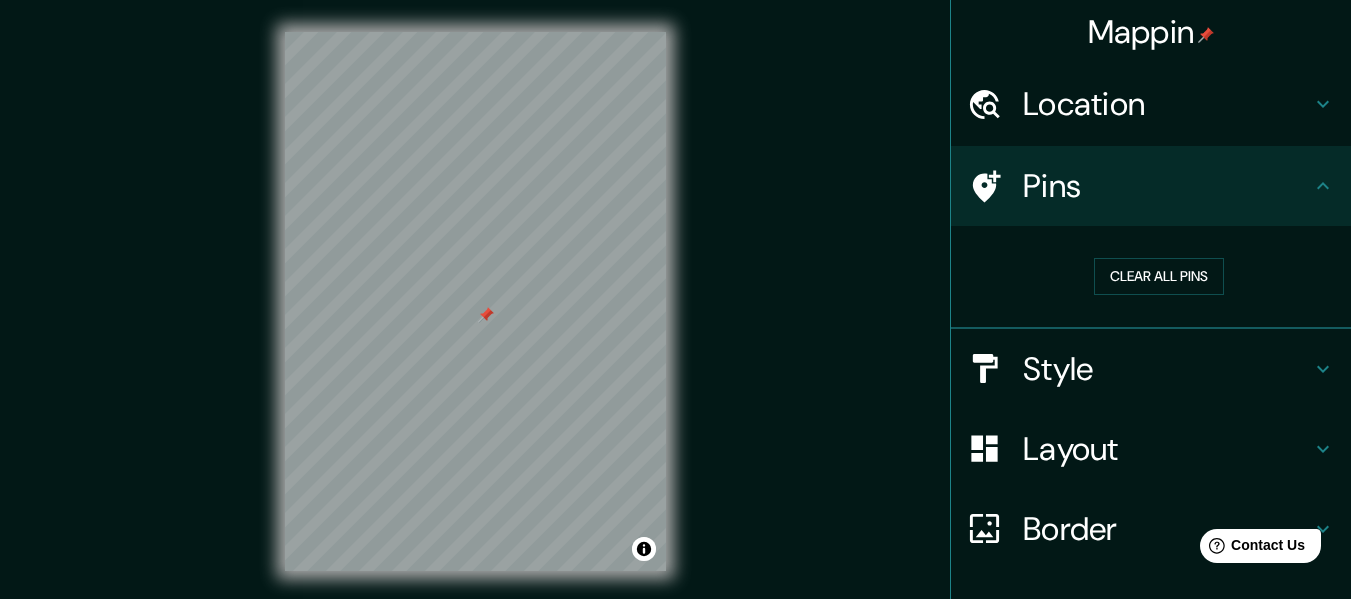 click on "Style" at bounding box center (1167, 369) 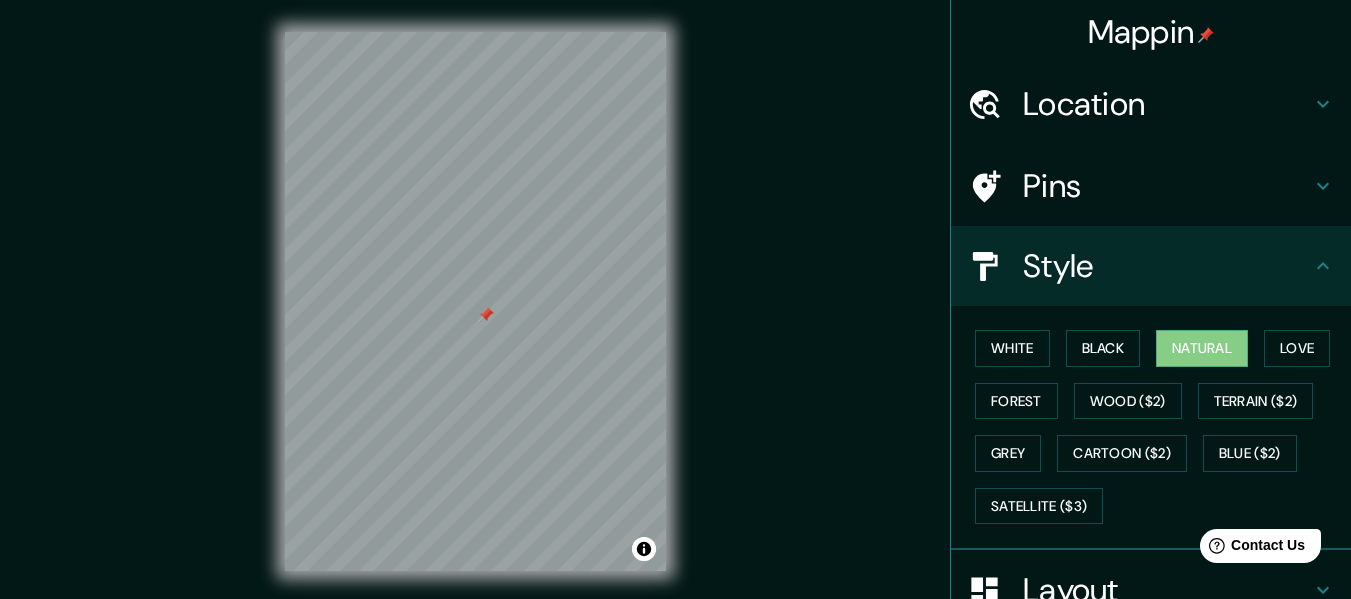 click on "Style" at bounding box center [1167, 266] 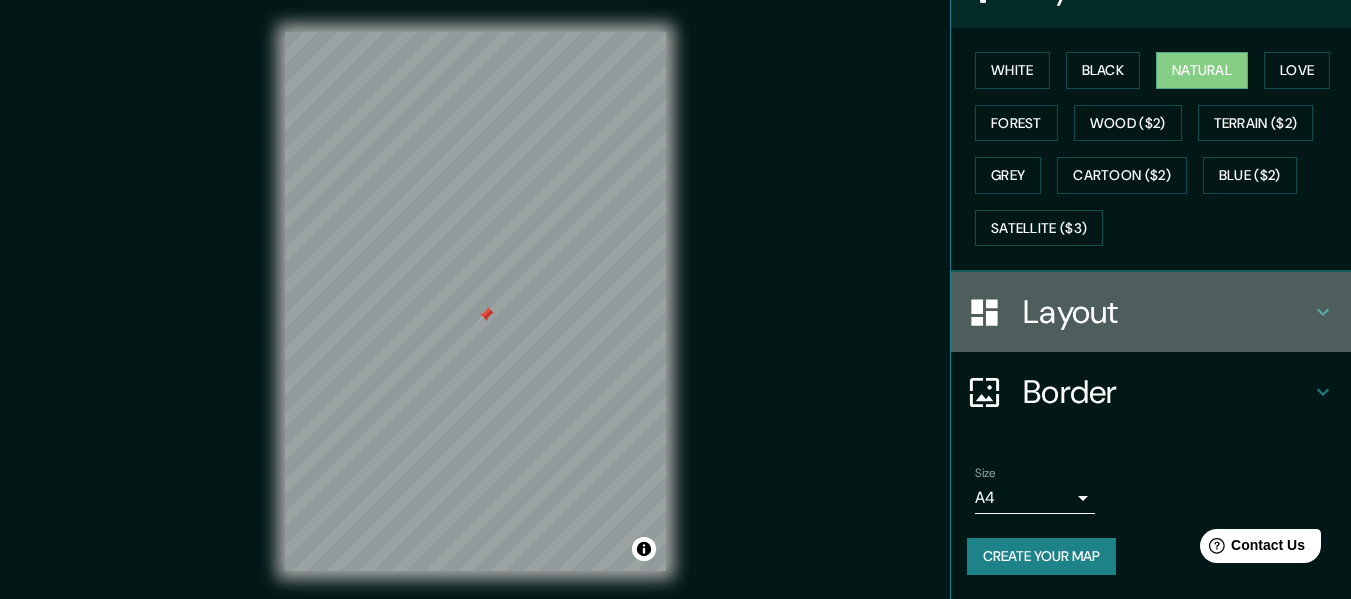 click on "Layout" at bounding box center (1167, 312) 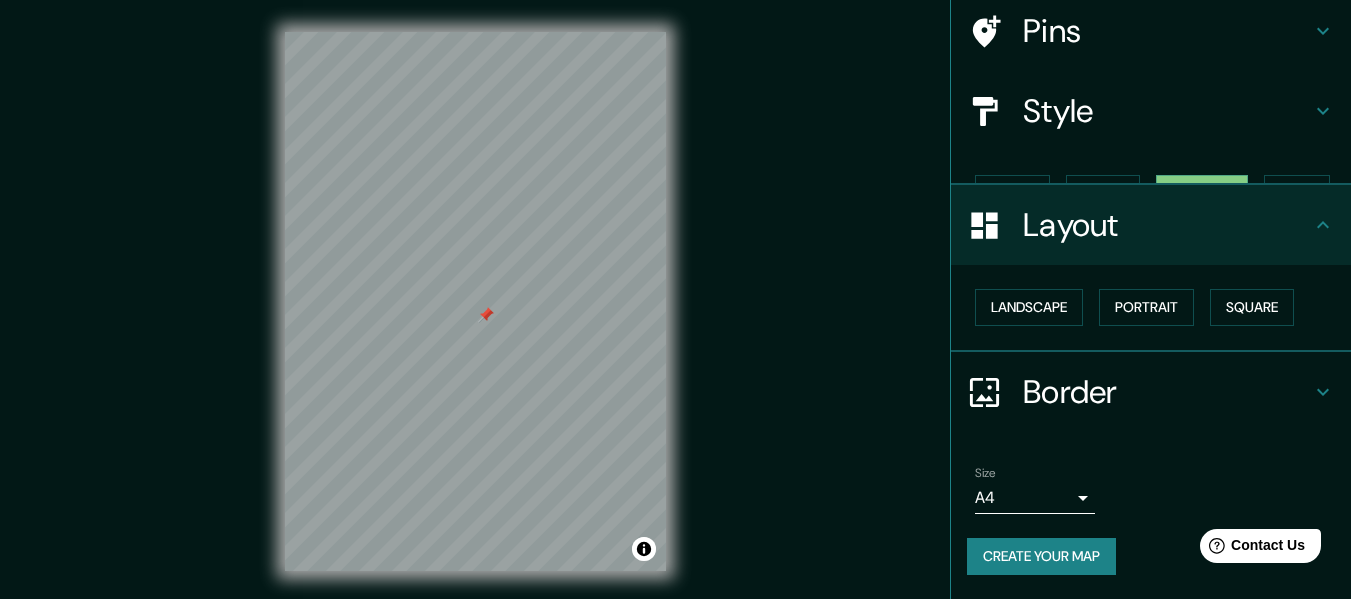 scroll, scrollTop: 120, scrollLeft: 0, axis: vertical 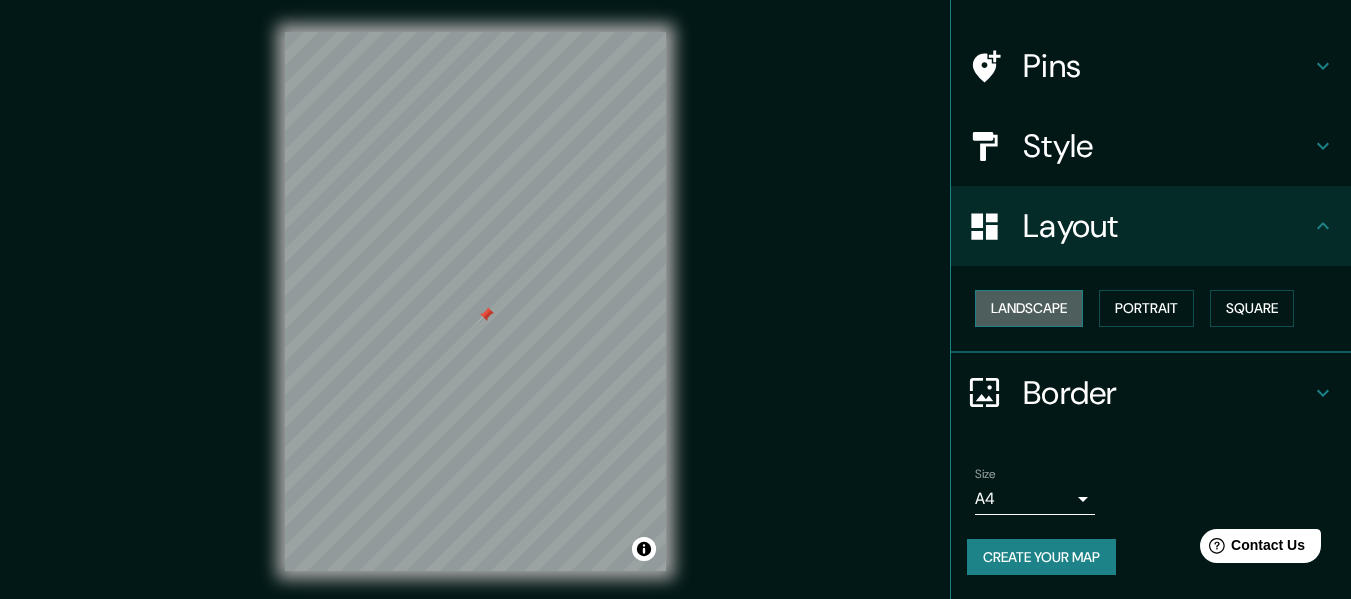 click on "Landscape" at bounding box center (1029, 308) 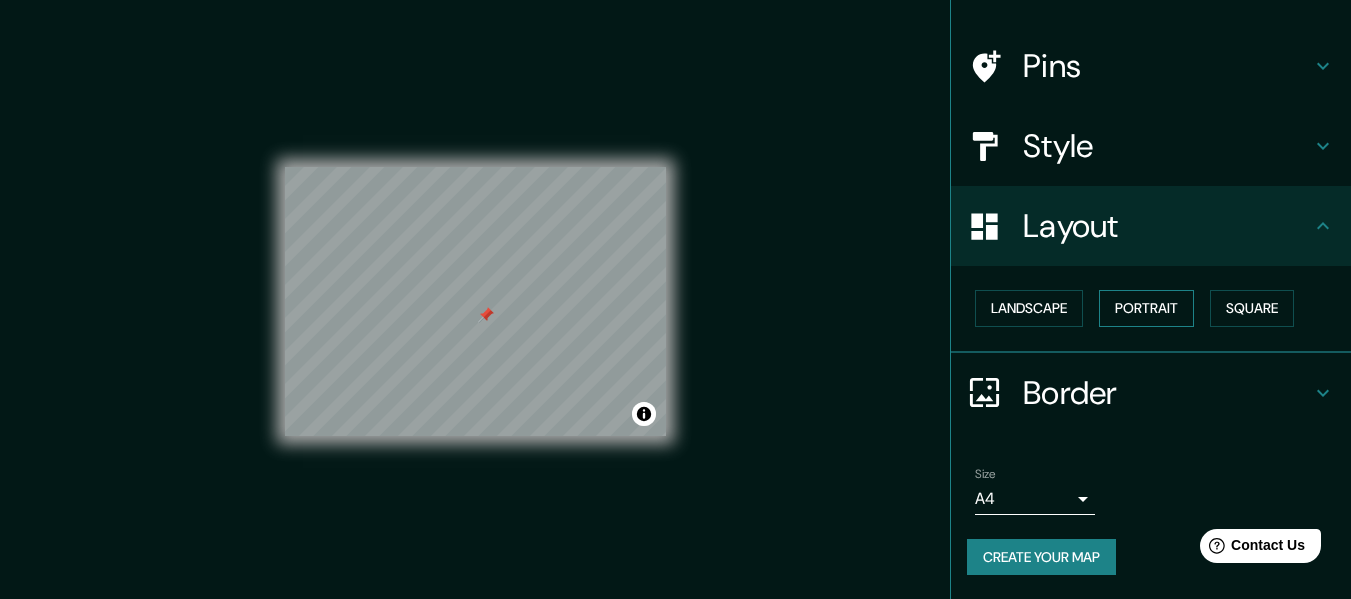 click on "Portrait" at bounding box center (1146, 308) 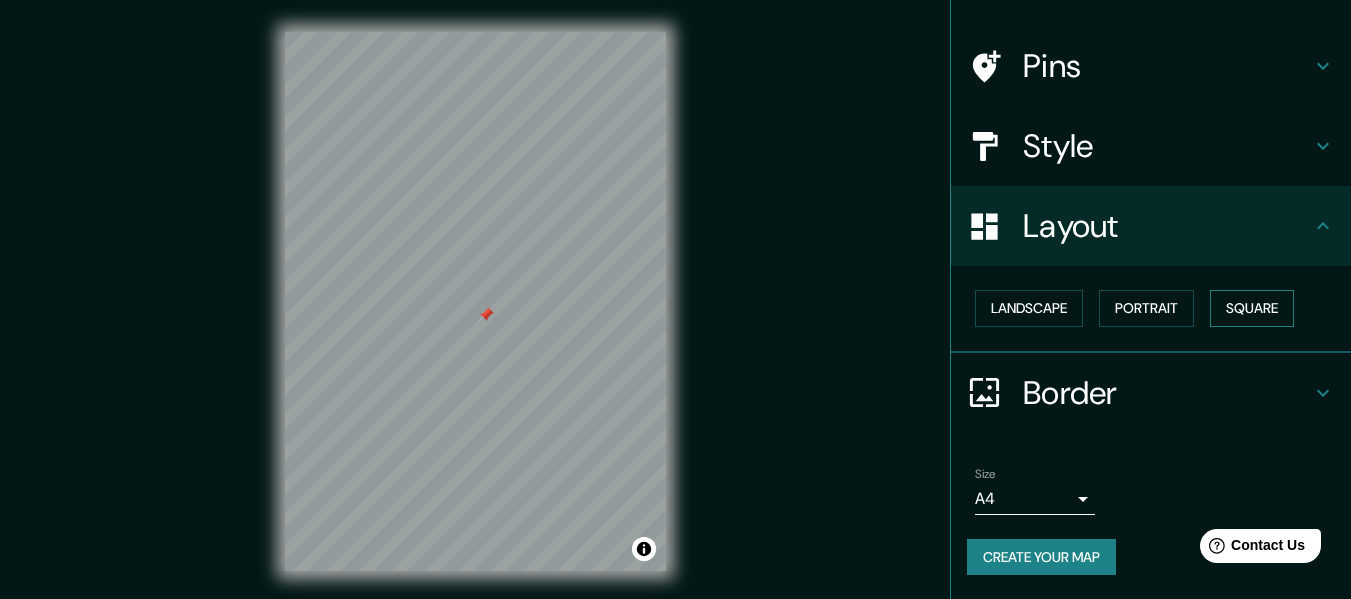 click on "Square" at bounding box center (1252, 308) 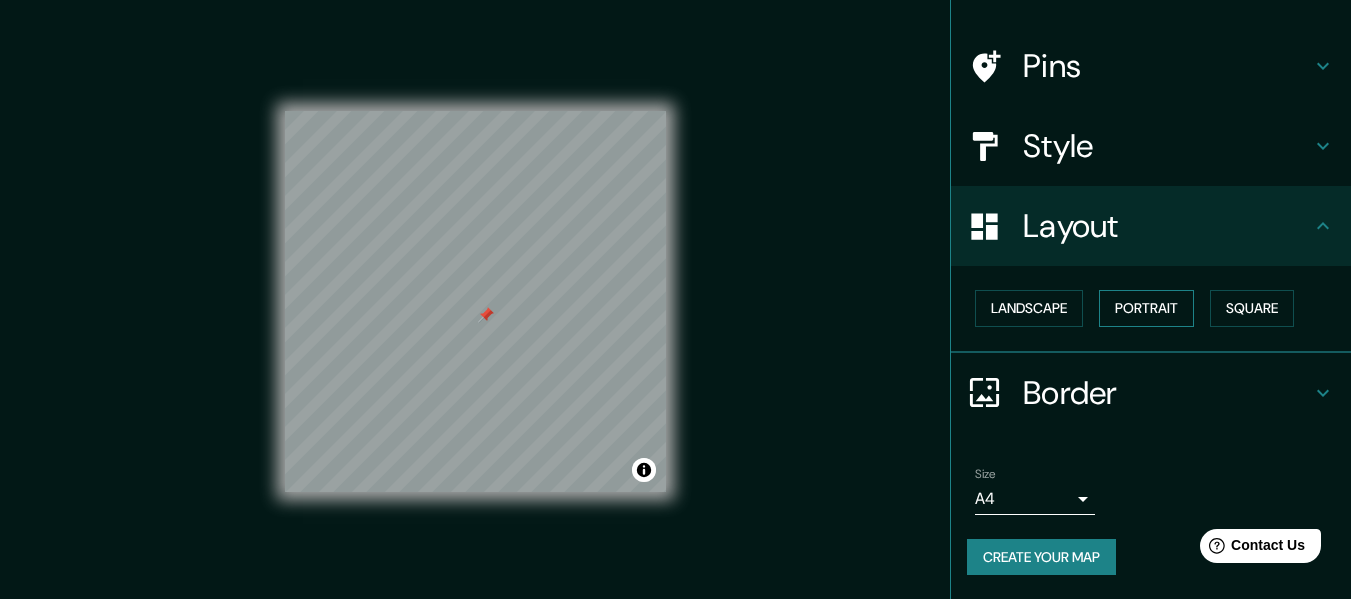 click on "Portrait" at bounding box center [1146, 308] 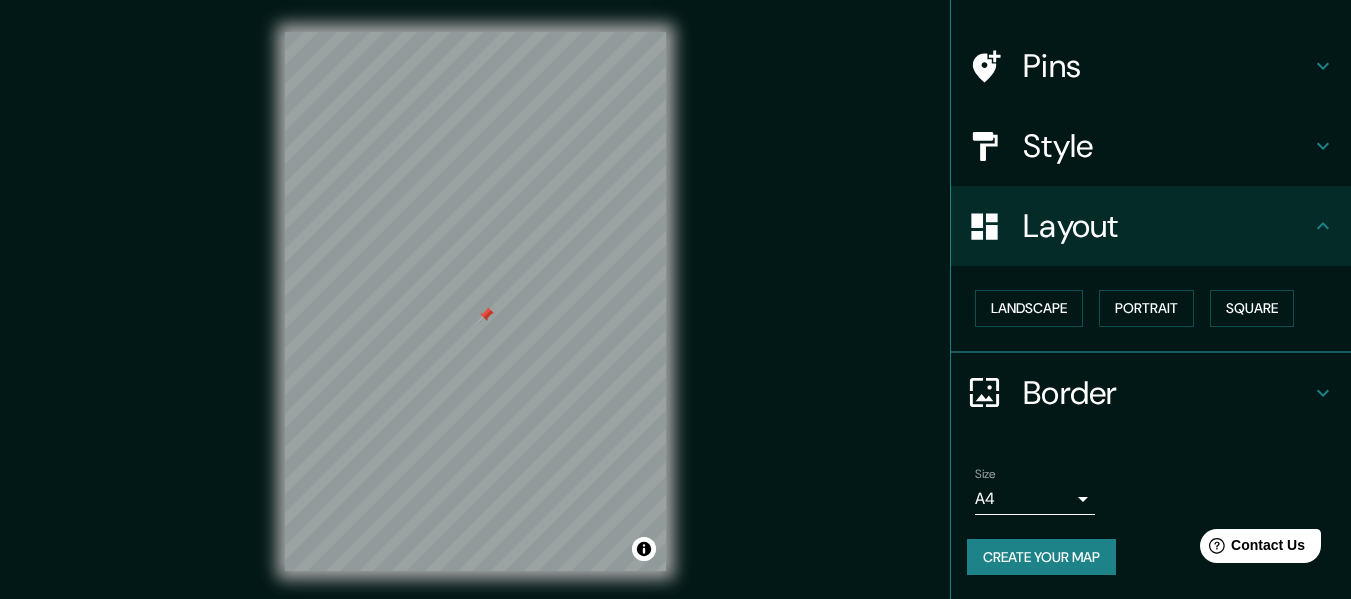 click on "Border" at bounding box center (1167, 393) 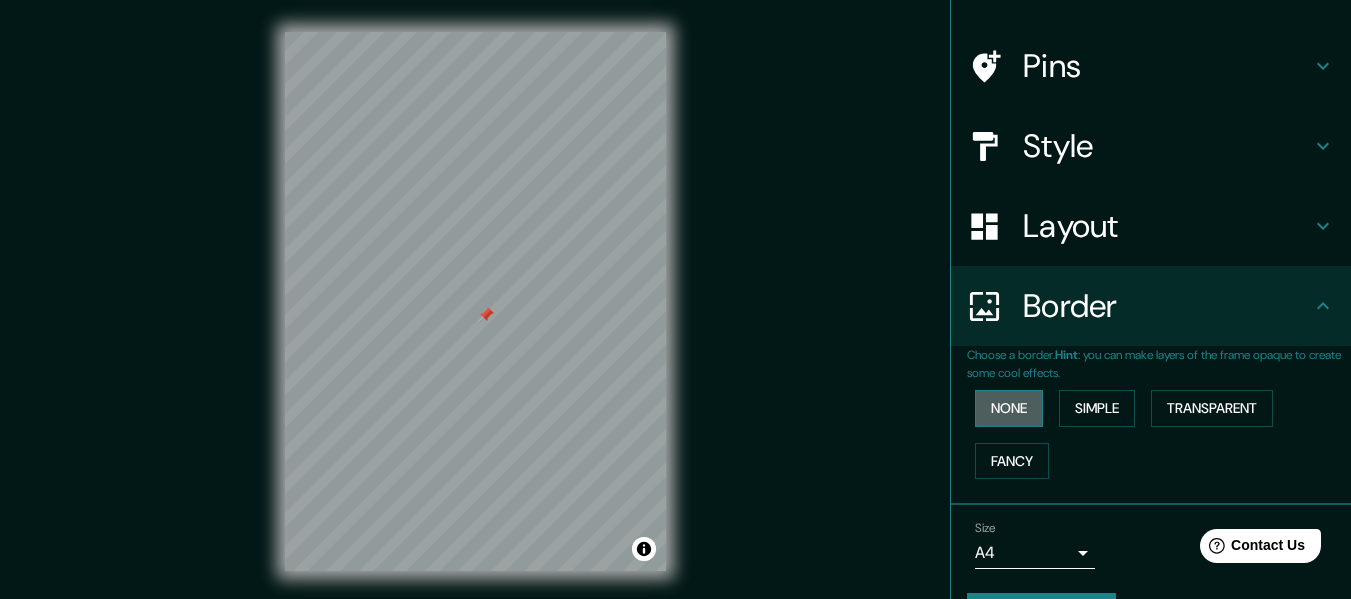 click on "None" at bounding box center (1009, 408) 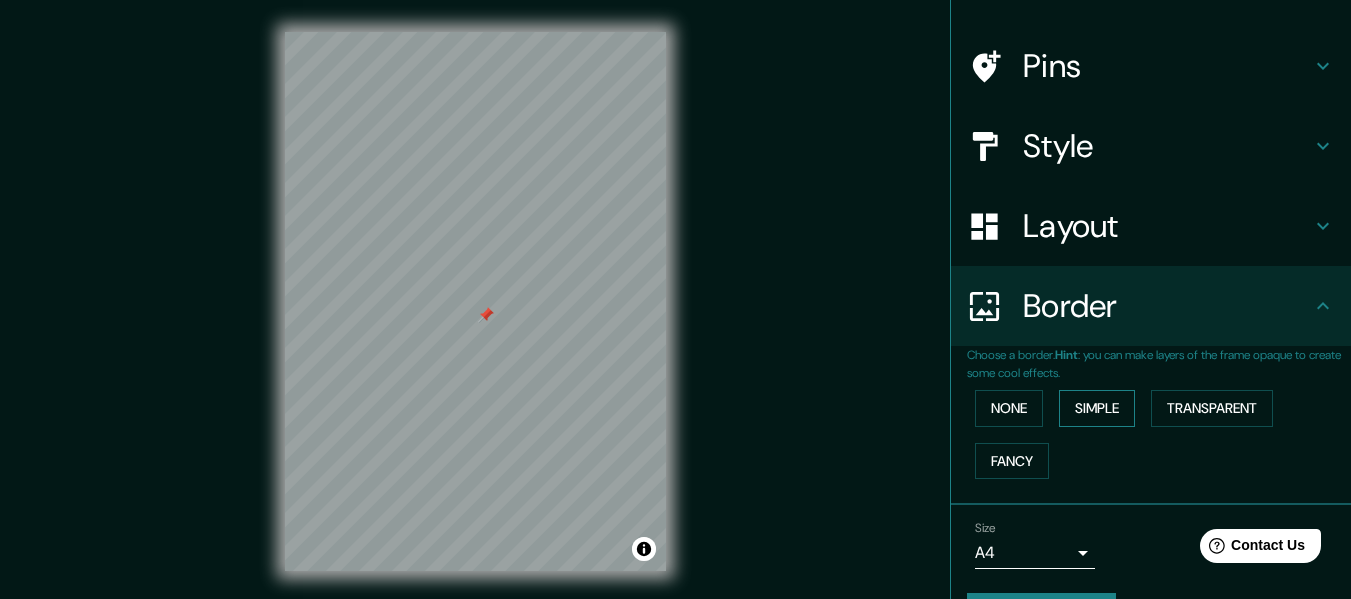 click on "Simple" at bounding box center (1097, 408) 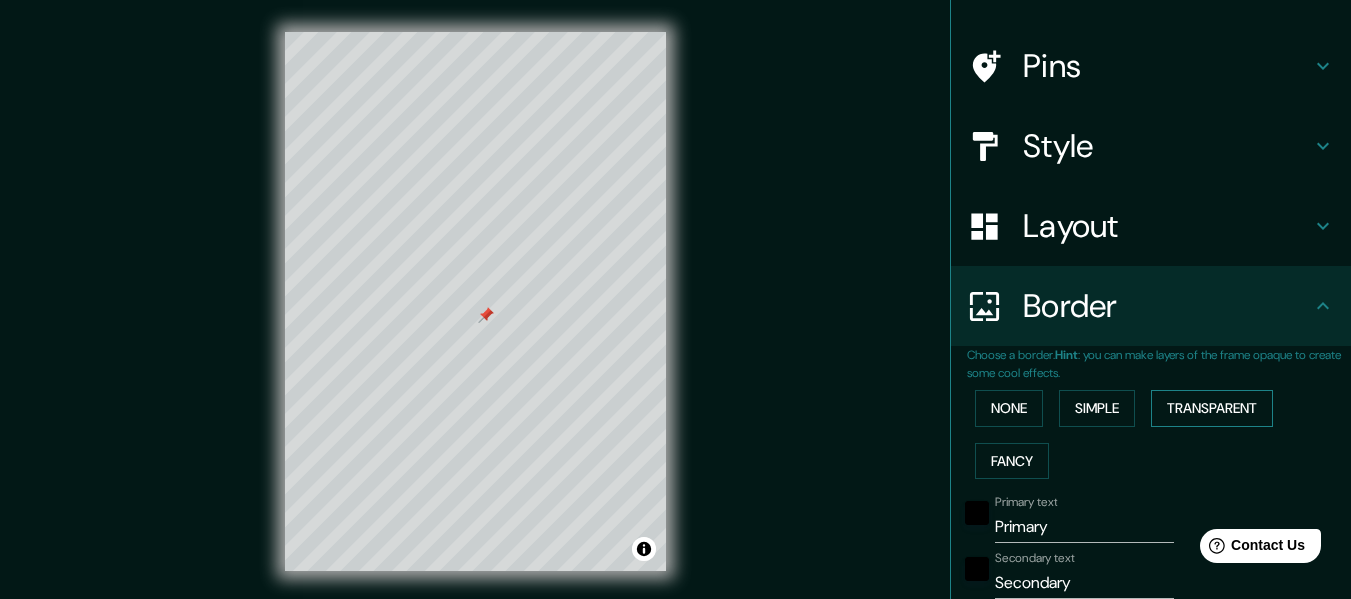 click on "Transparent" at bounding box center [1212, 408] 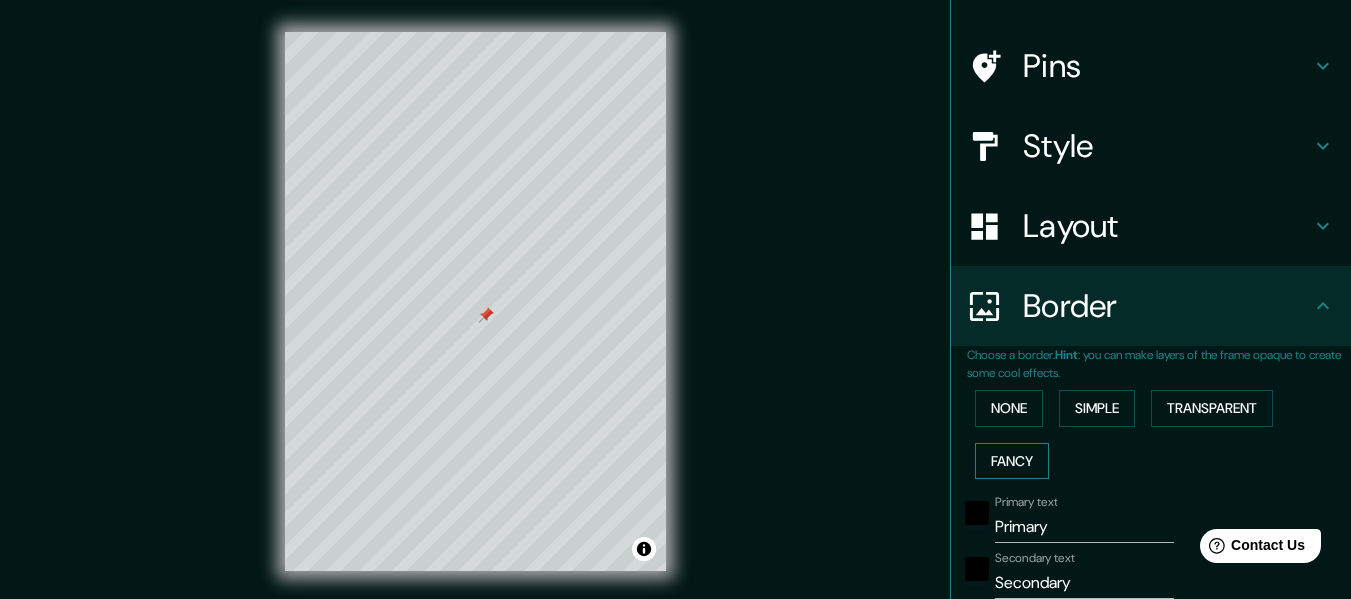 click on "Fancy" at bounding box center (1012, 461) 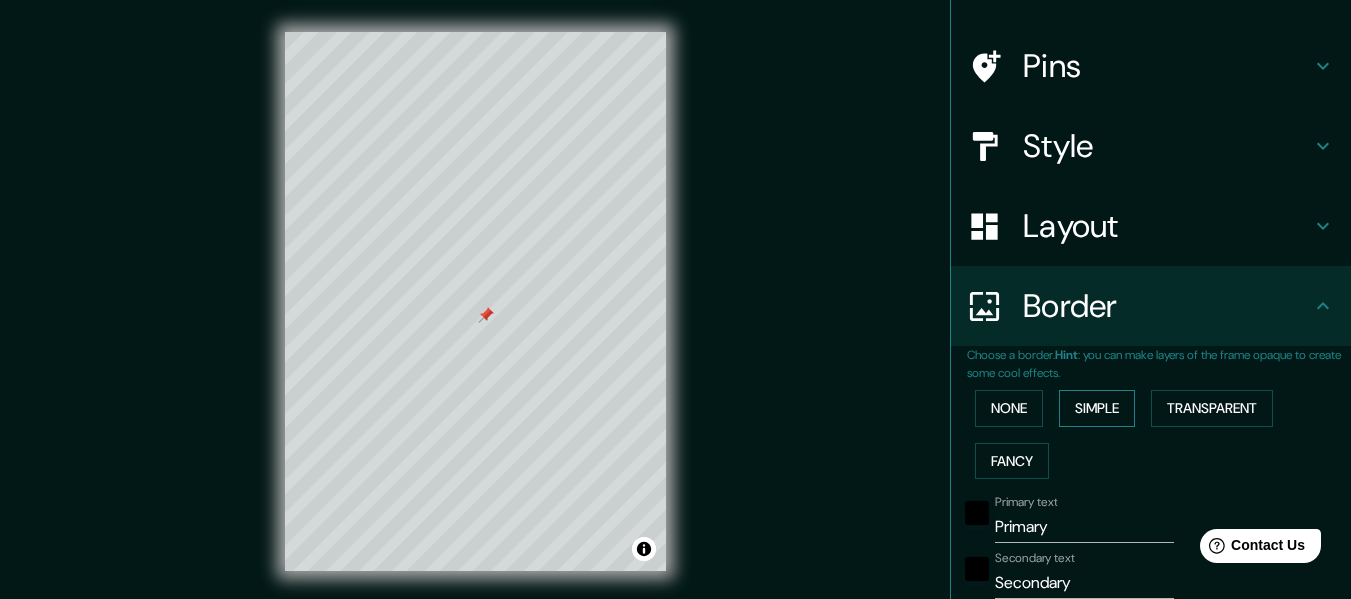 click on "Simple" at bounding box center (1097, 408) 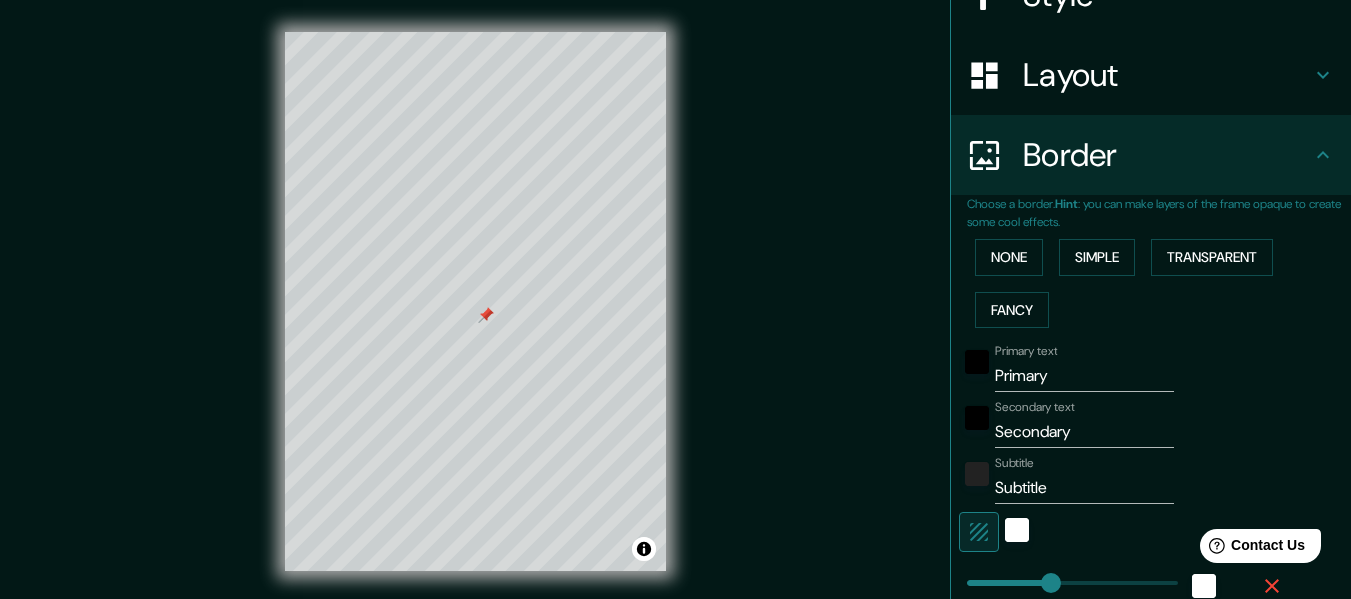 scroll, scrollTop: 420, scrollLeft: 0, axis: vertical 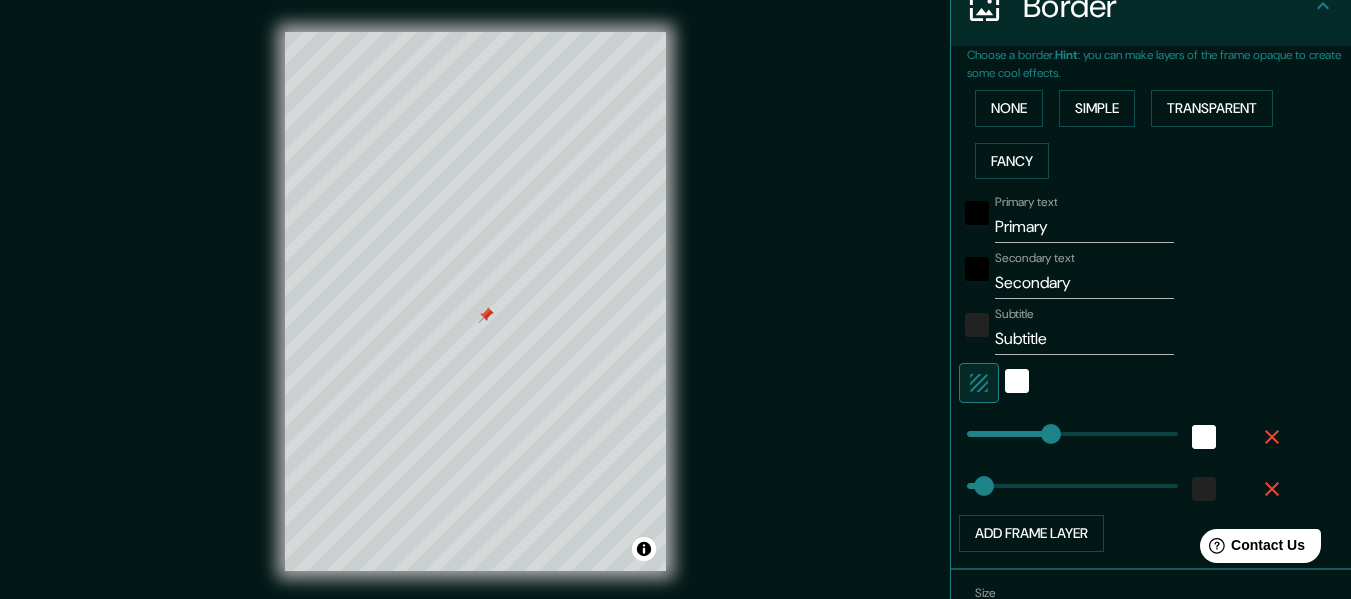 click on "Primary" at bounding box center [1084, 227] 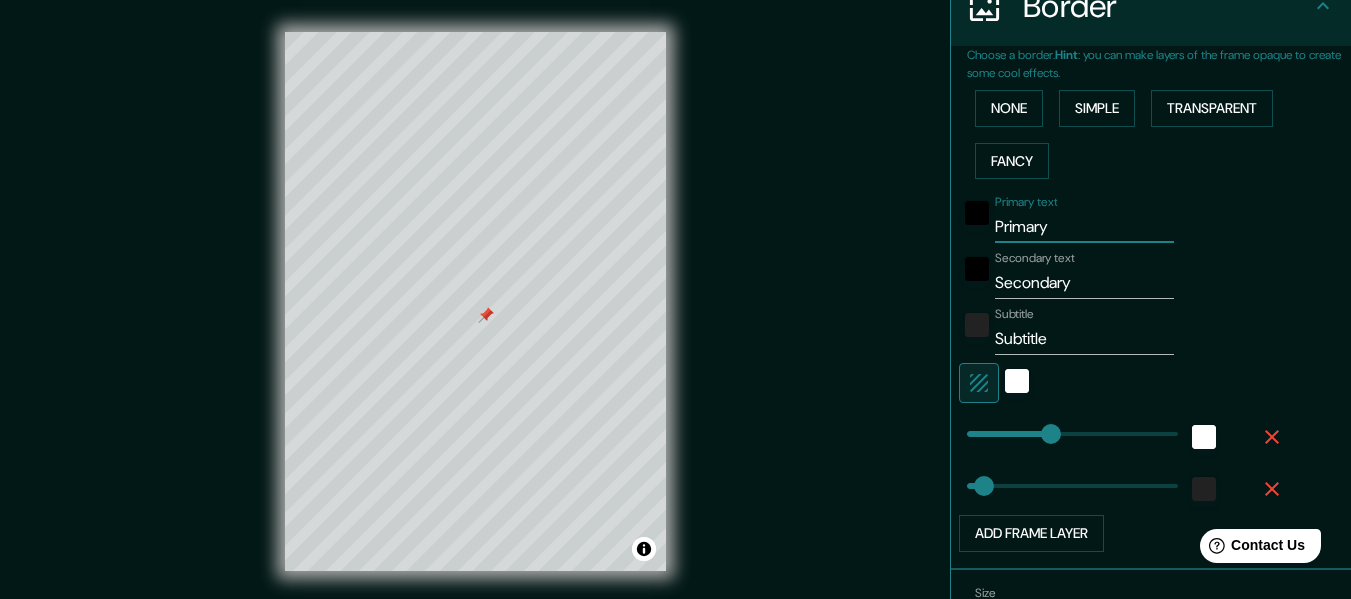 drag, startPoint x: 1048, startPoint y: 228, endPoint x: 981, endPoint y: 229, distance: 67.00746 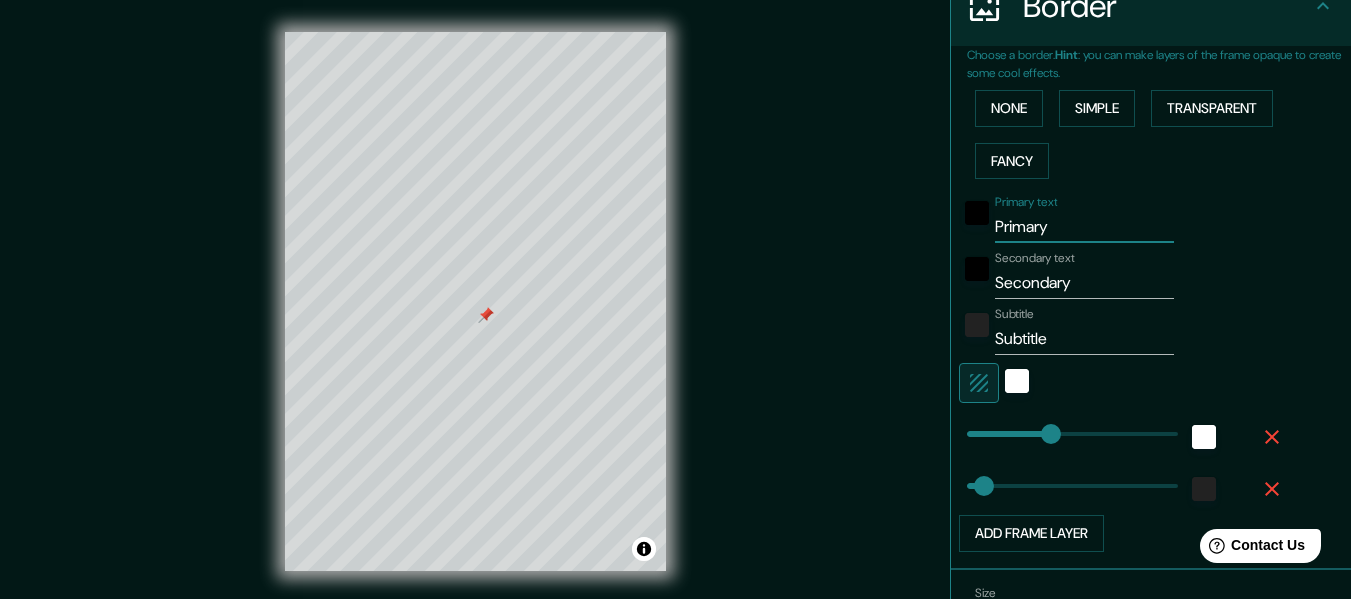 type on "a" 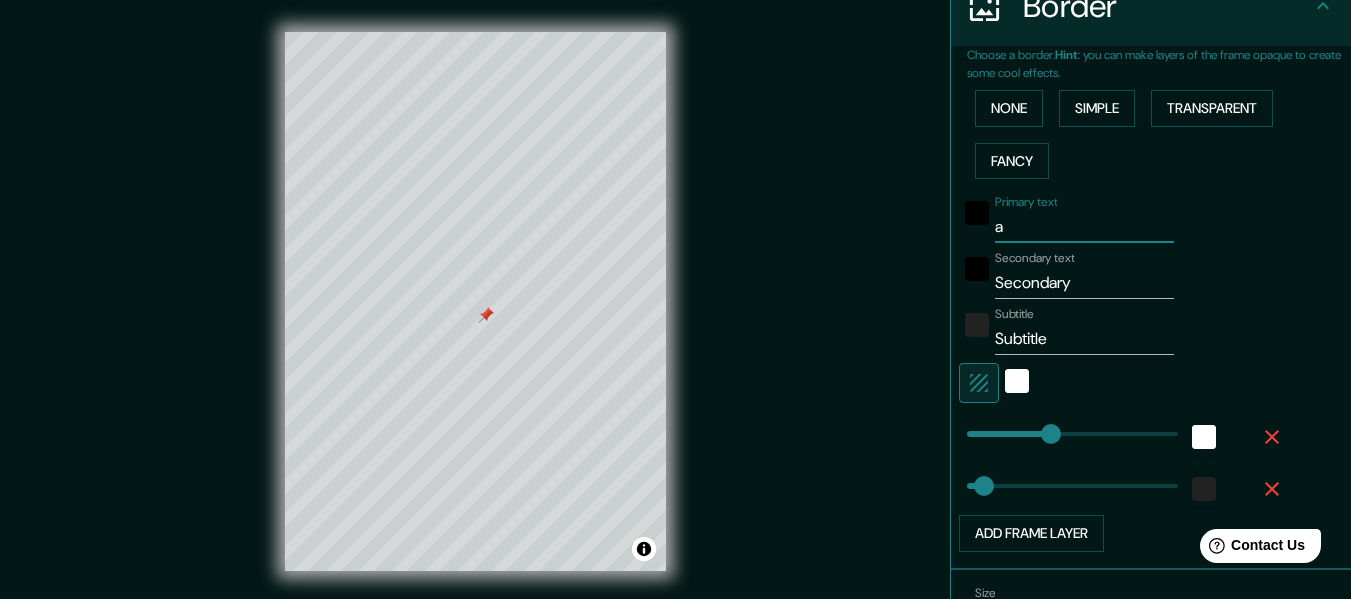 type on "av" 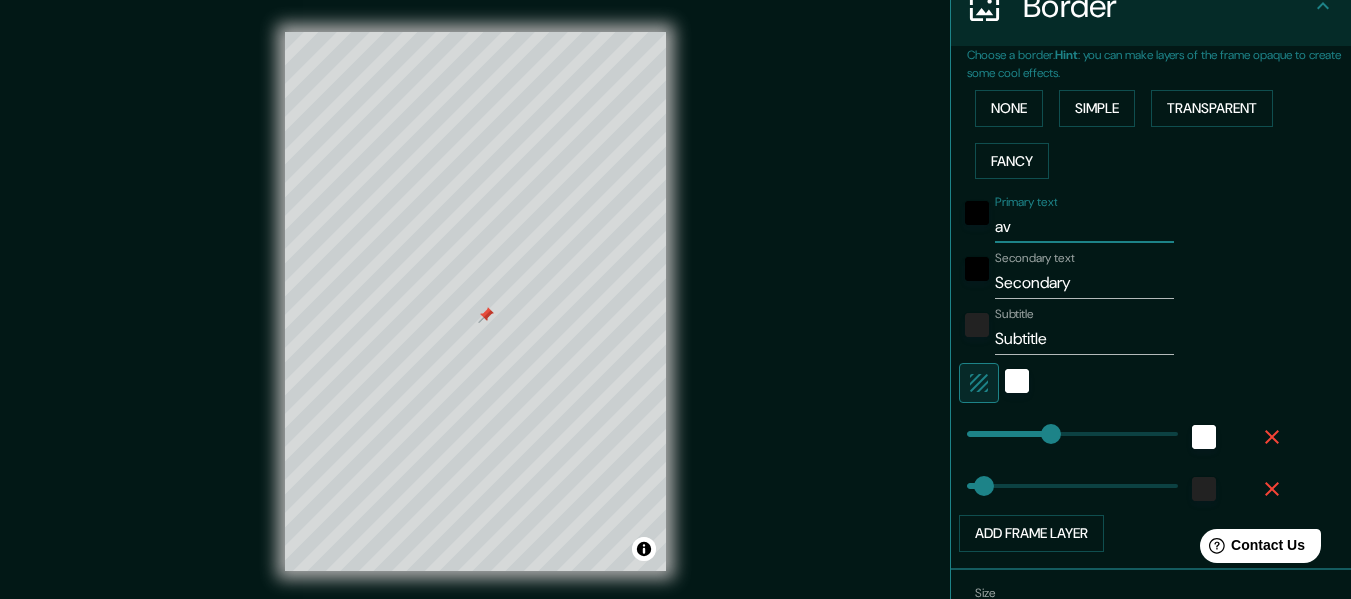 type on "a" 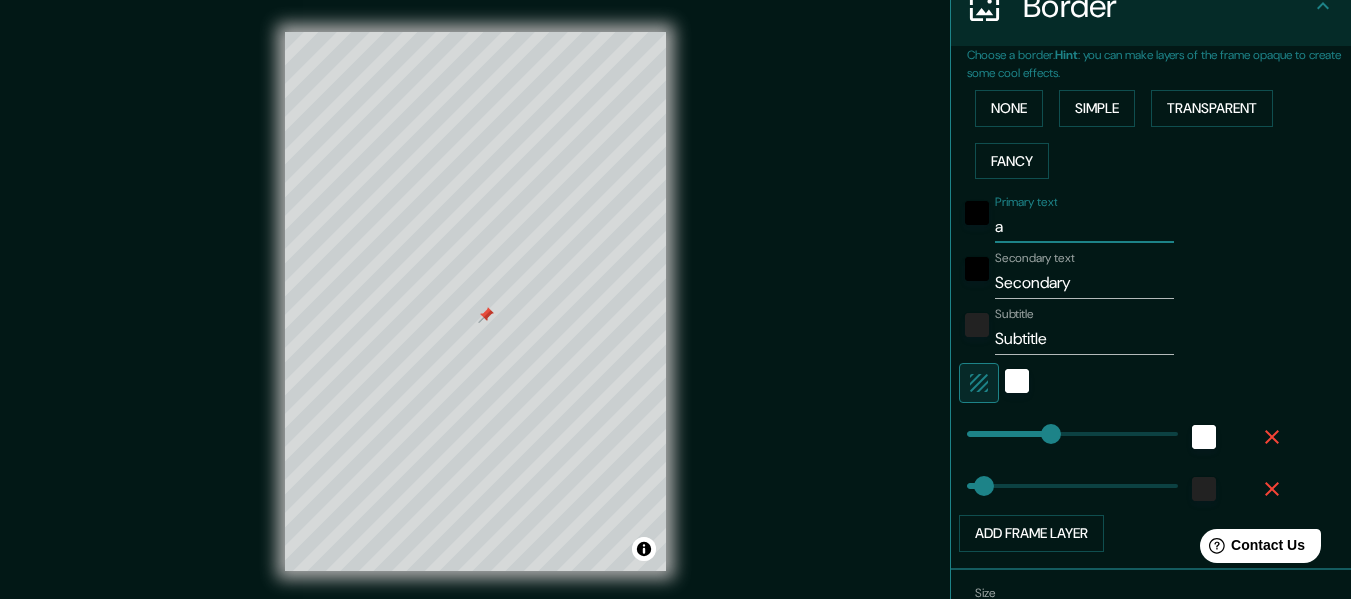type on "152" 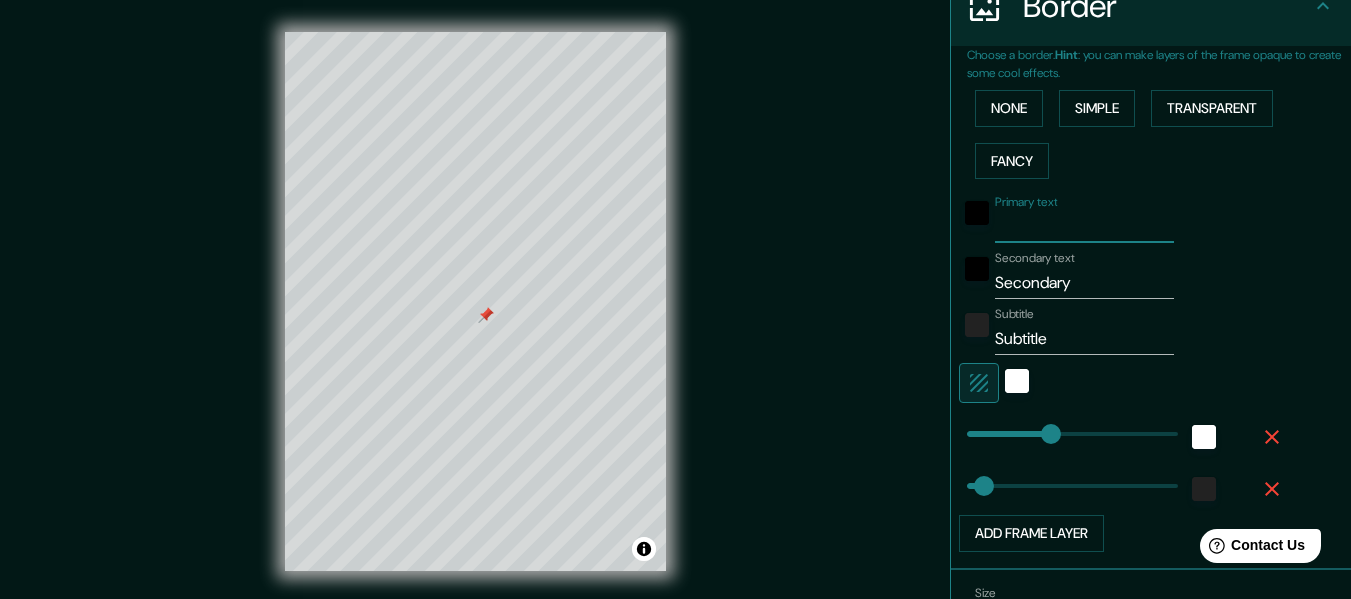 type on "152" 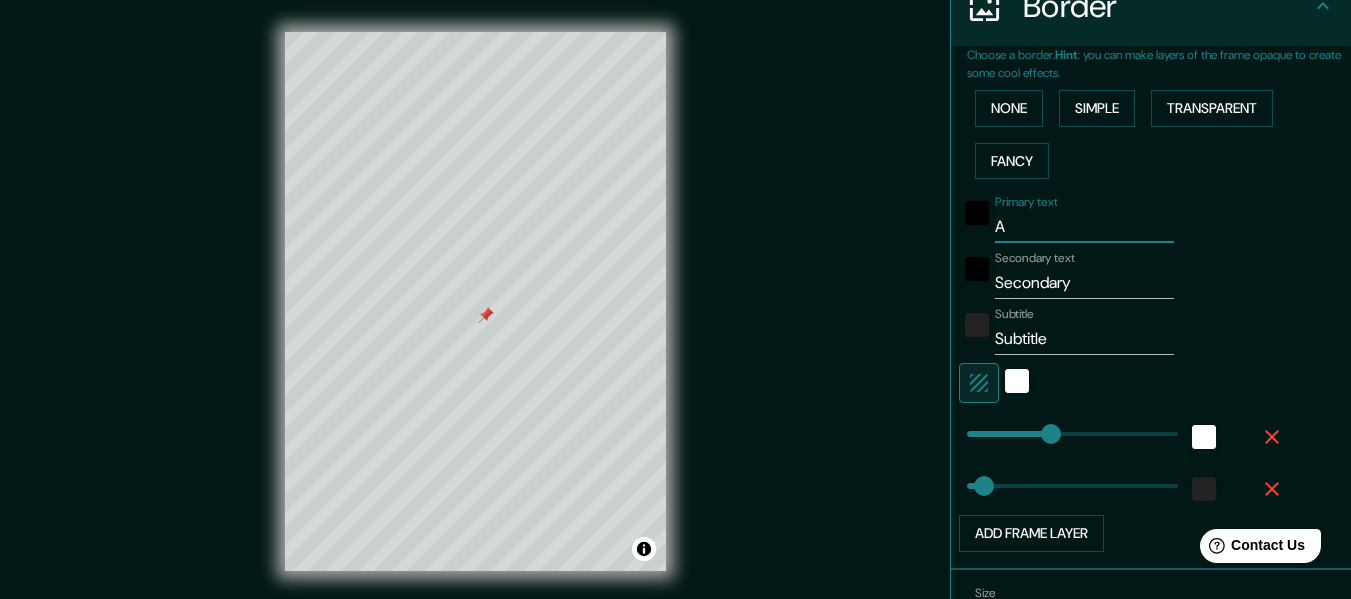 type on "152" 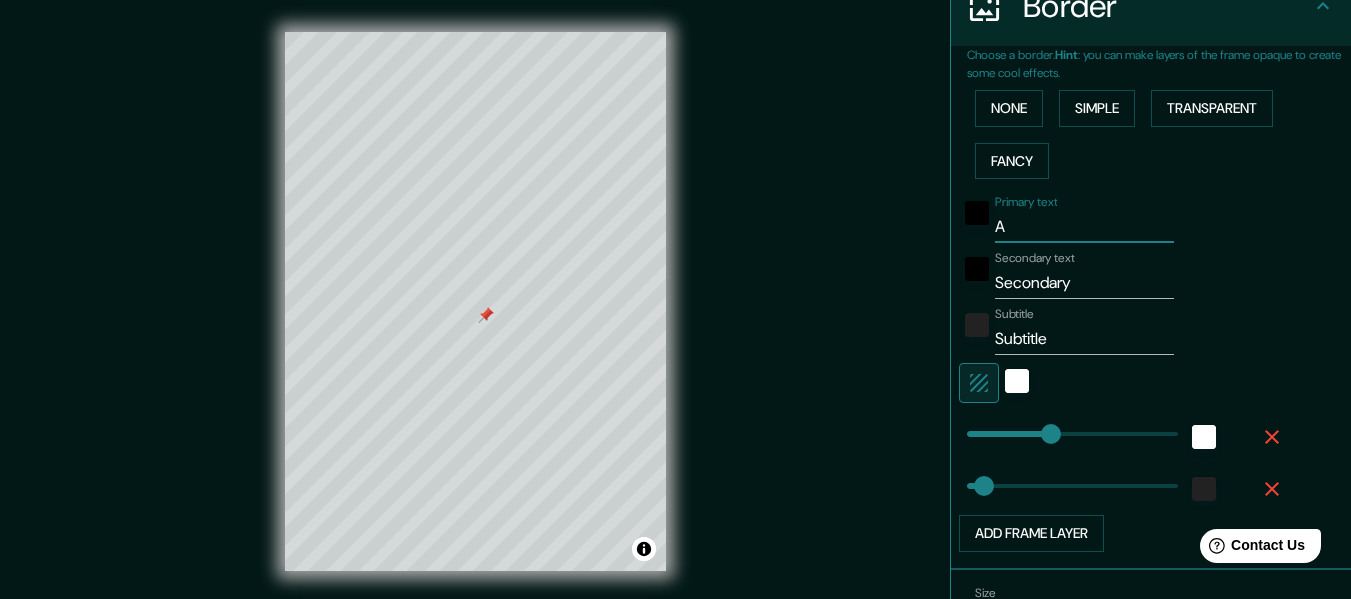 type on "AC" 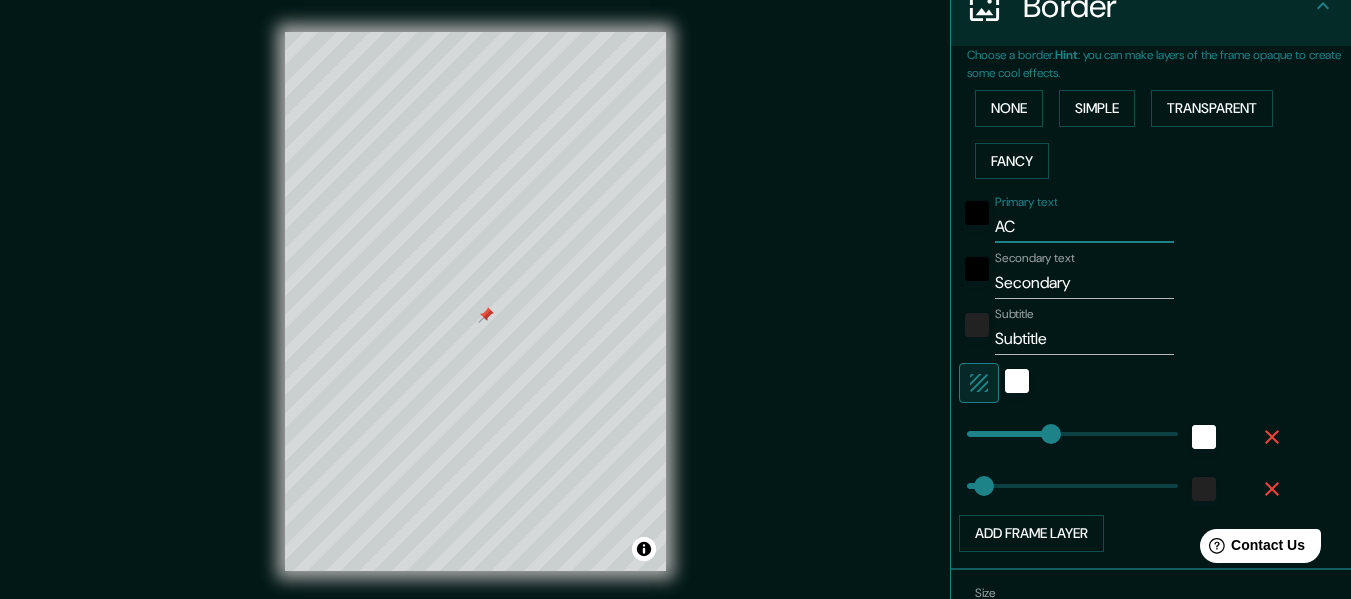 type on "152" 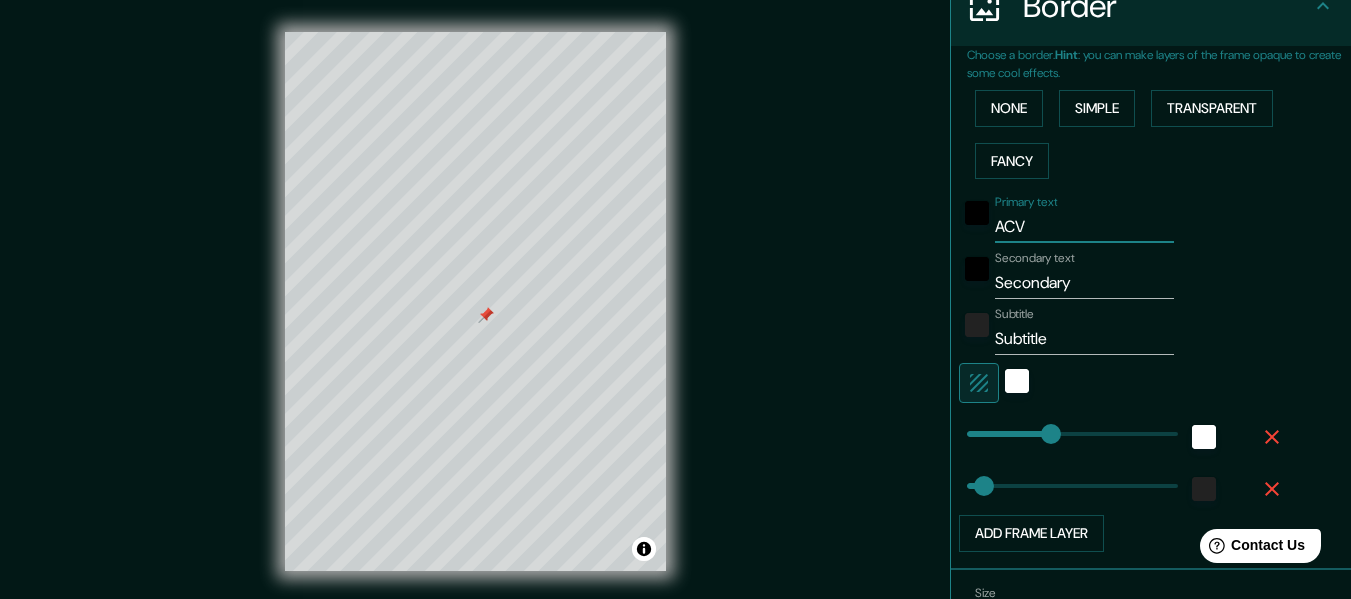 type on "AC" 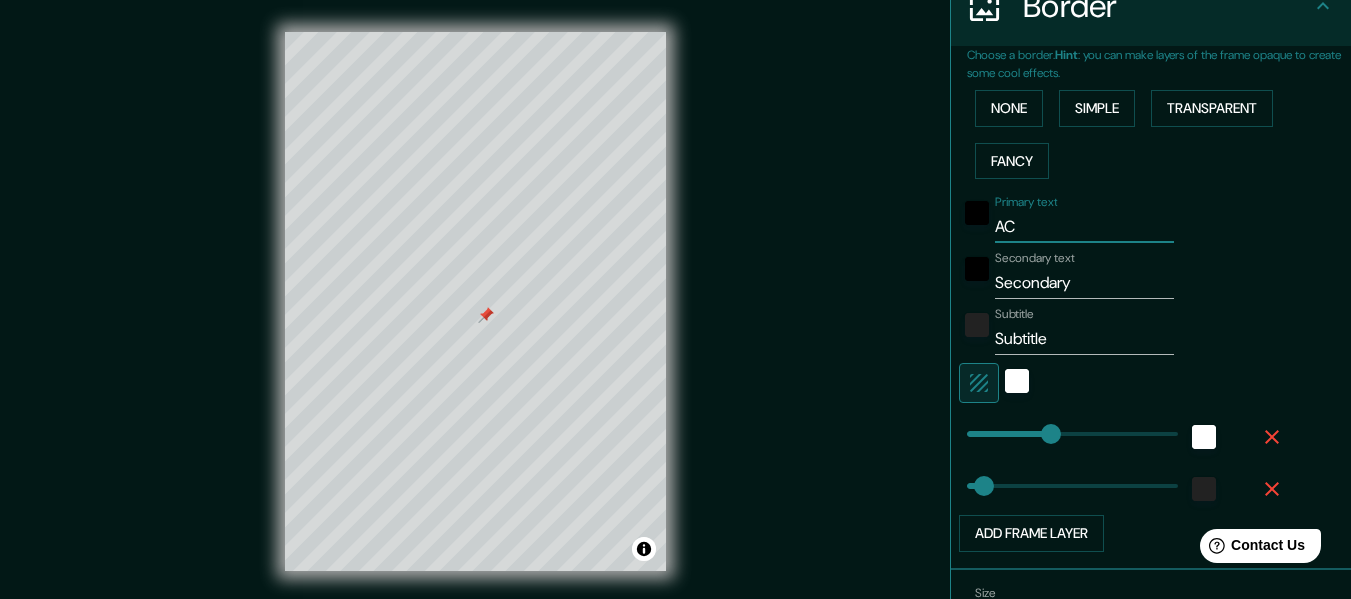 type on "152" 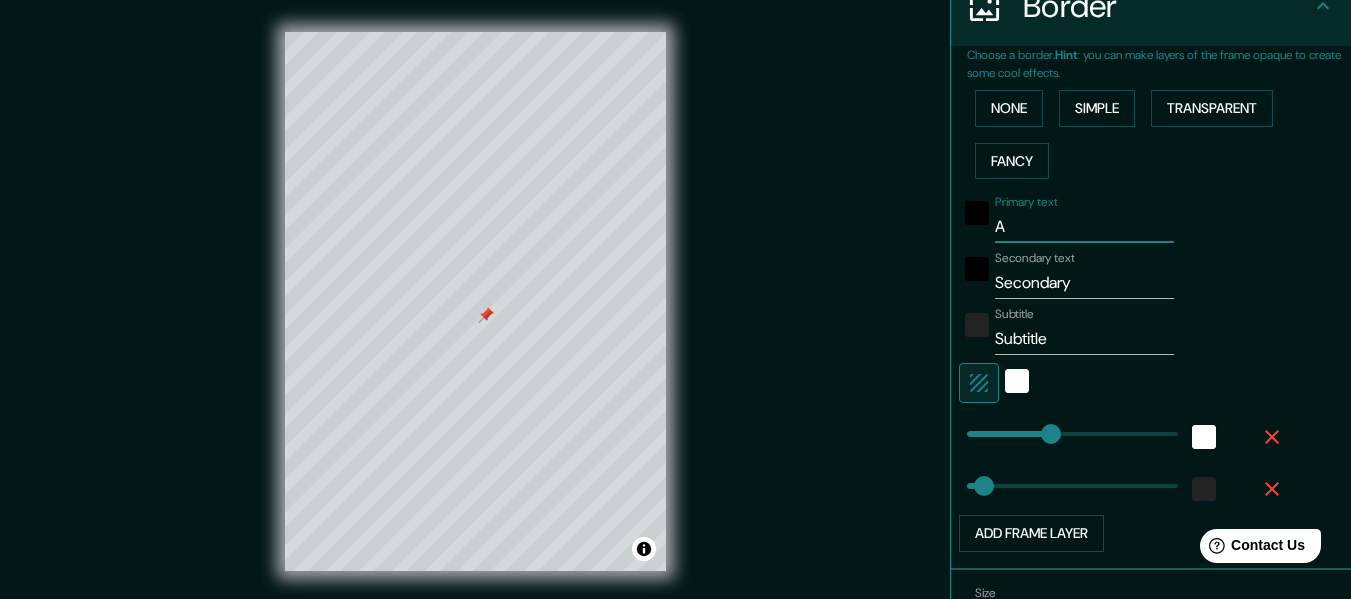 type on "AV" 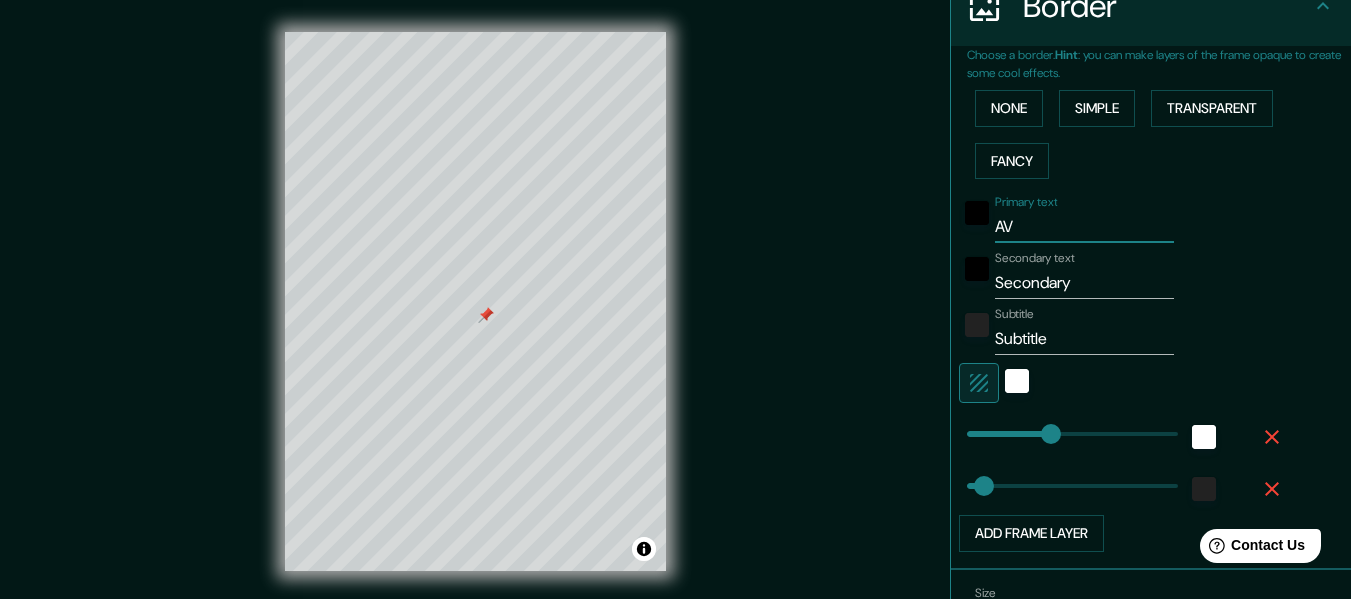 type on "152" 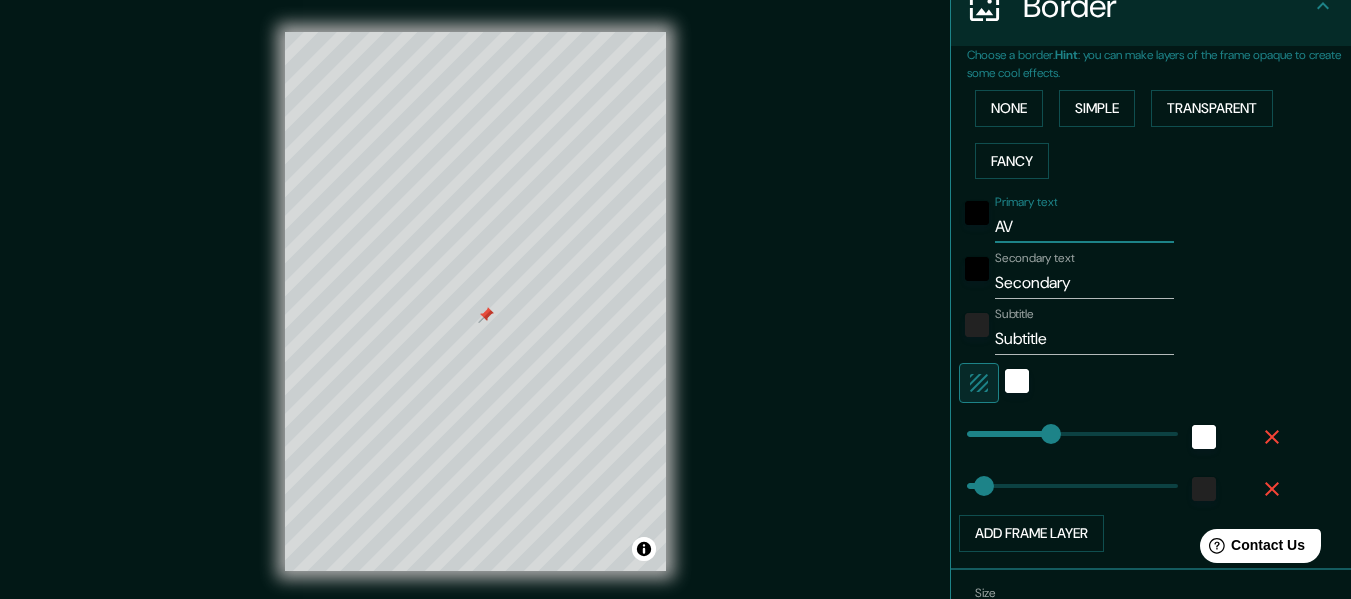 type on "AV" 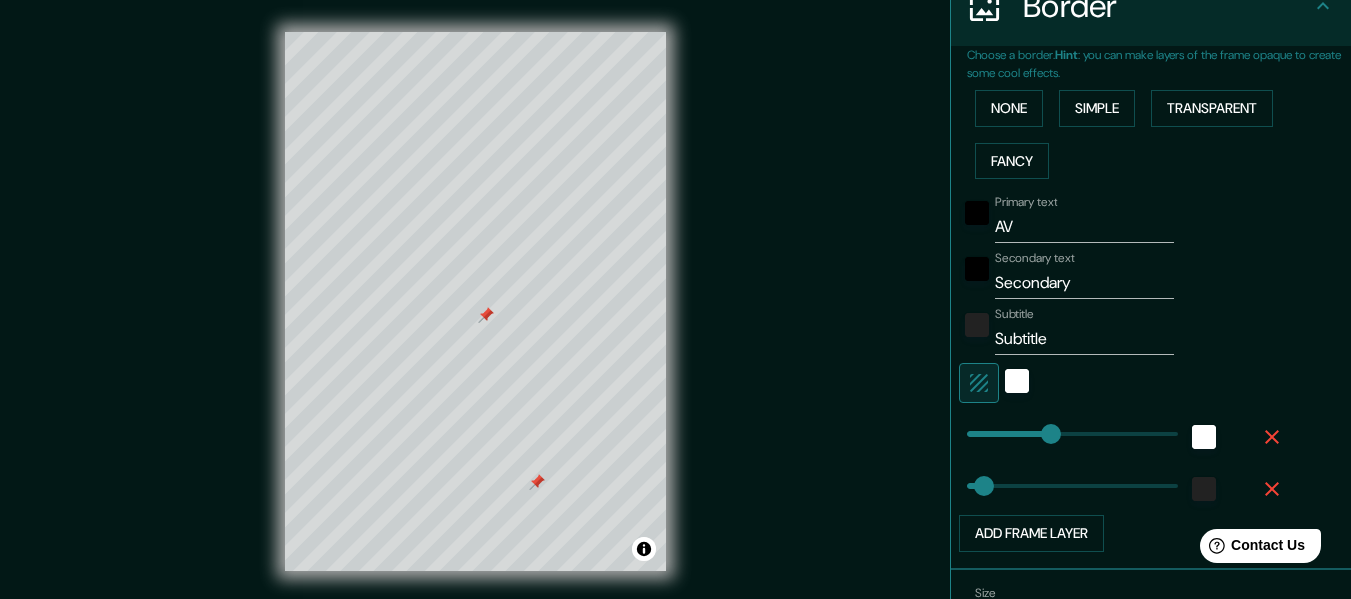 click at bounding box center (537, 482) 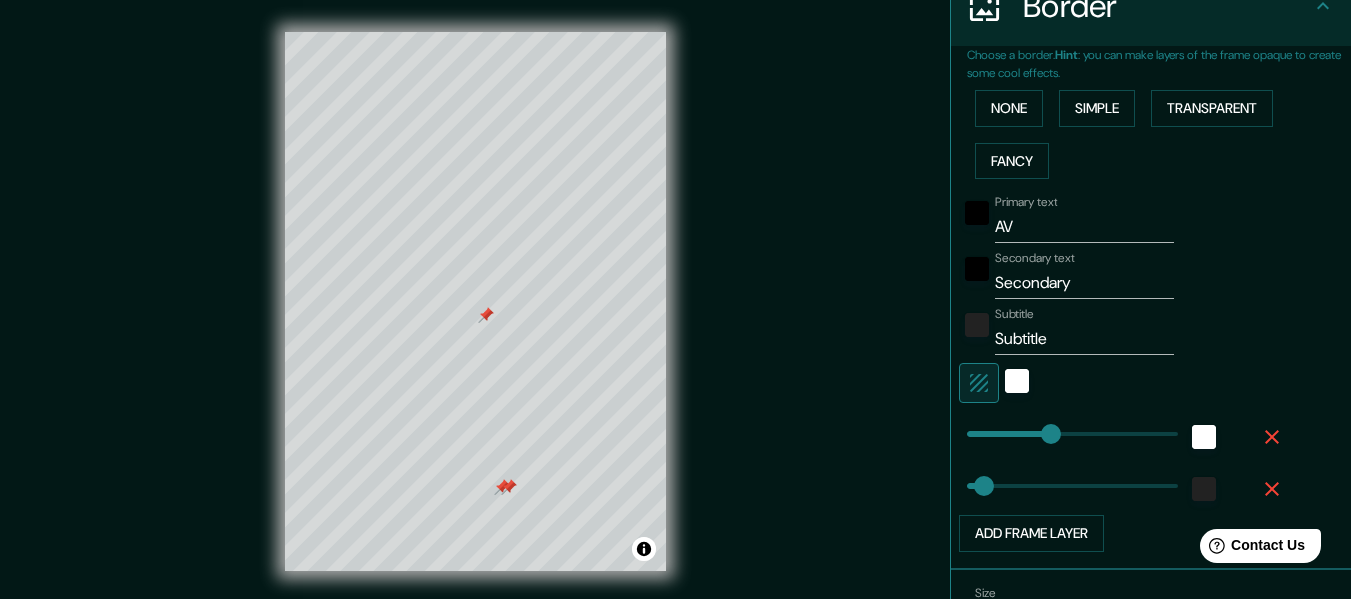 click at bounding box center (509, 487) 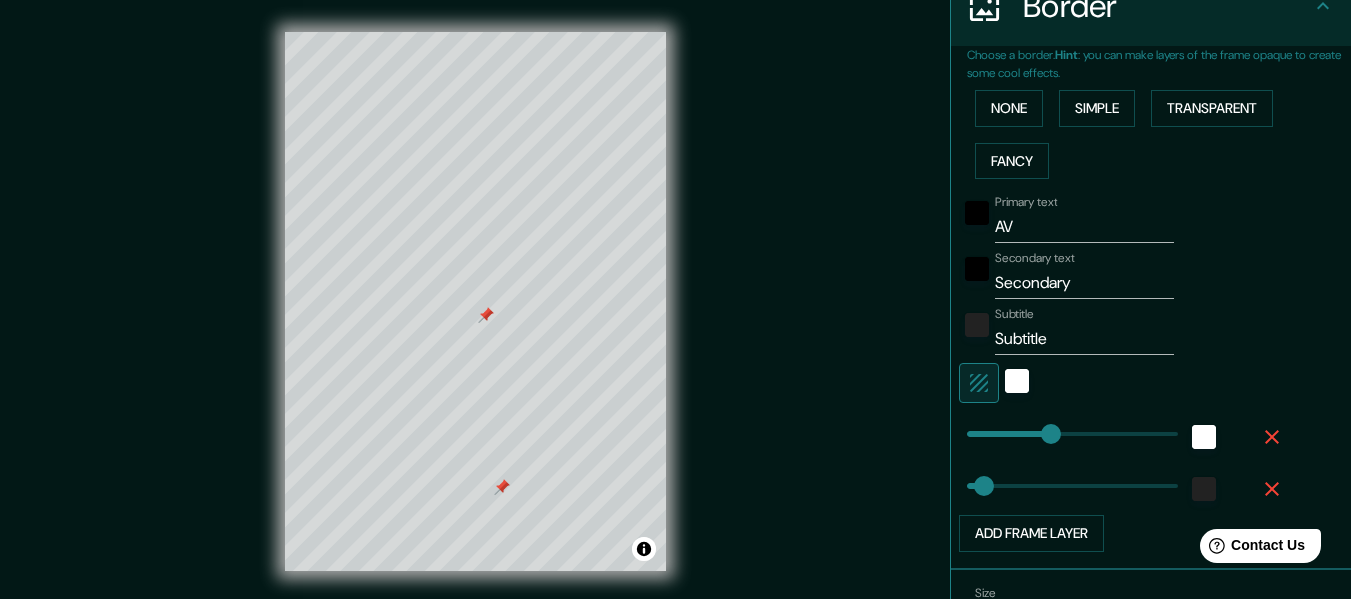 click at bounding box center [502, 487] 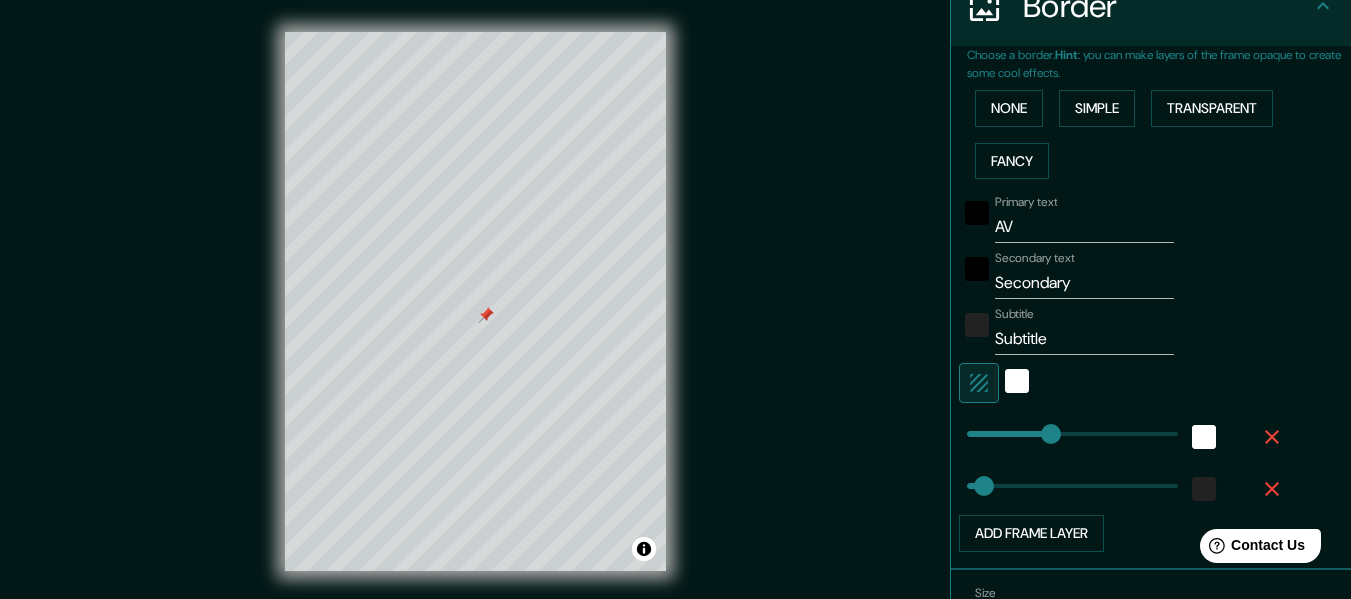type on "152" 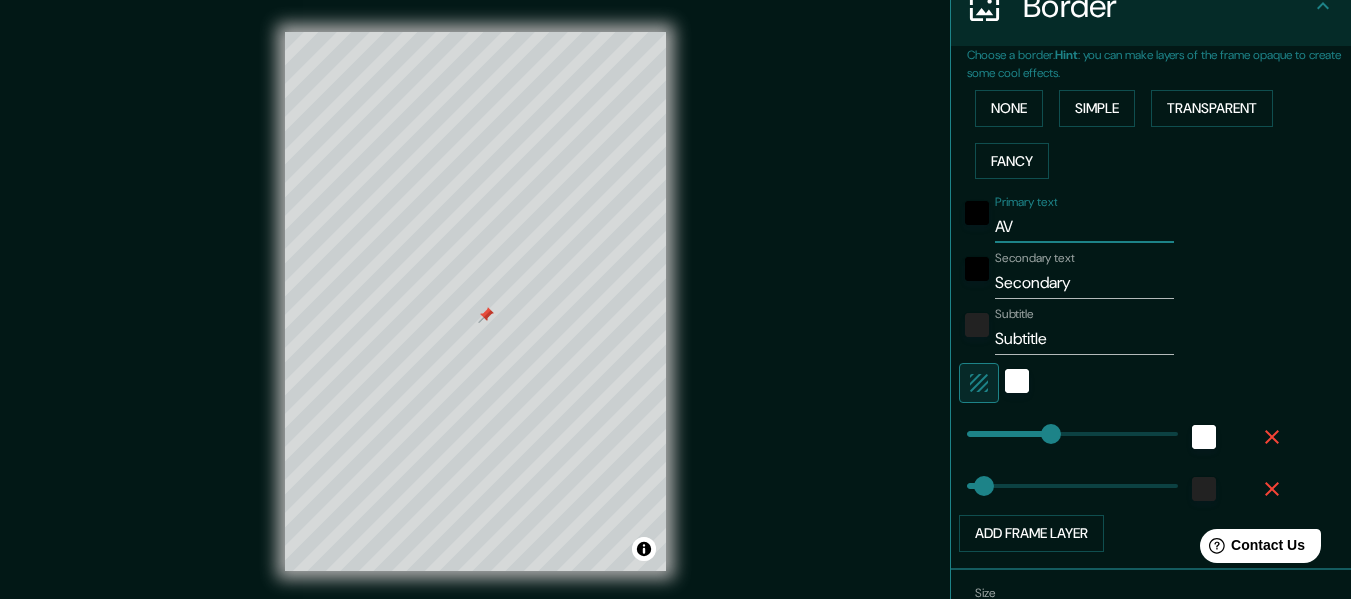 type on "AV" 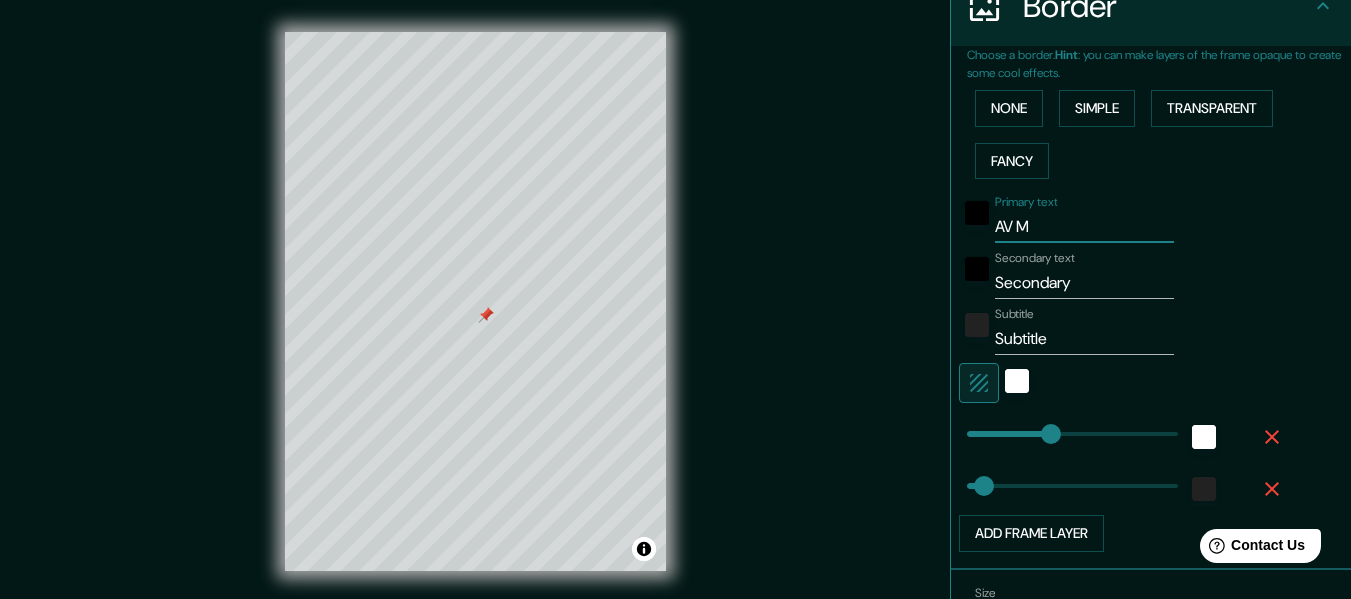 type on "AV MI" 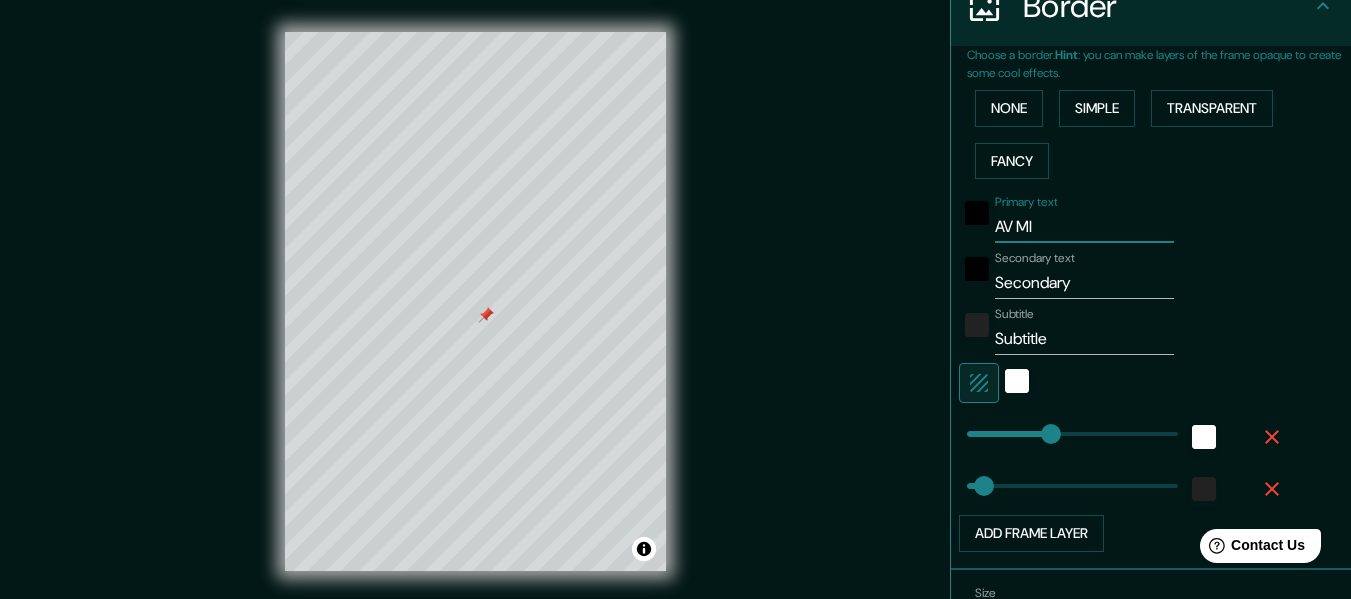 type on "AV MIG" 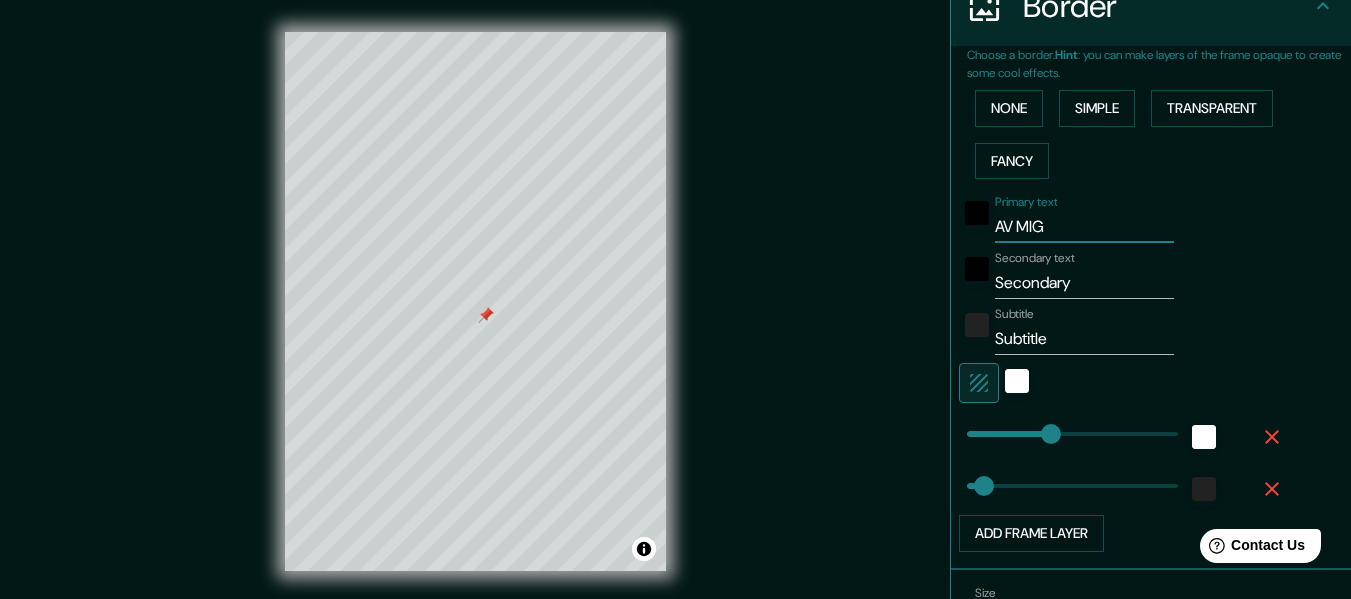 type on "AV [PERSON_NAME]" 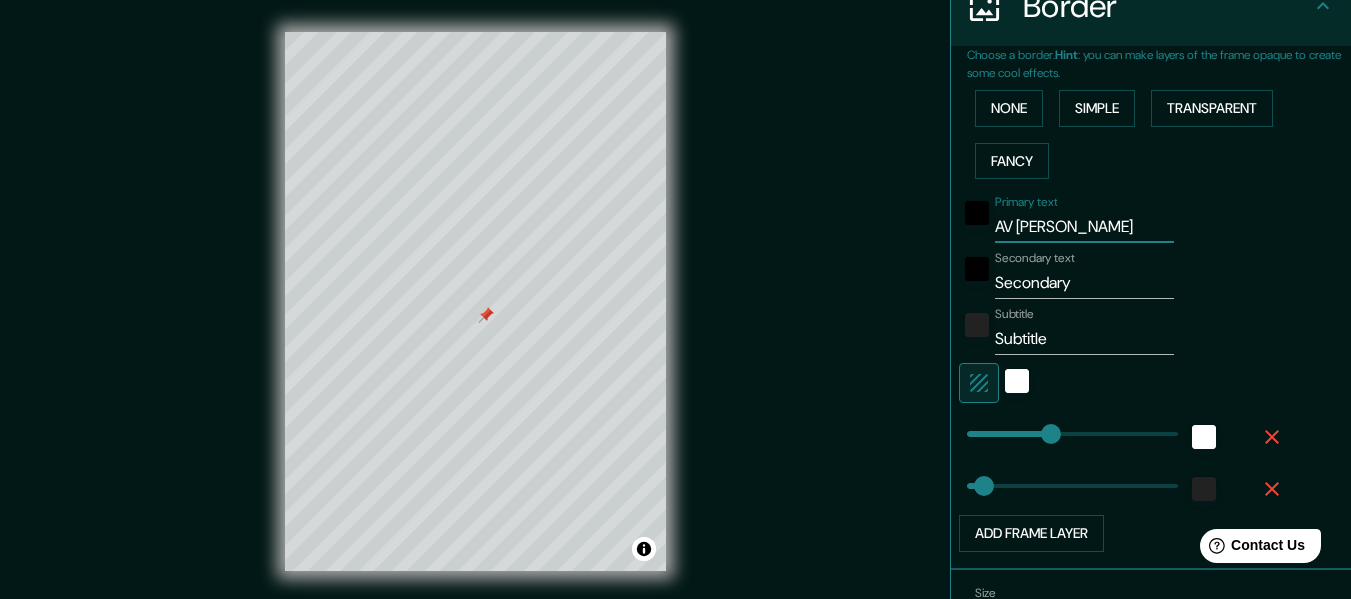 type on "152" 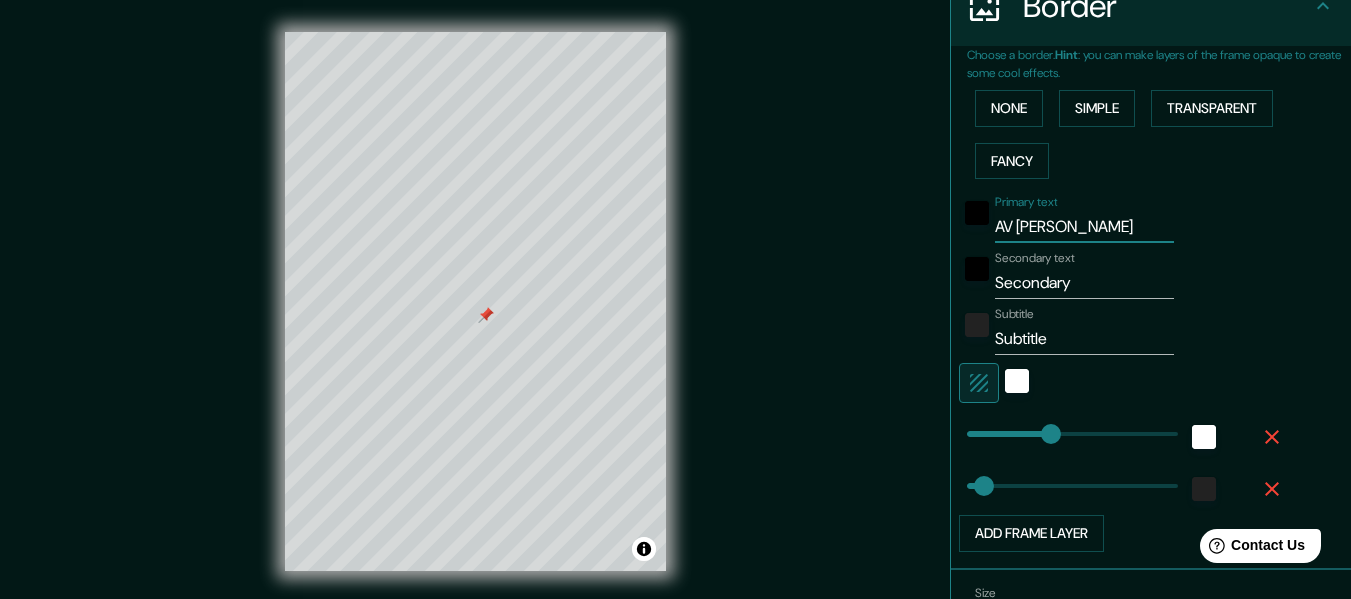 type on "AV [PERSON_NAME]" 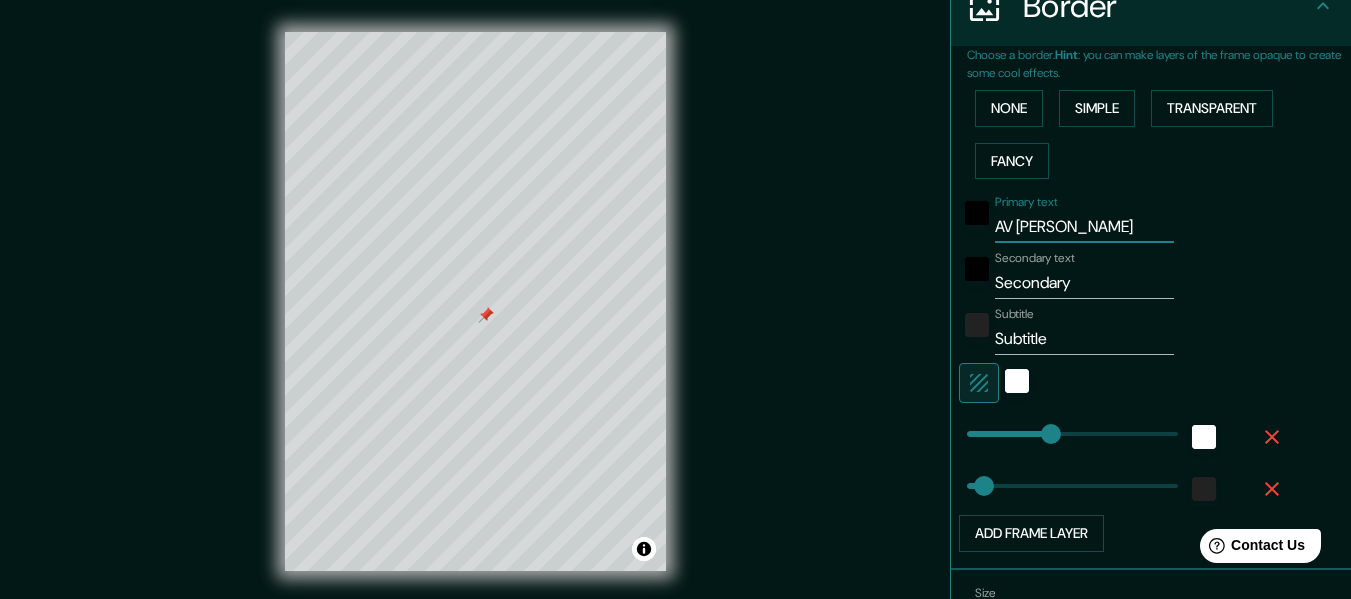 type on "AV [PERSON_NAME]." 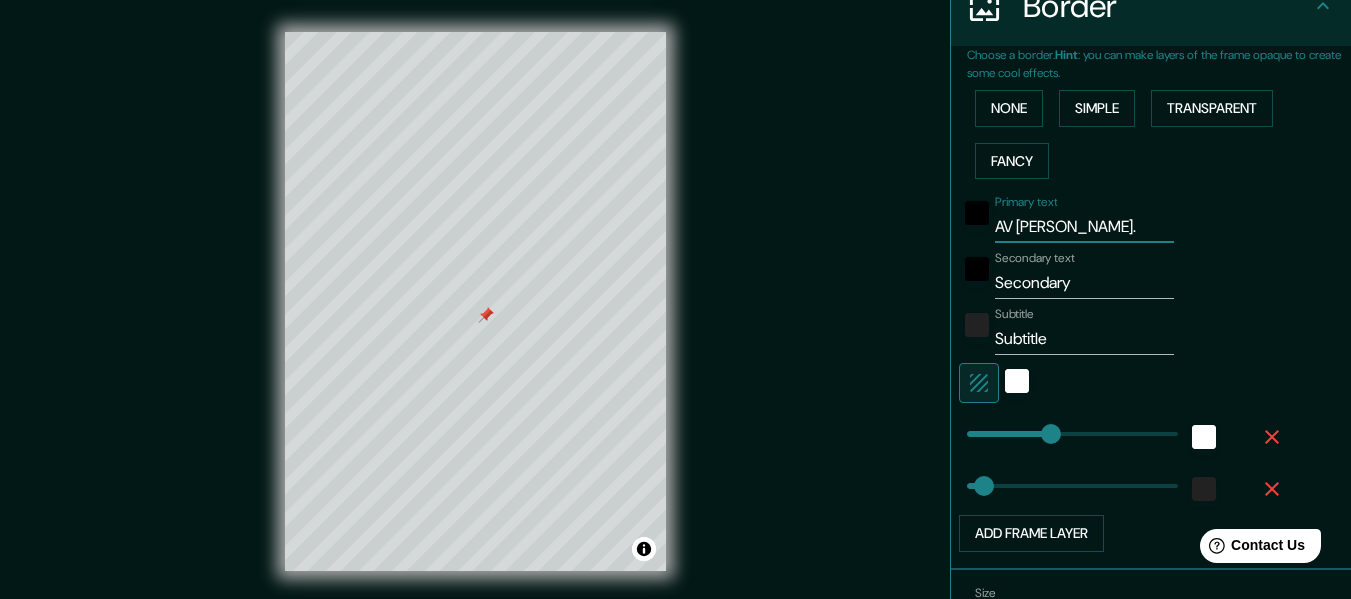 type on "152" 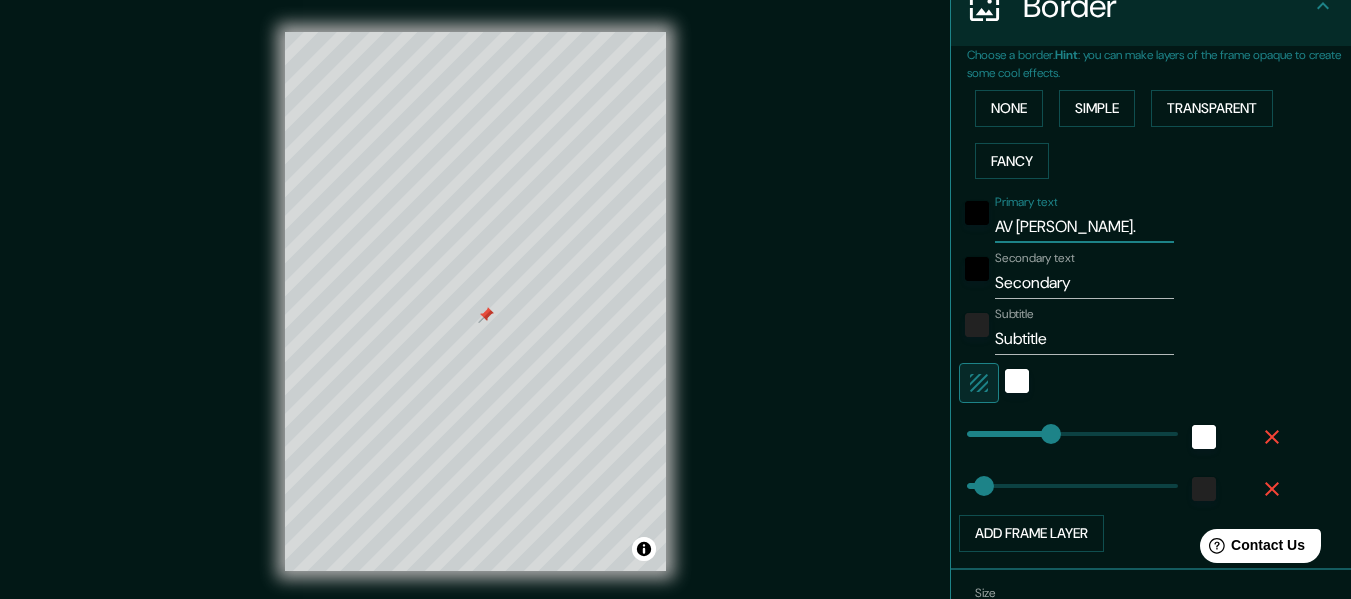 type on "30" 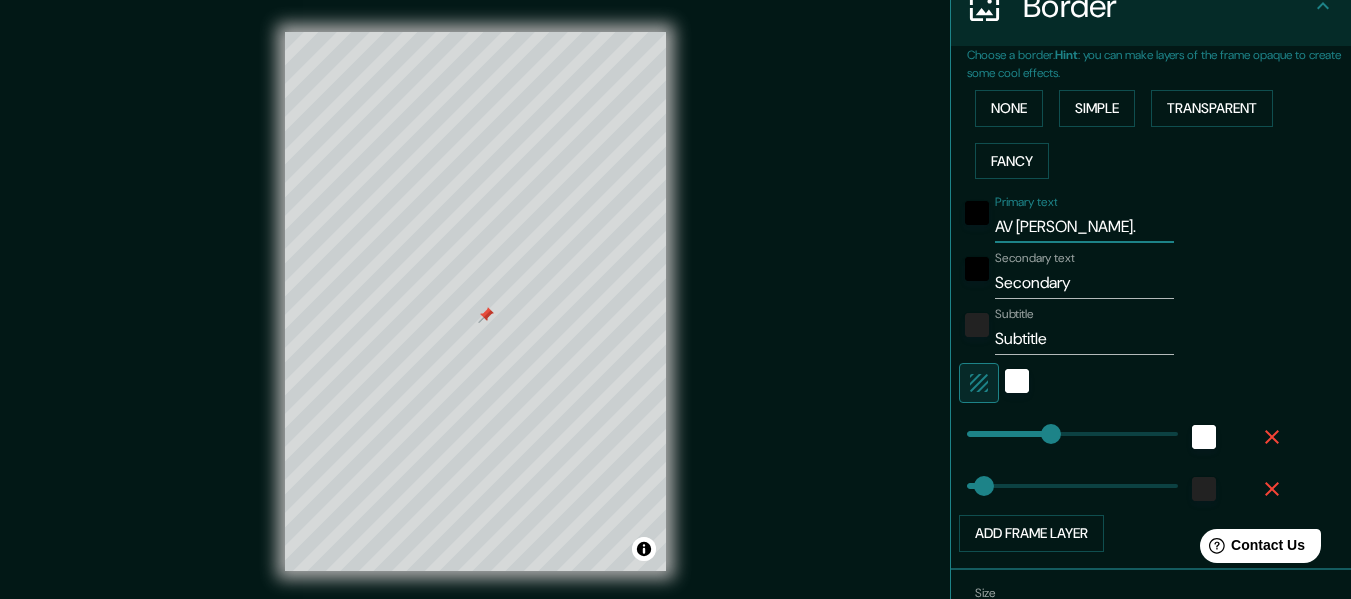 drag, startPoint x: 1053, startPoint y: 229, endPoint x: 977, endPoint y: 243, distance: 77.27872 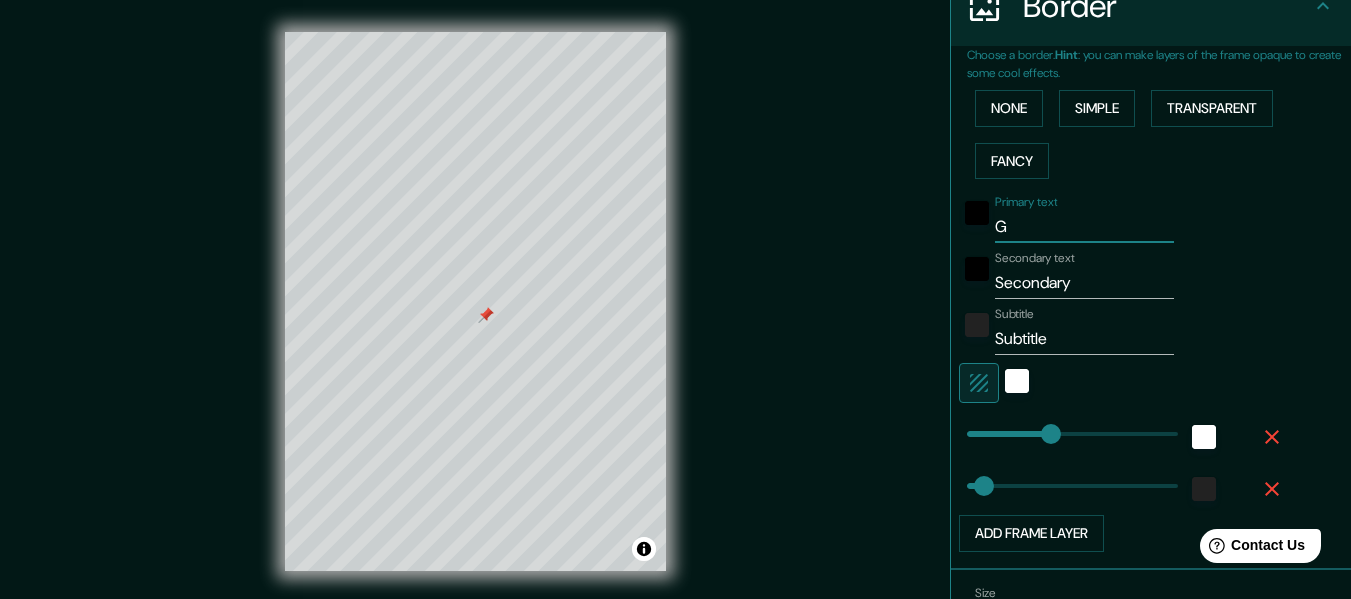 type on "GA" 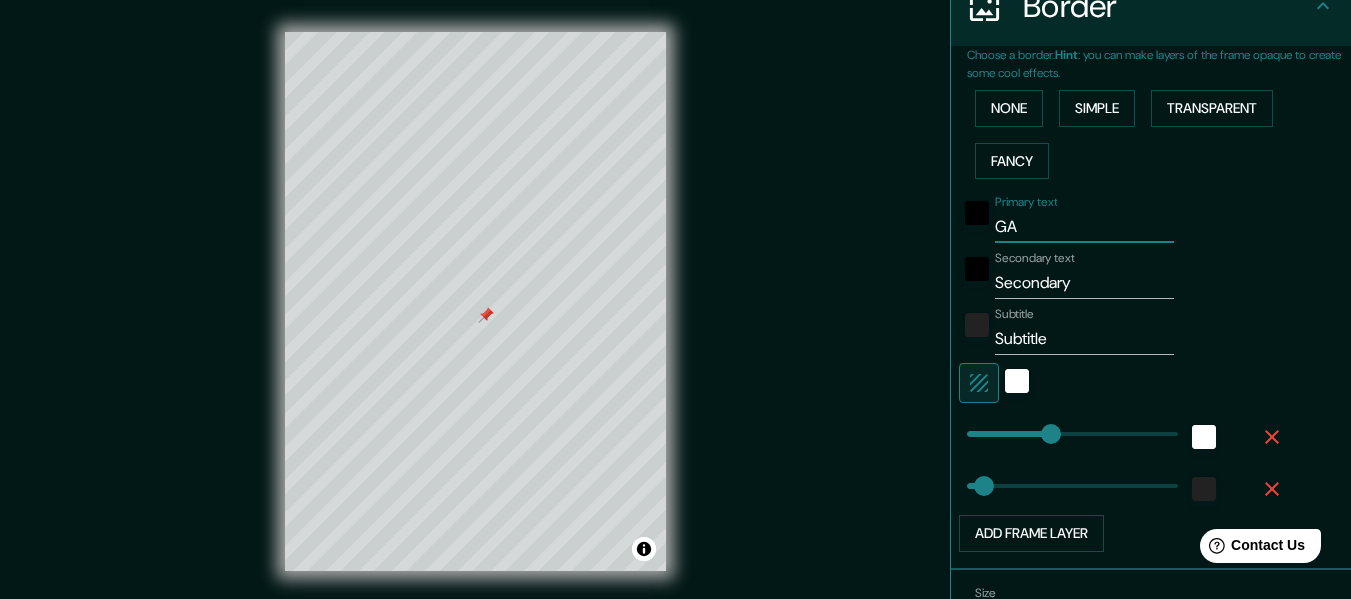 type on "[PERSON_NAME]" 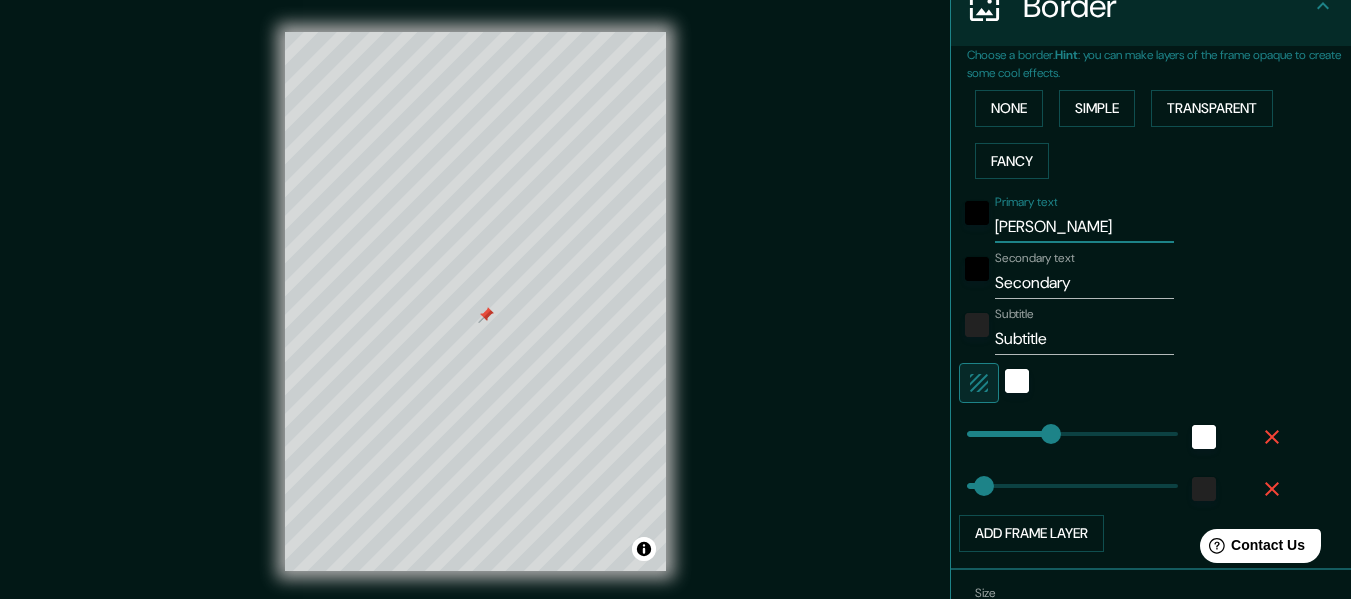type on "152" 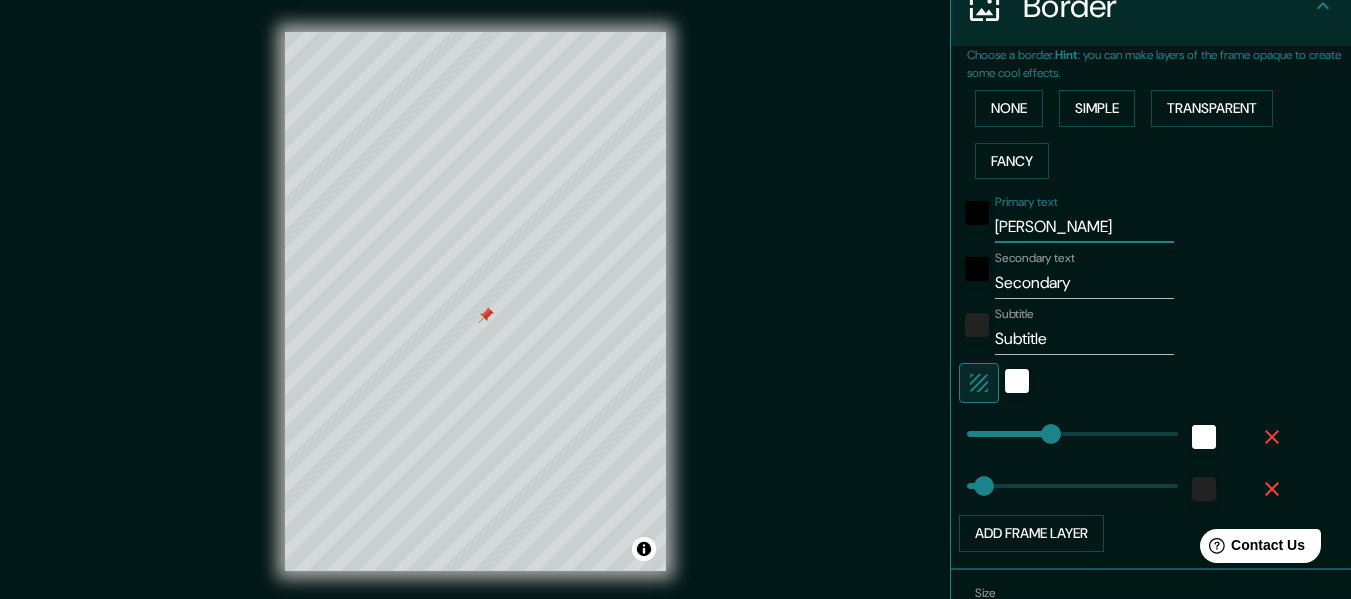drag, startPoint x: 1046, startPoint y: 219, endPoint x: 955, endPoint y: 230, distance: 91.66242 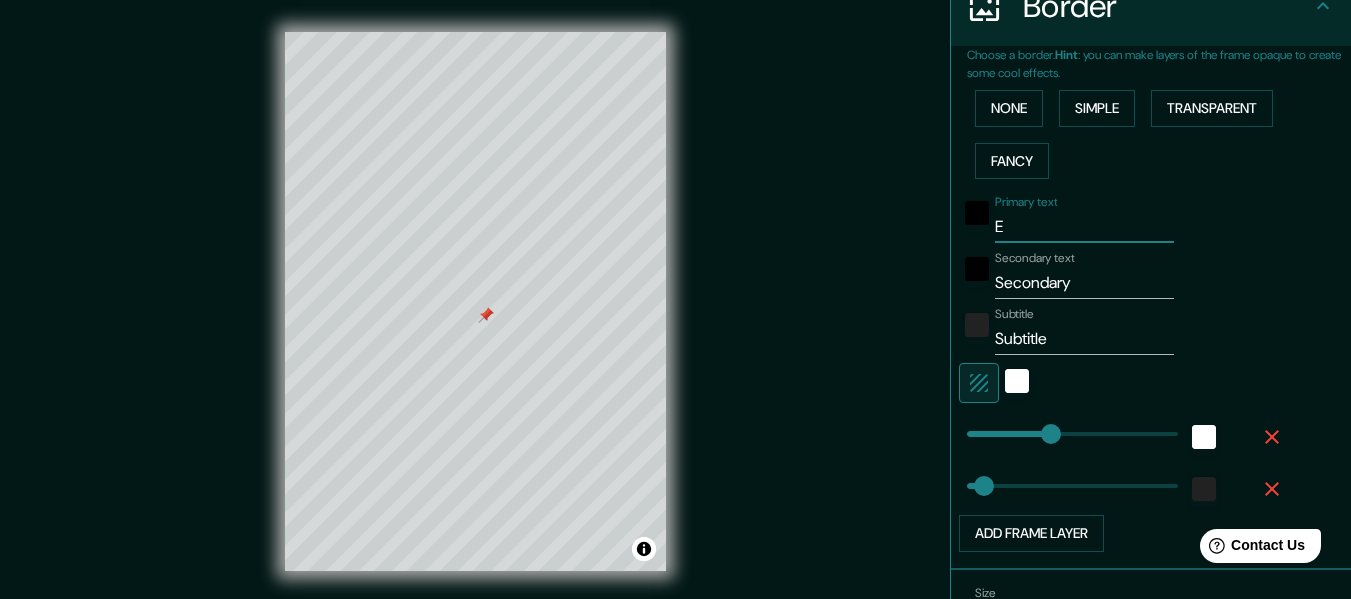 drag, startPoint x: 1012, startPoint y: 229, endPoint x: 947, endPoint y: 229, distance: 65 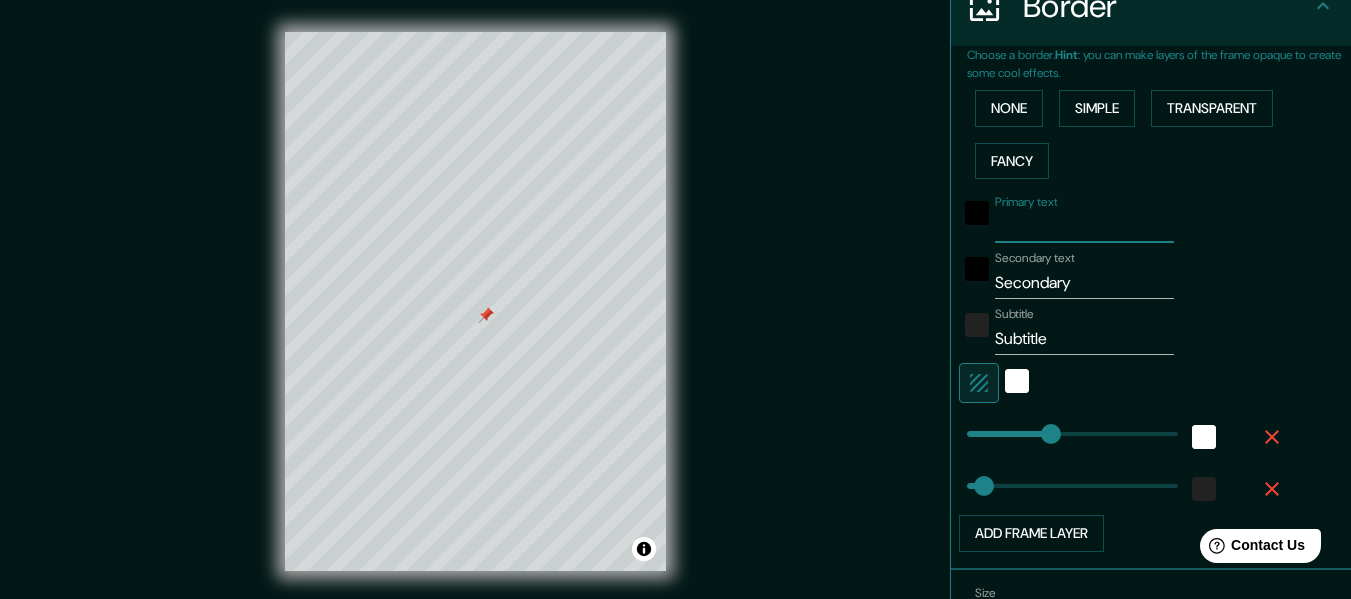 type 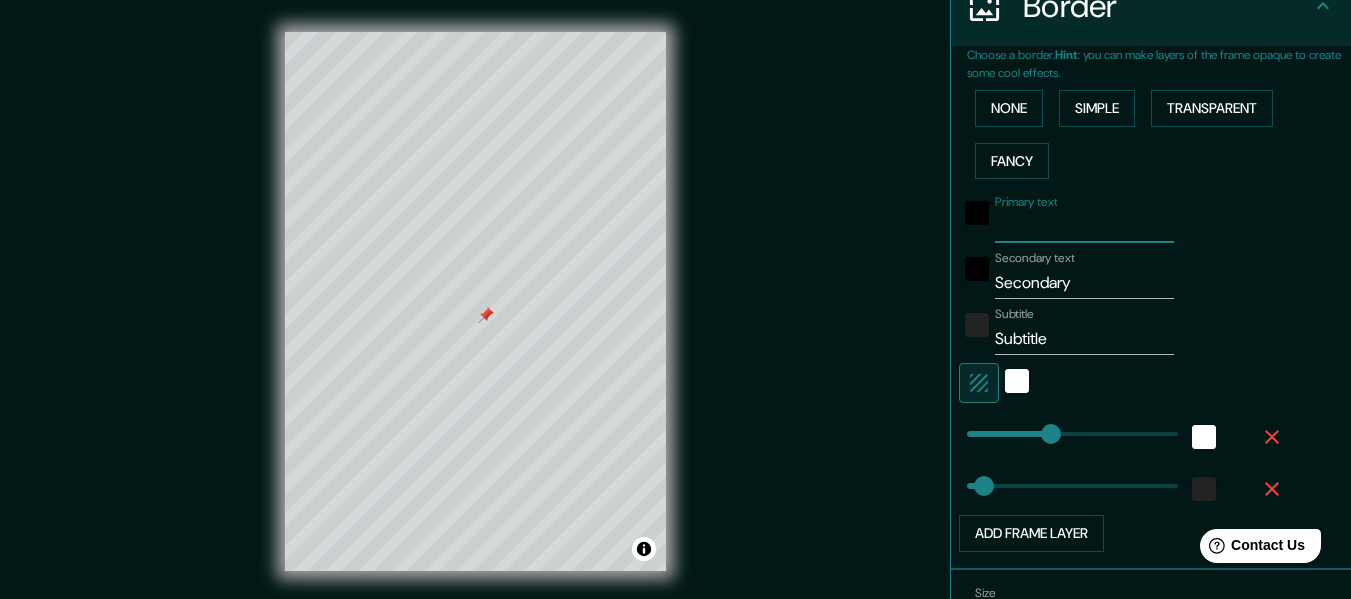 type on "A" 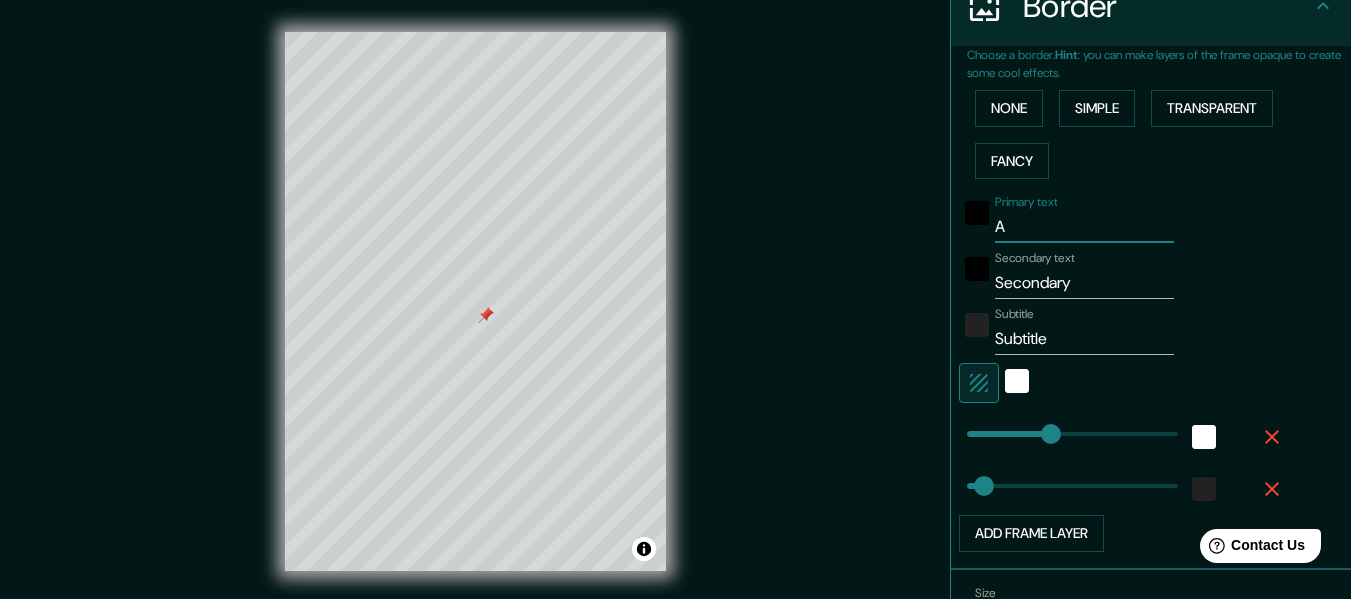 type on "AV" 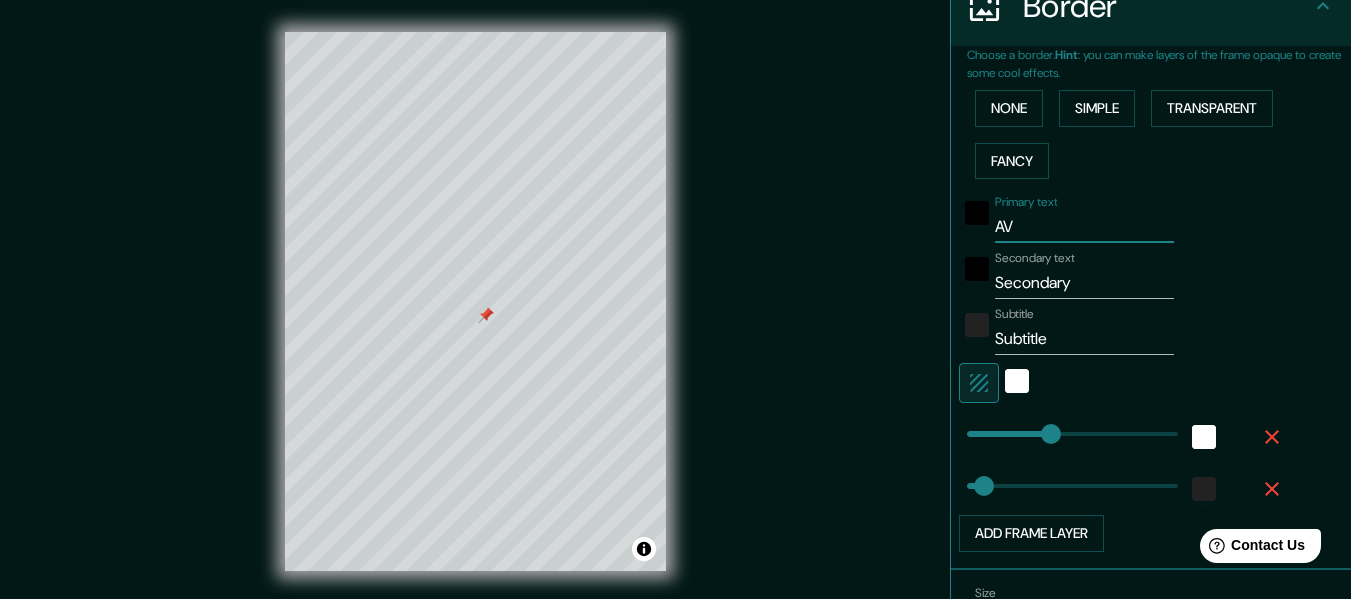type on "152" 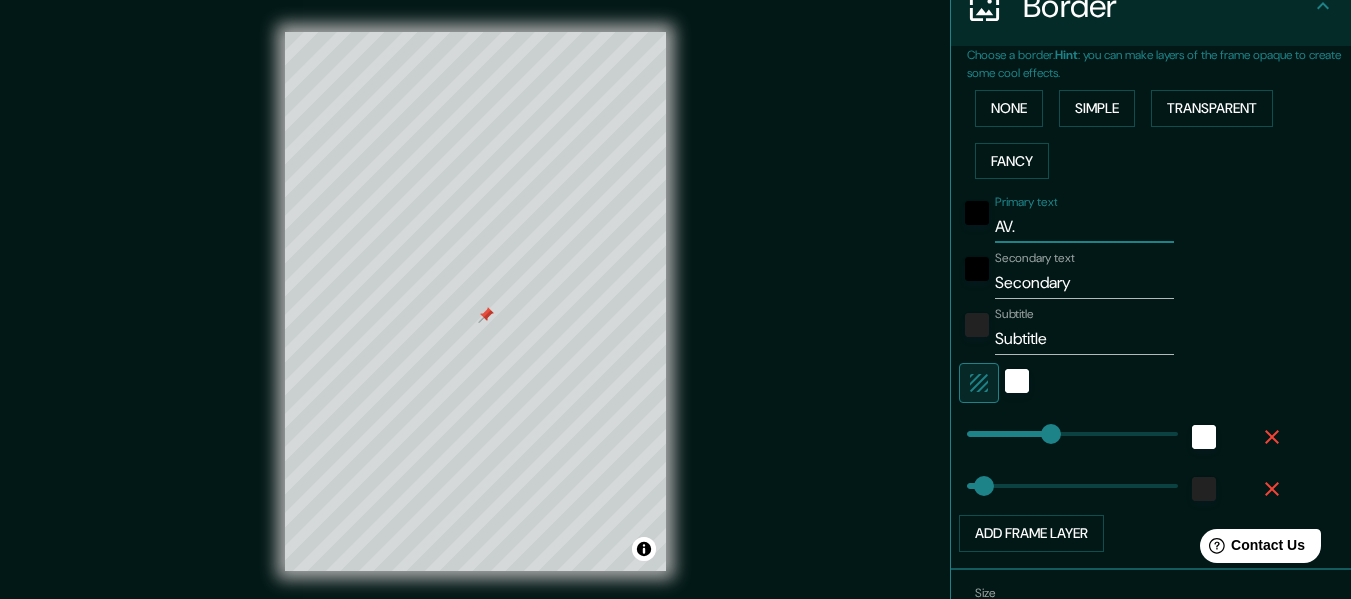 type on "AV." 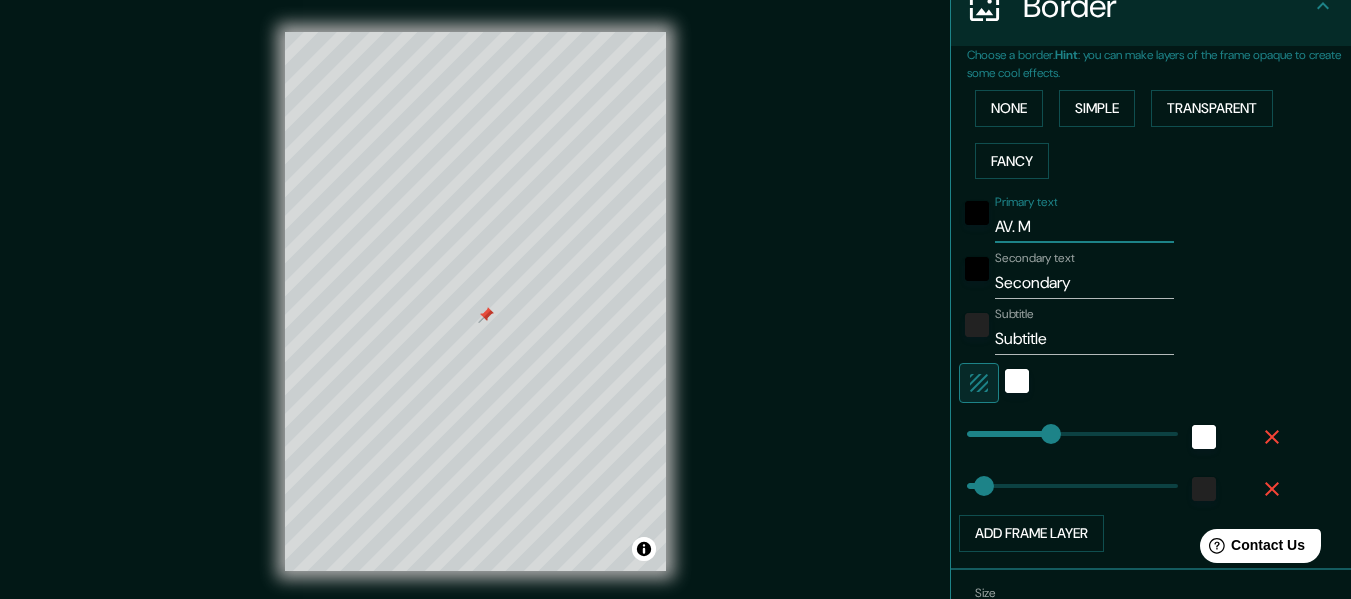 type on "AV. MI" 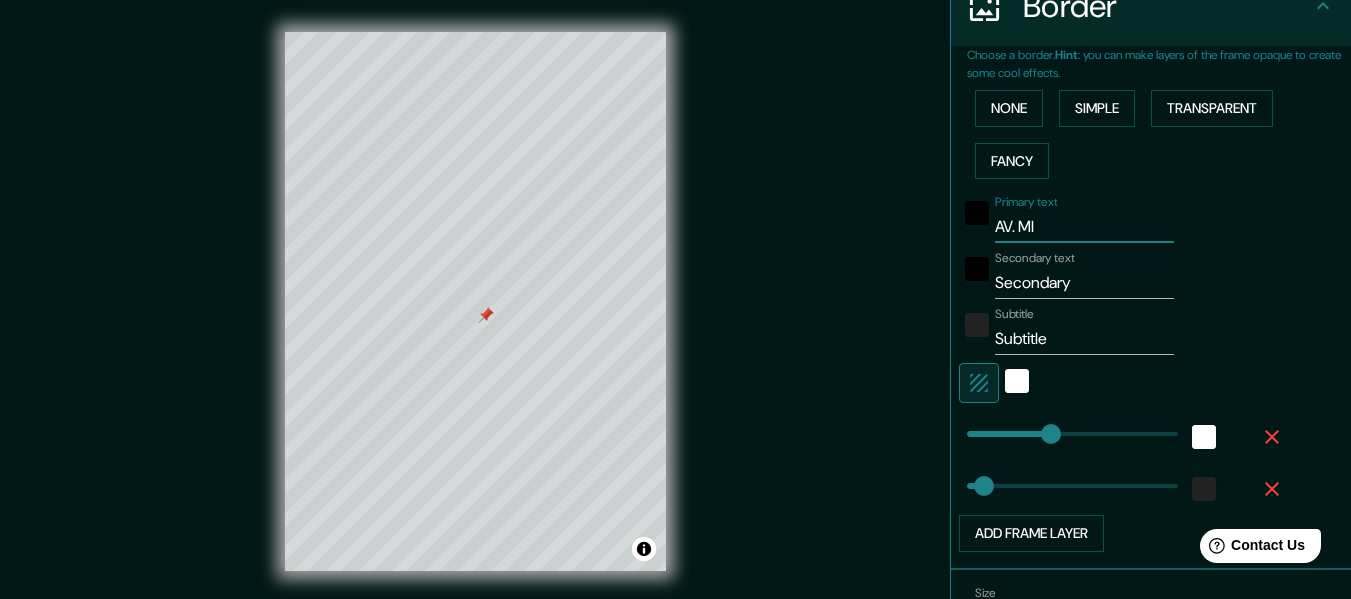 type on "AV. MIG" 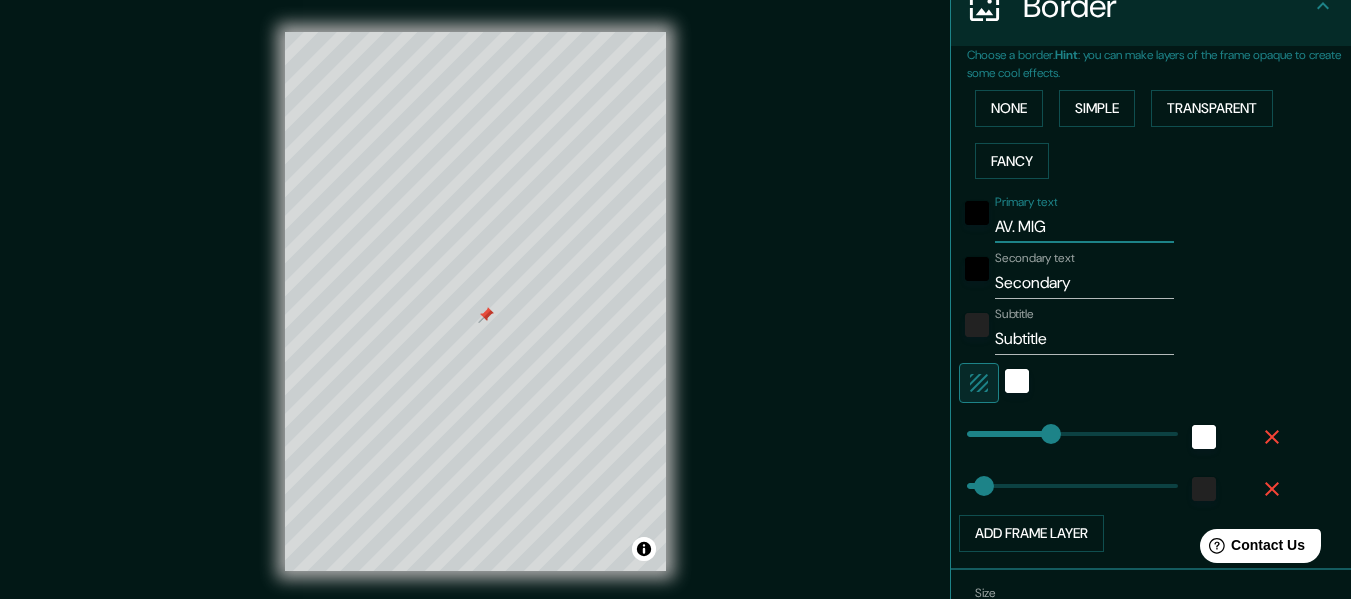 type on "AV. [PERSON_NAME]" 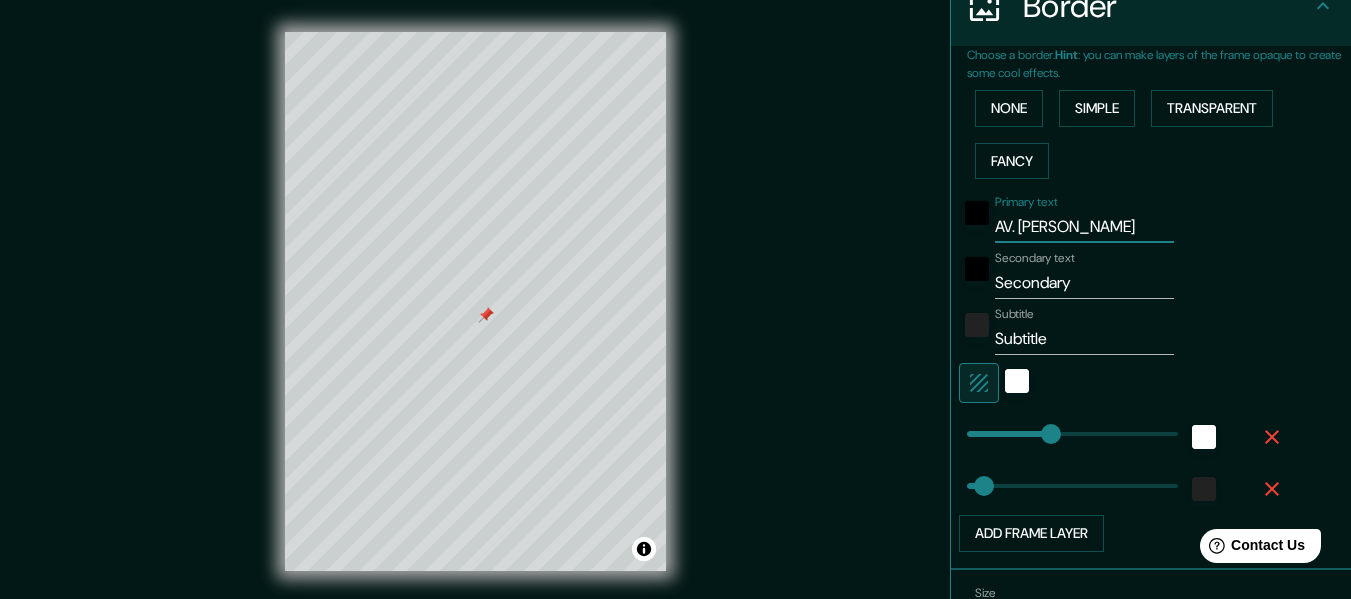 type on "AV. [PERSON_NAME]" 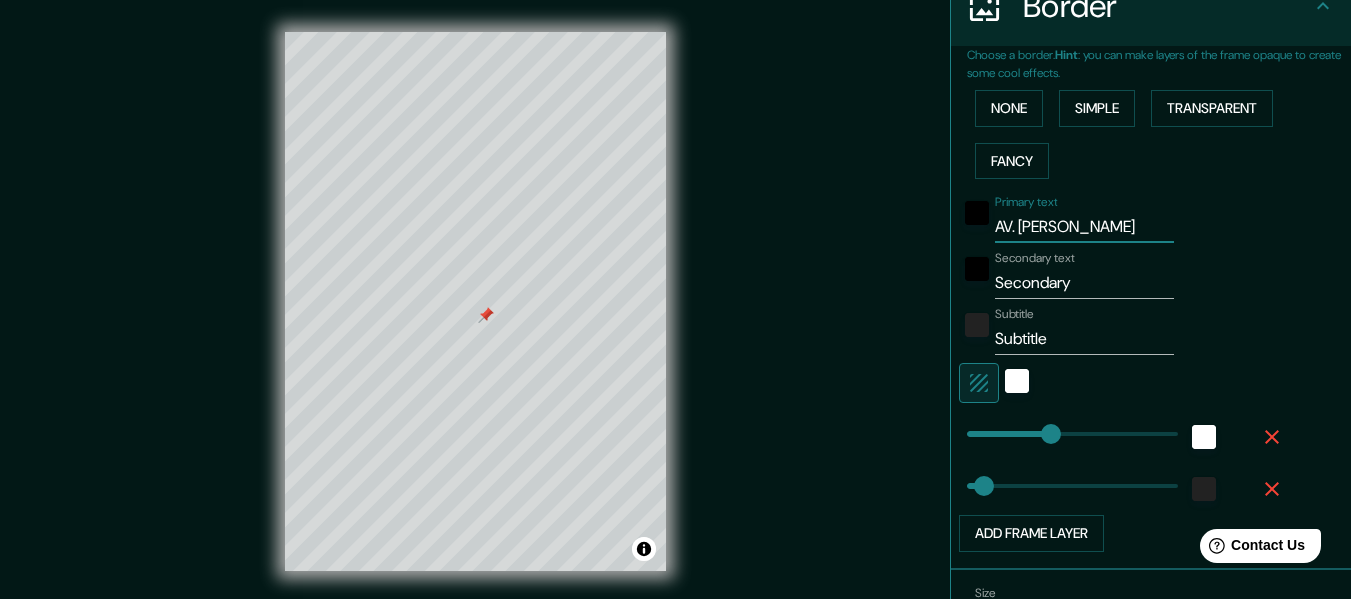 type on "AV. [PERSON_NAME]" 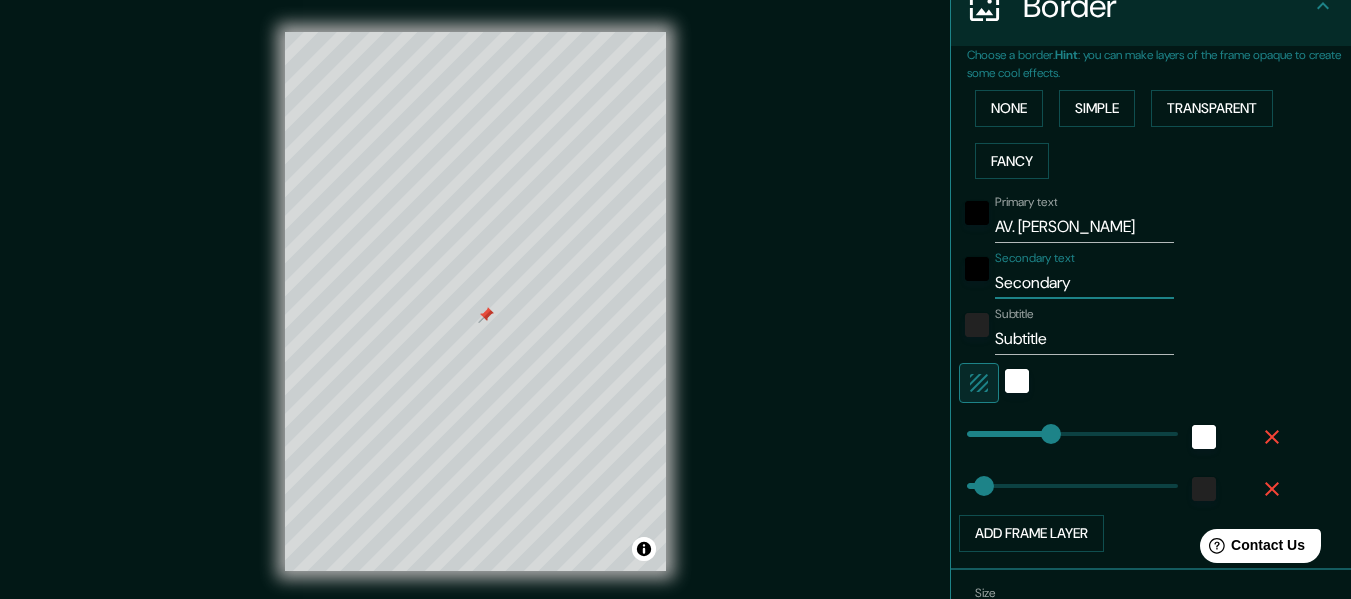drag, startPoint x: 1068, startPoint y: 275, endPoint x: 960, endPoint y: 289, distance: 108.903625 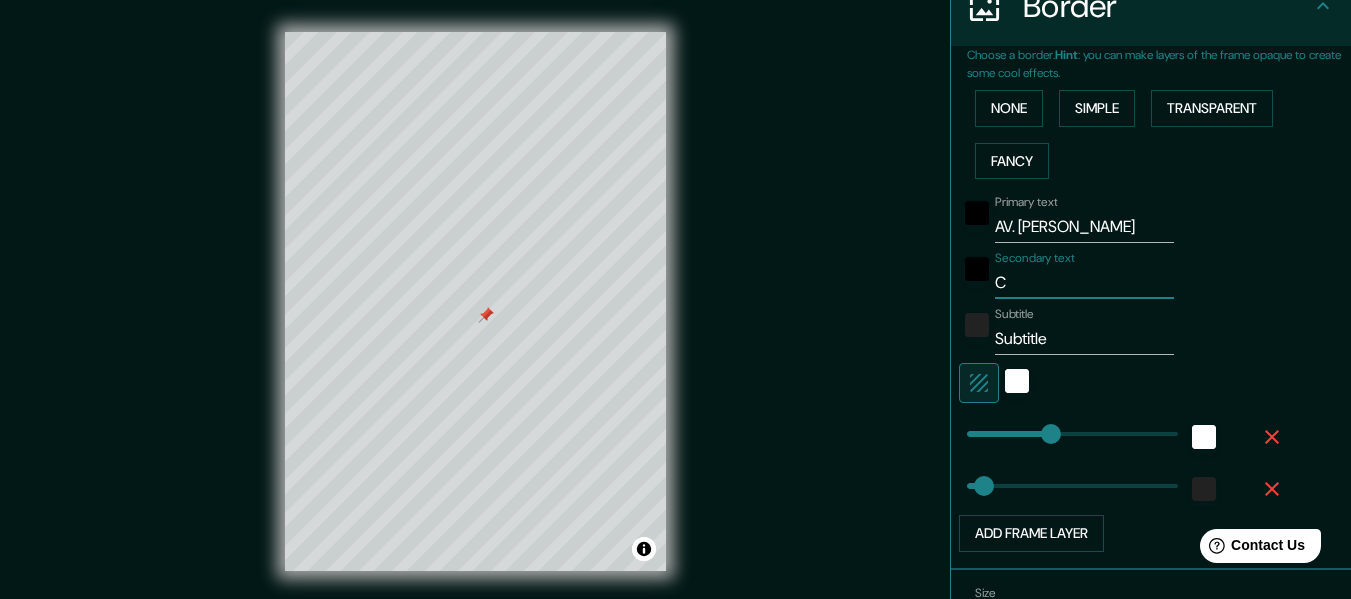 type on "CI" 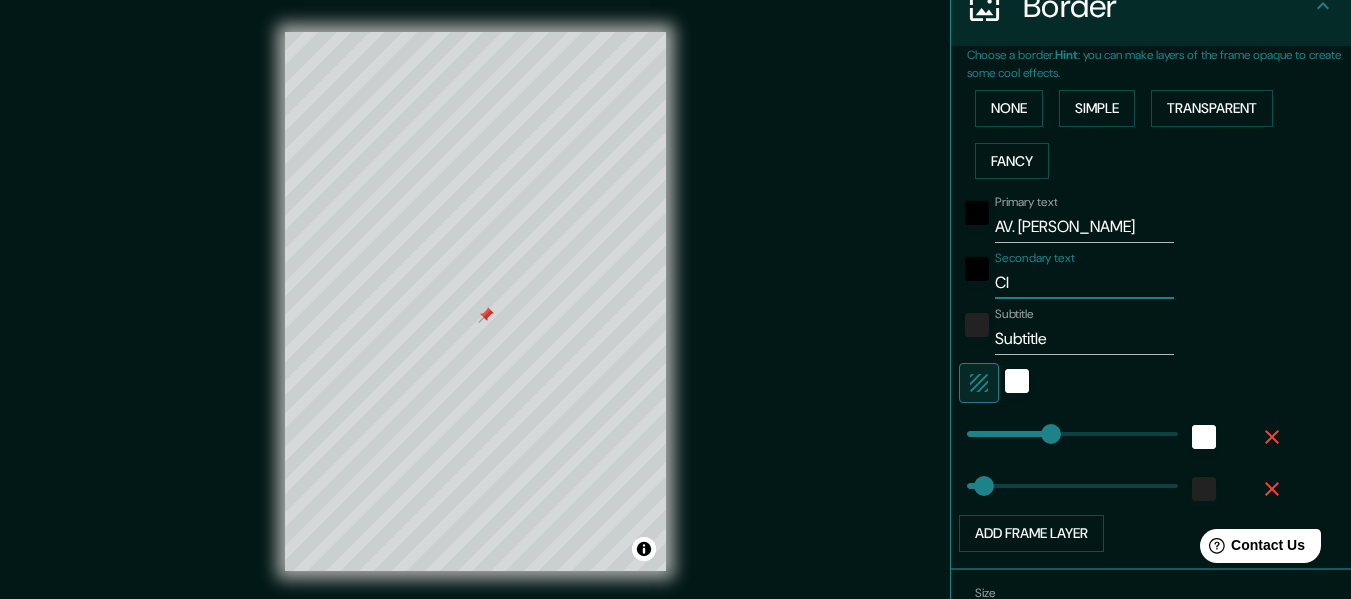 type on "CIR" 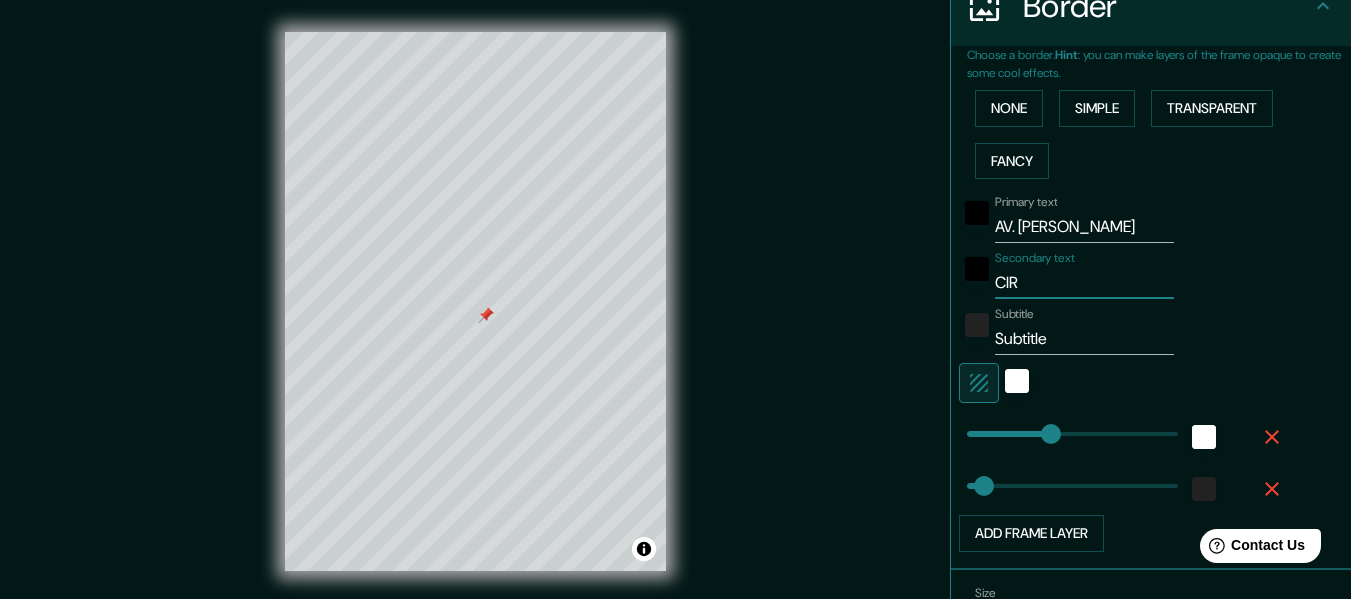 type on "CIRC" 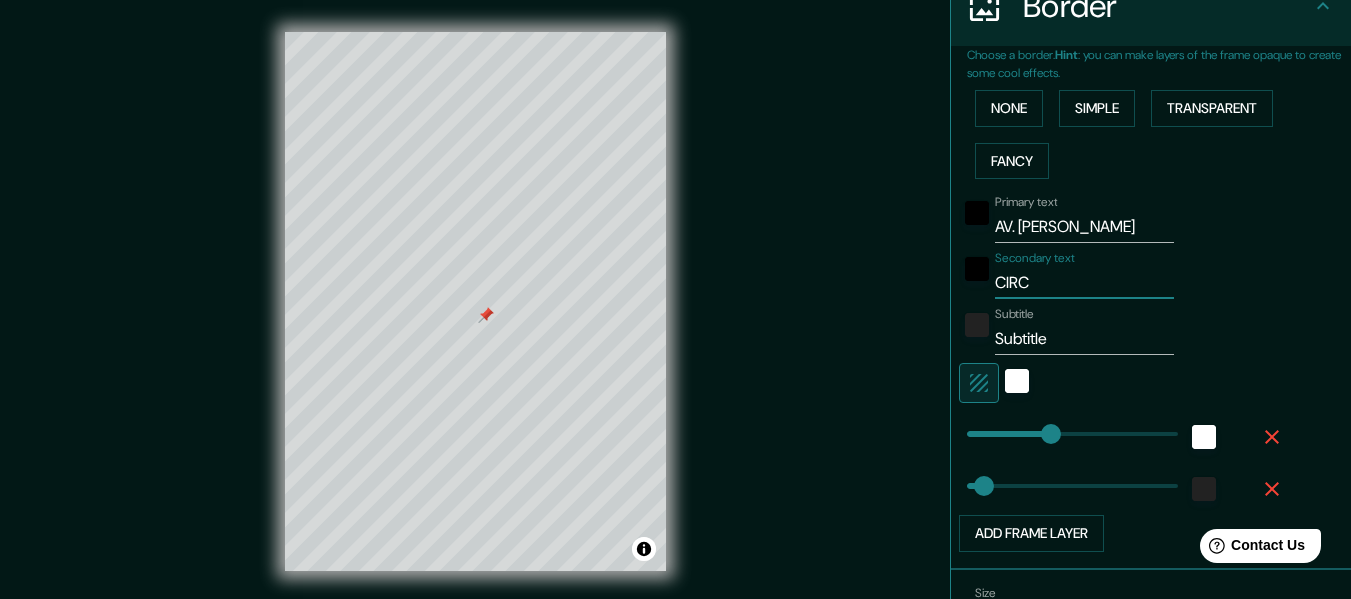 type on "CIRCU" 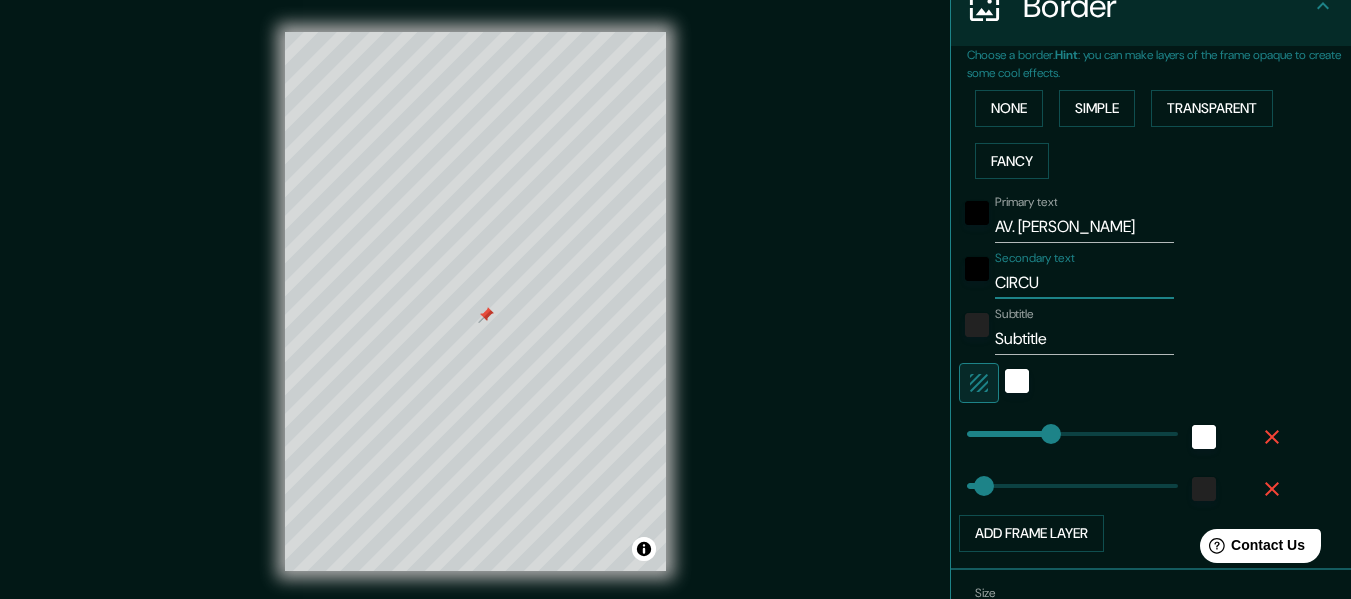 type on "CIRCUI" 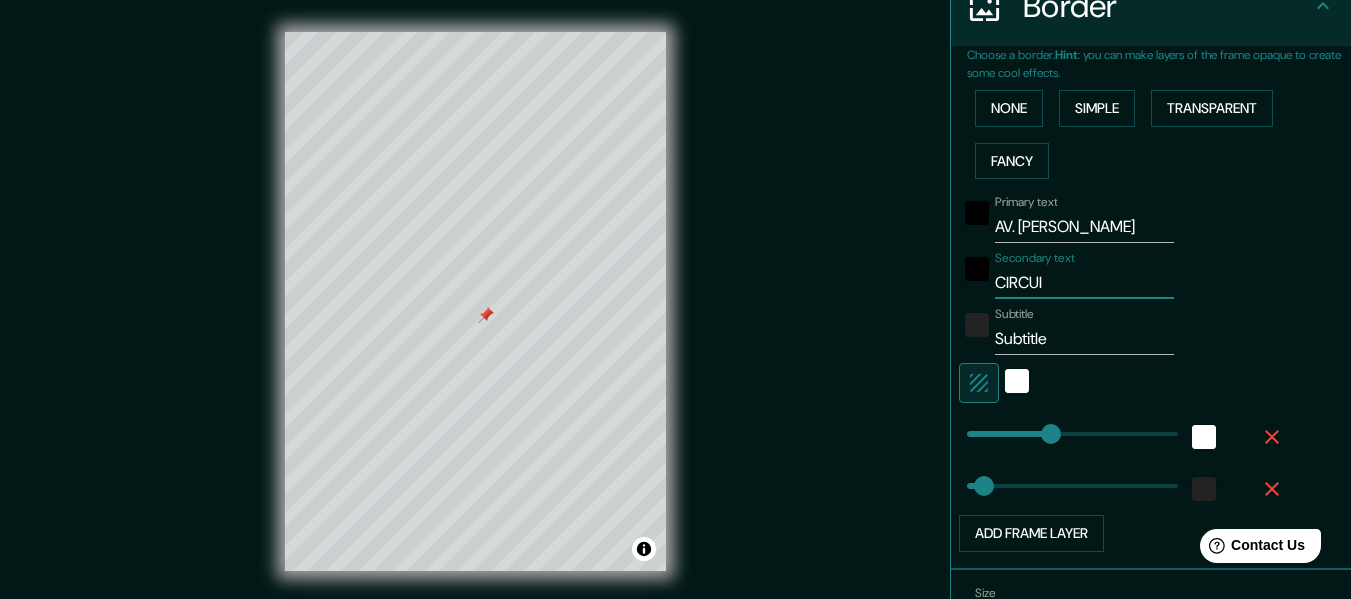 type on "CIRCUIT" 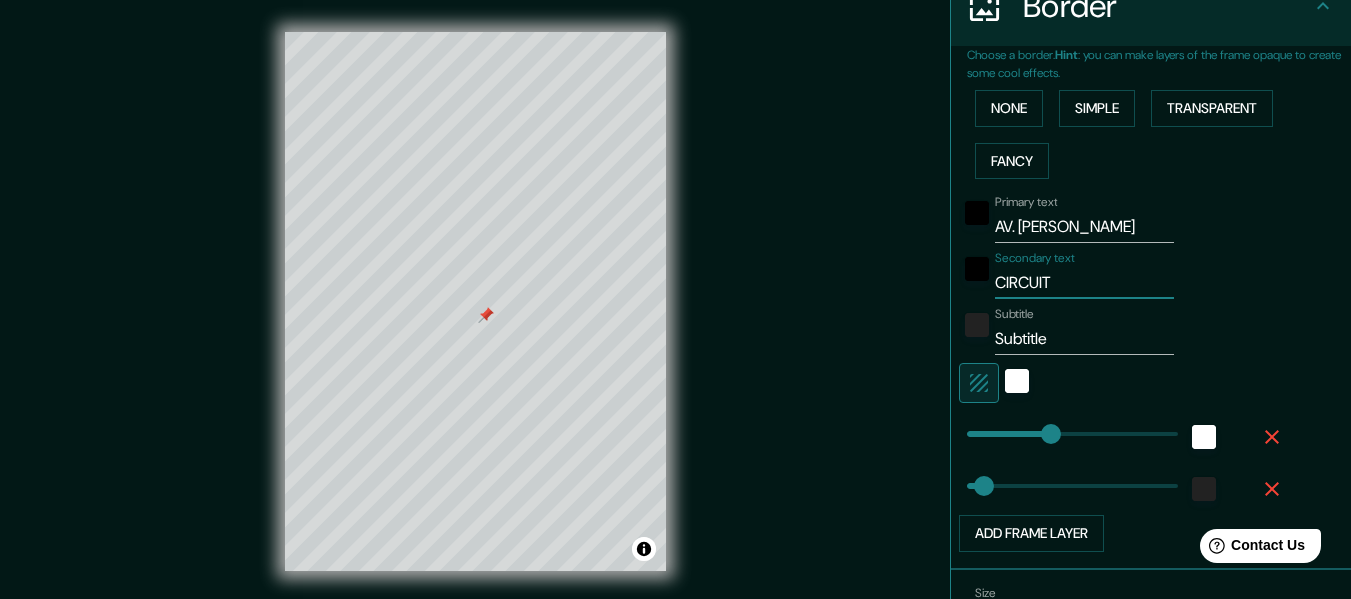 type on "CIRCUITO" 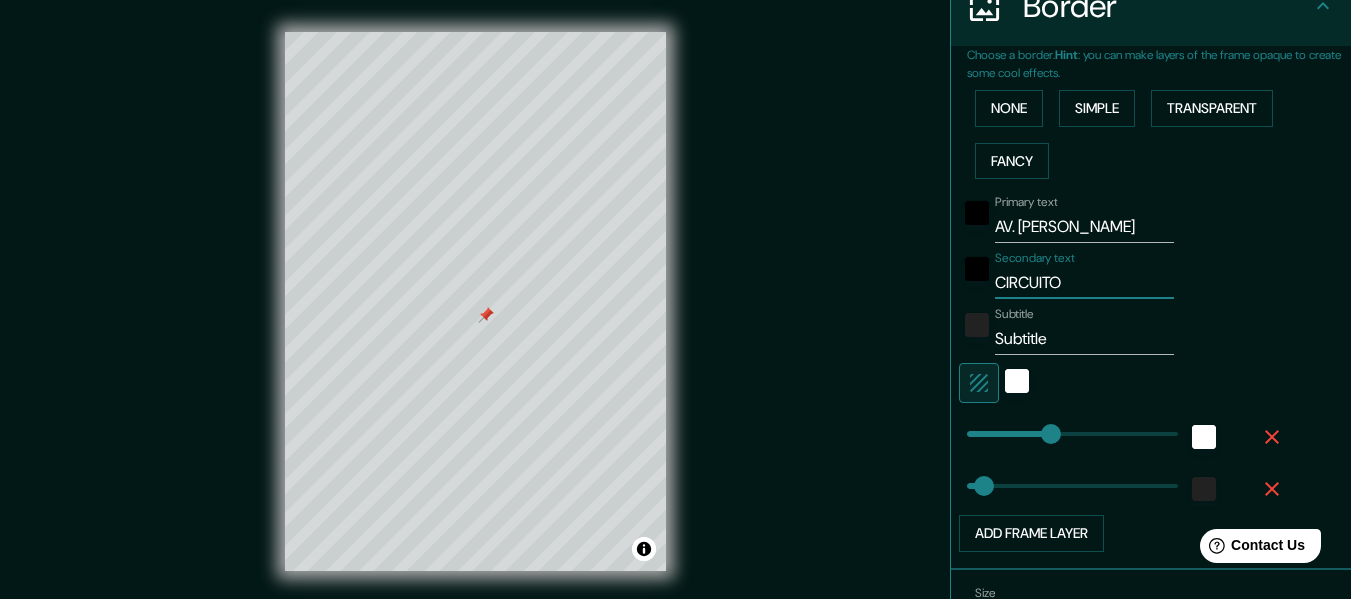 type on "152" 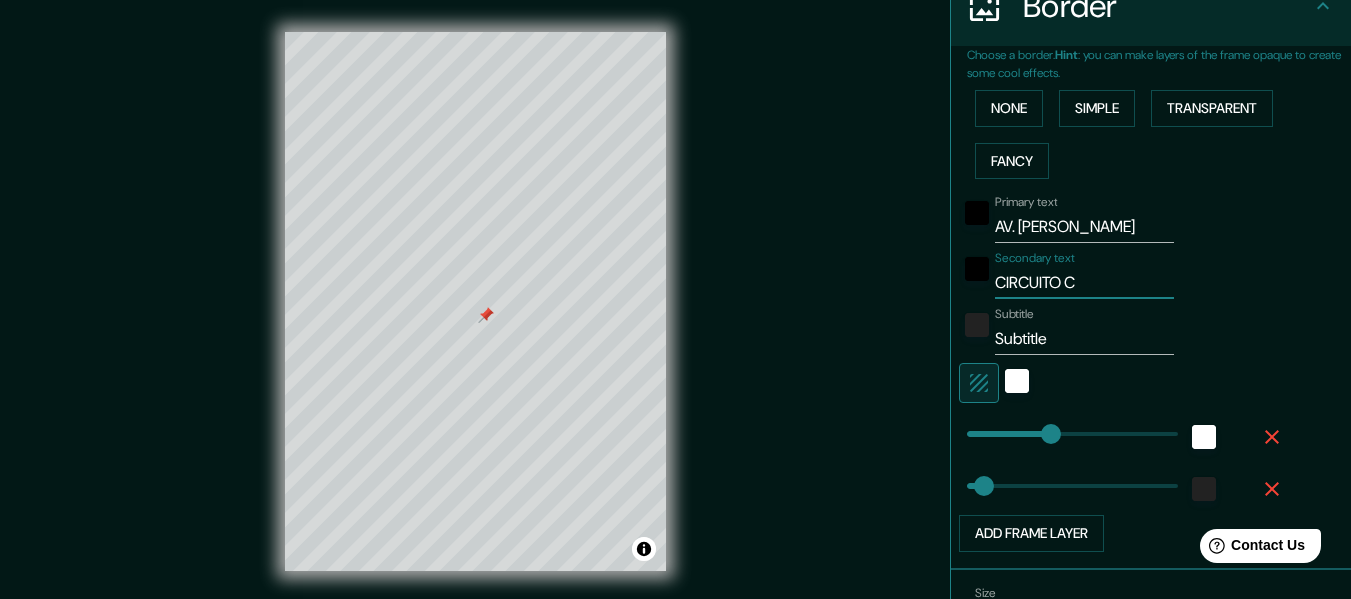 type on "CIRCUITO CO" 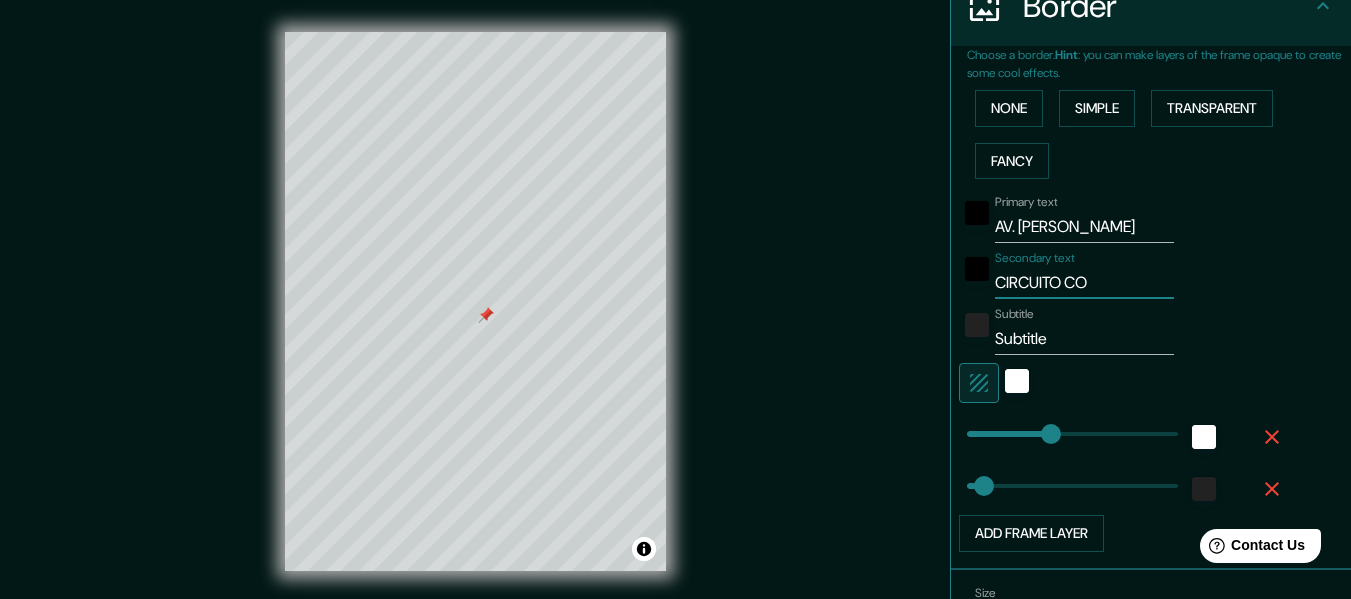 type on "CIRCUITO COL" 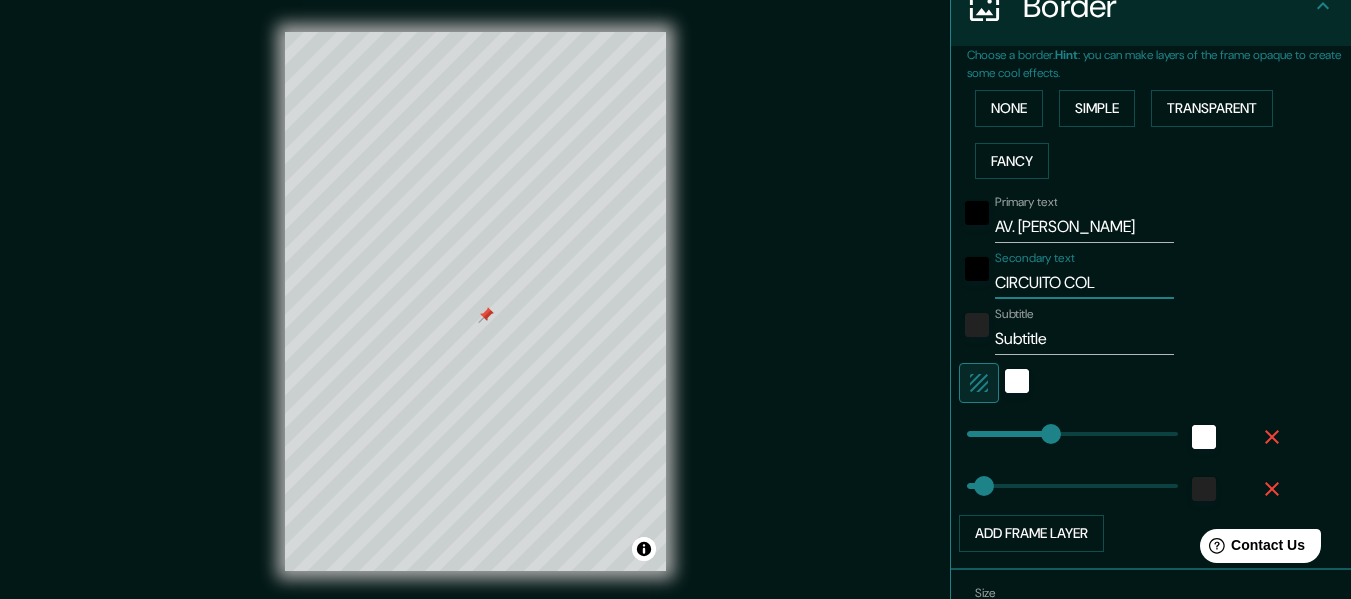 type on "CIRCUITO COLO" 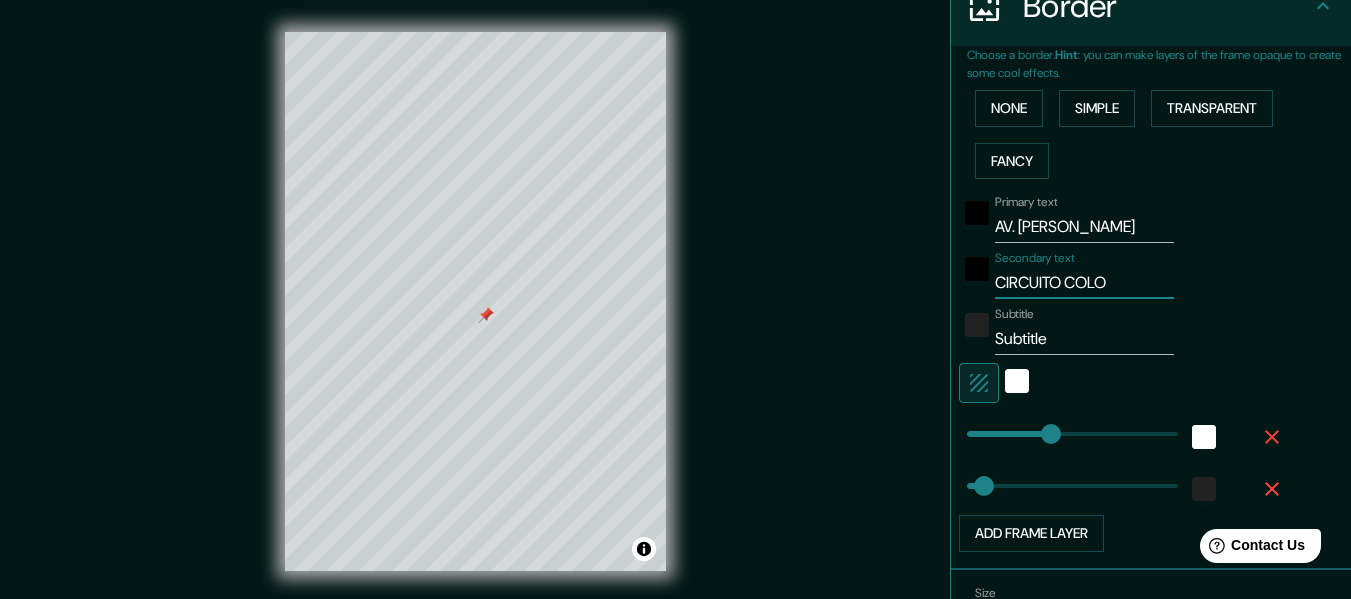 type on "CIRCUITO COLON" 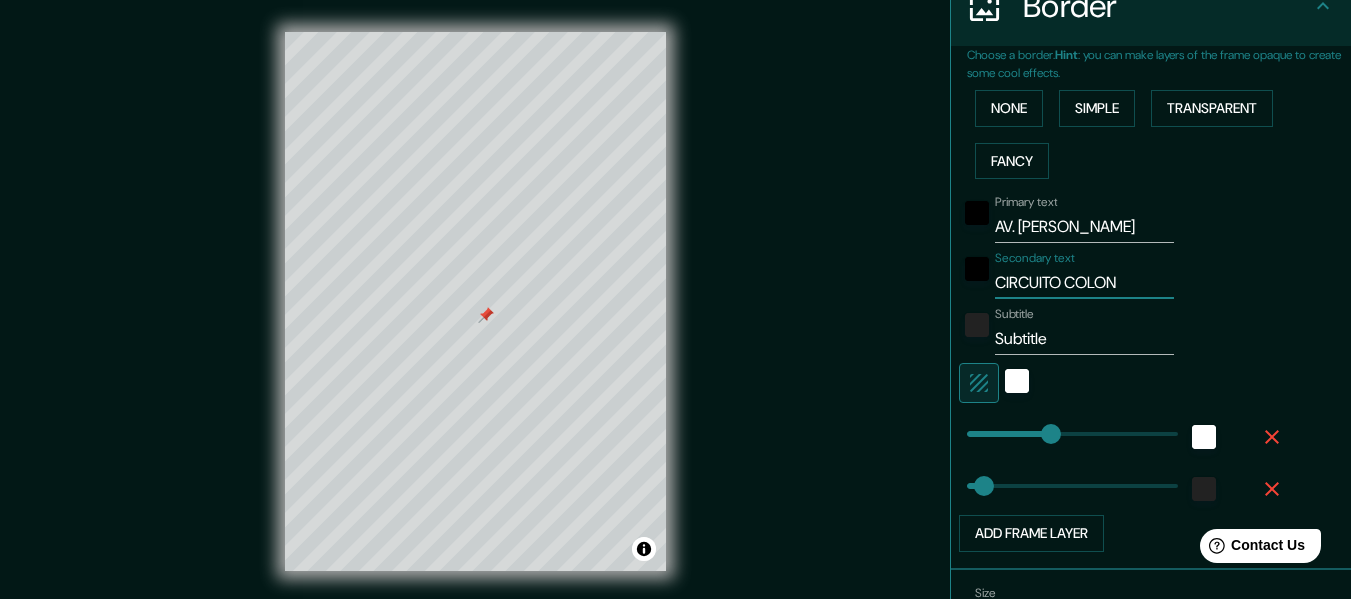 type on "CIRCUITO COLONI" 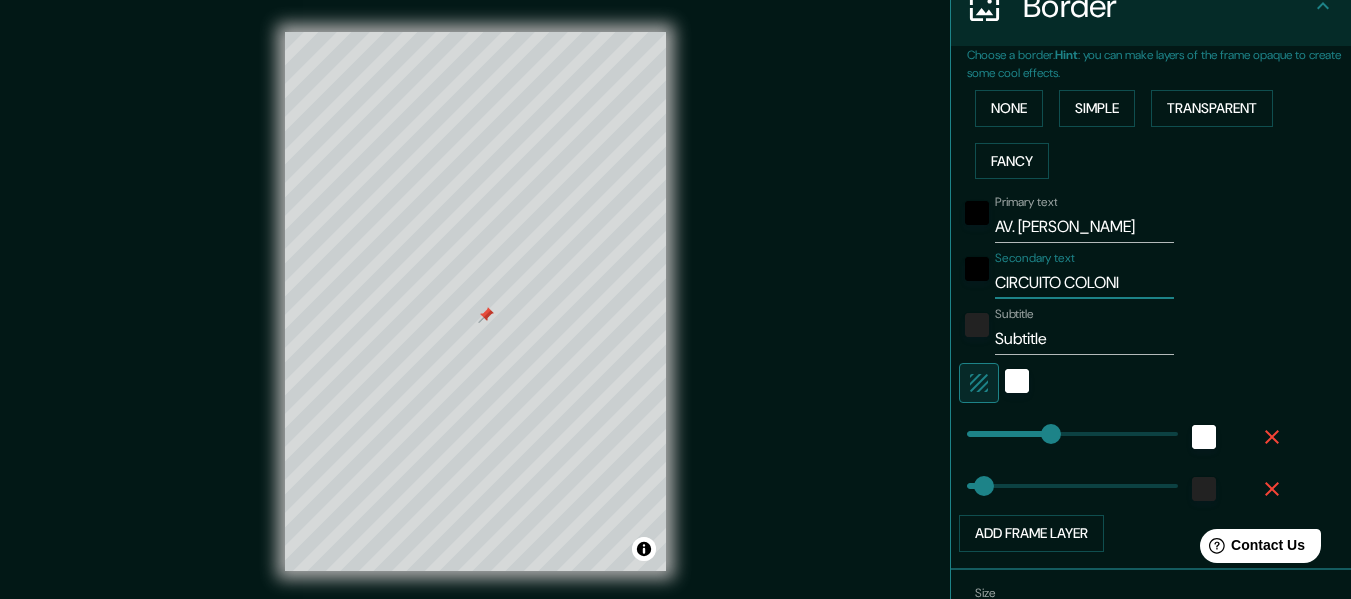 type on "CIRCUITO COLONIA" 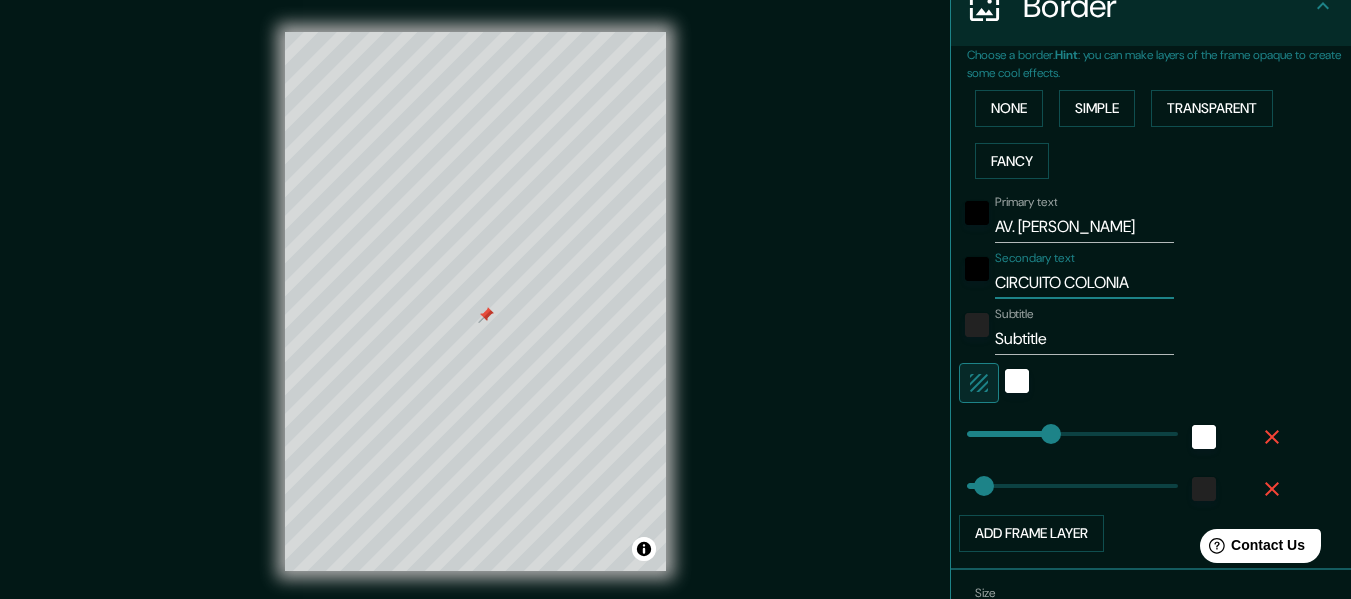 type on "CIRCUITO COLONIAS" 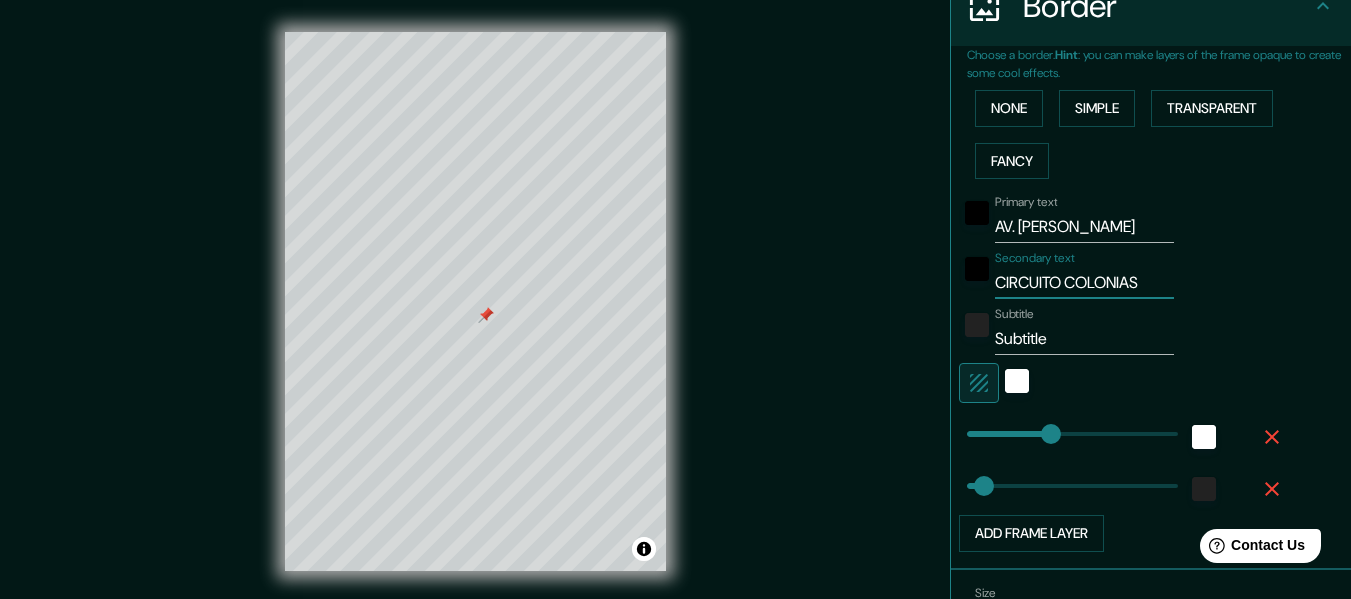 type on "CIRCUITO COLONIAS" 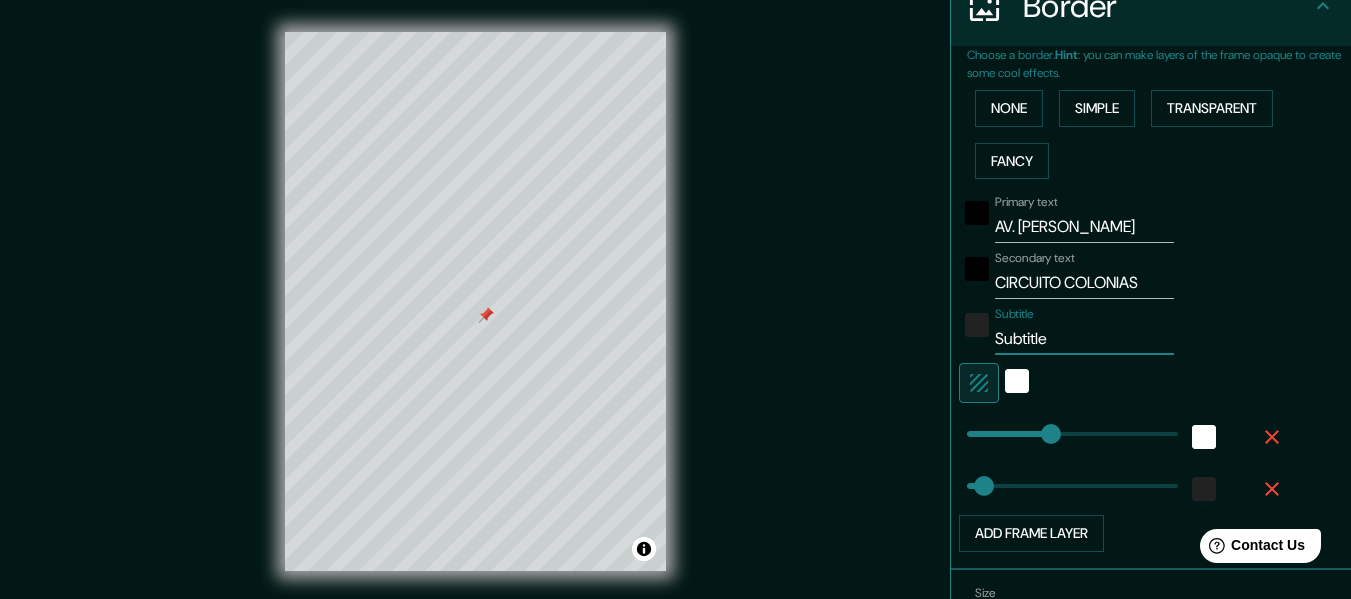 type on "152" 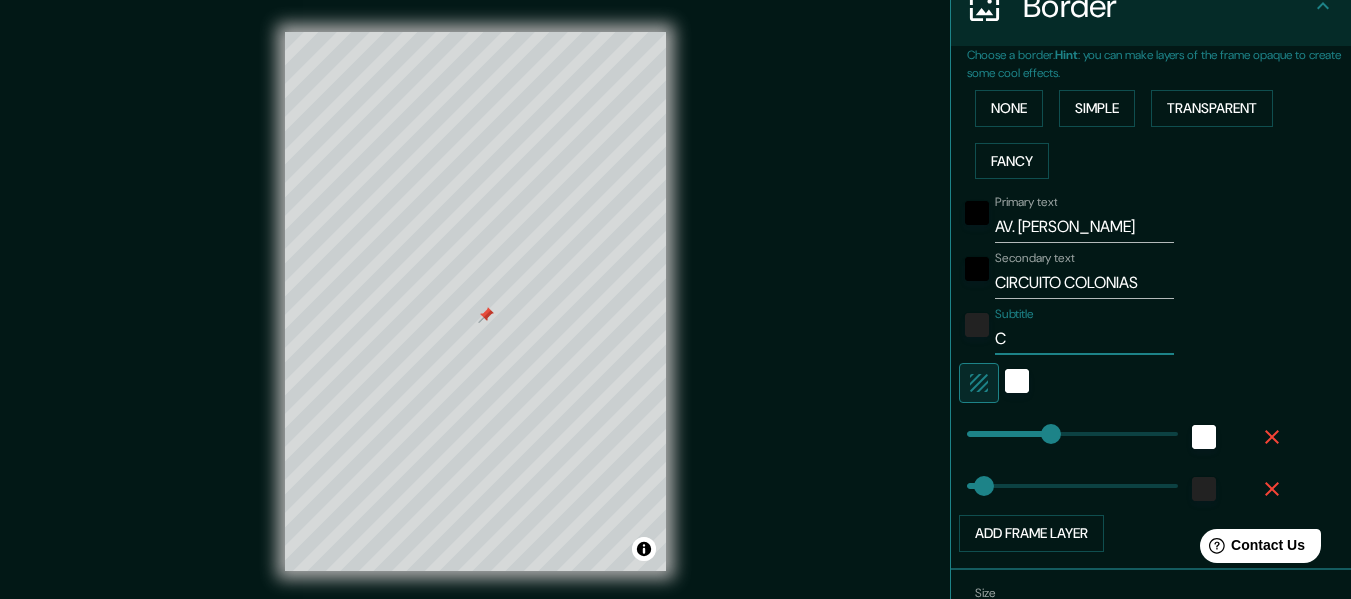 type on "CA" 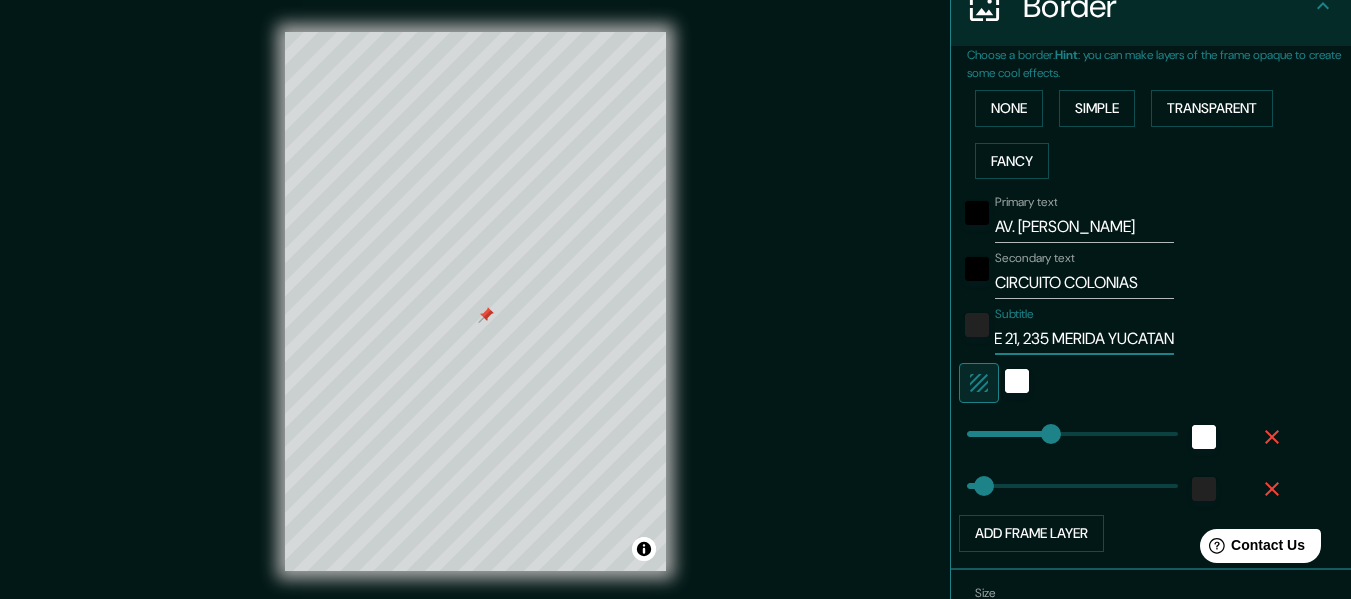scroll, scrollTop: 0, scrollLeft: 65, axis: horizontal 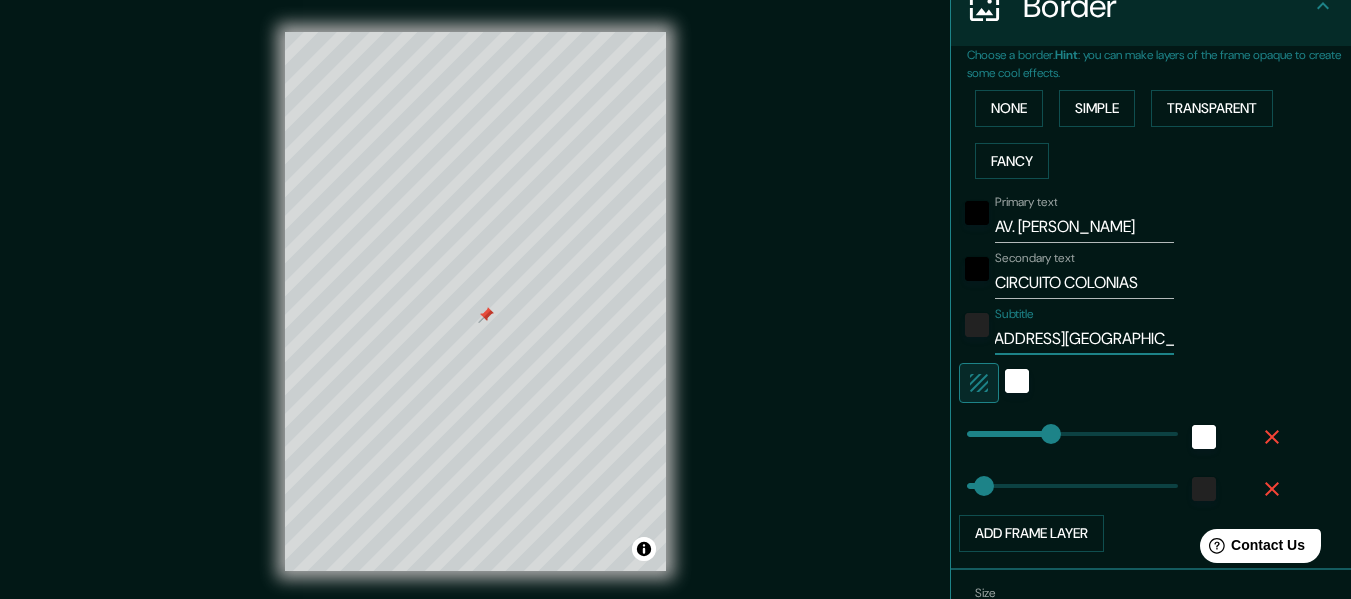 click on "[STREET_ADDRESS][GEOGRAPHIC_DATA]" at bounding box center [1084, 339] 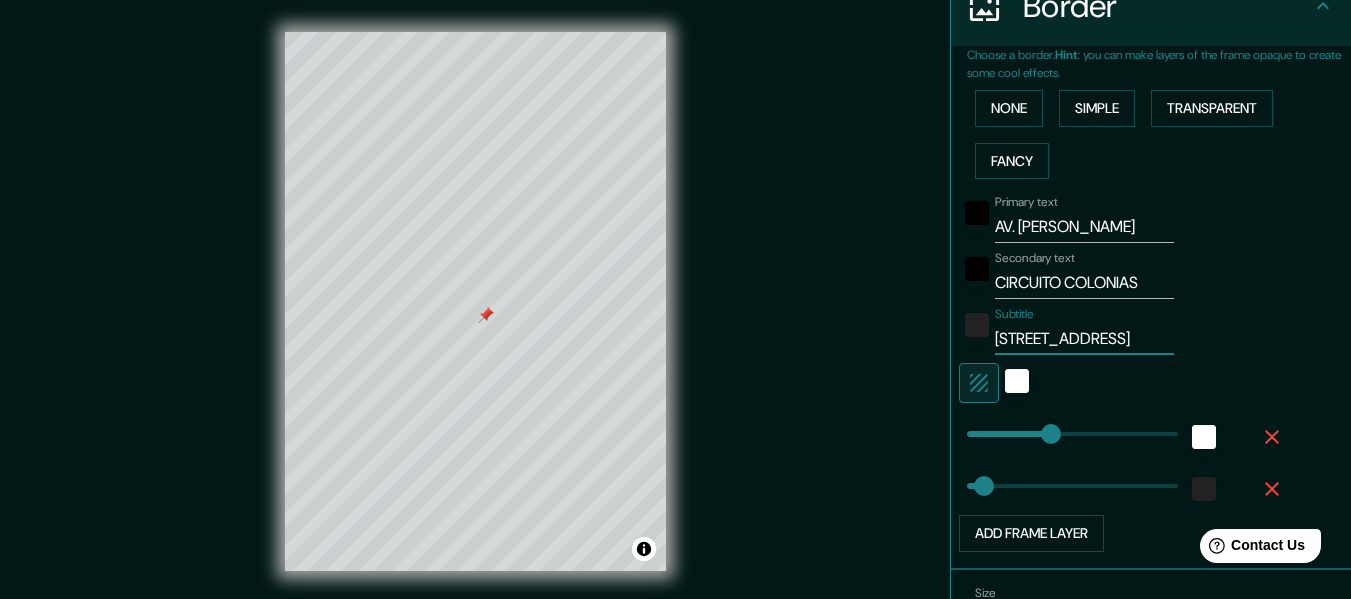 click on "Subtitle [STREET_ADDRESS]" at bounding box center [1123, 331] 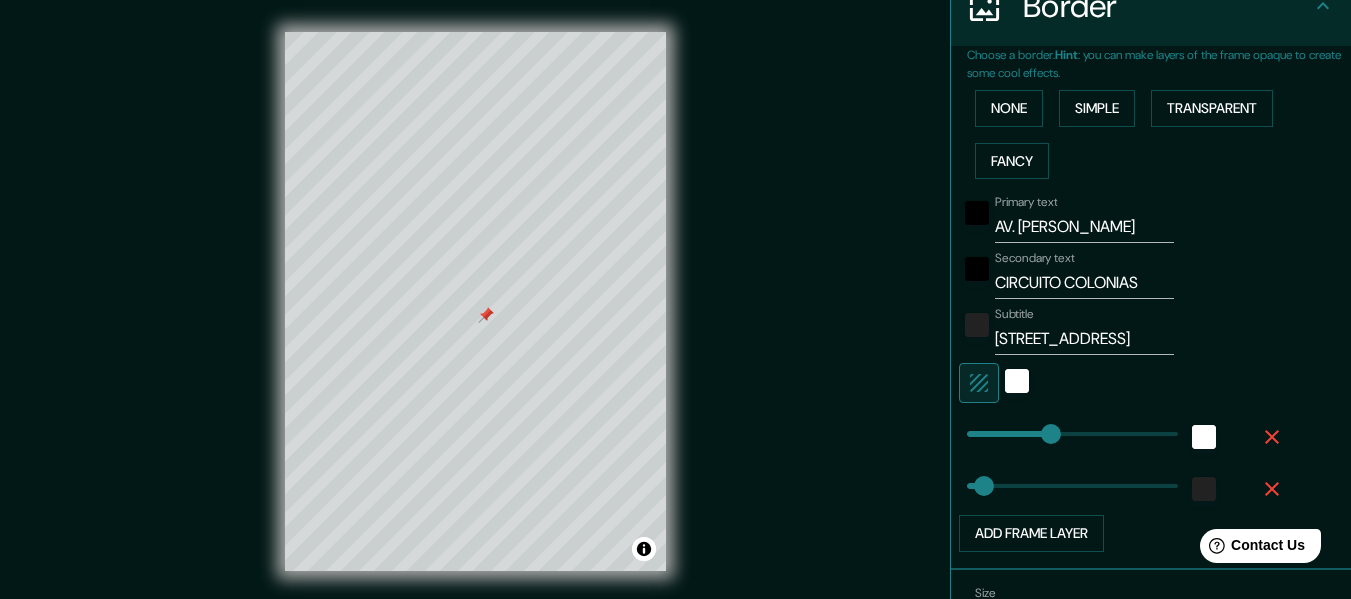 click on "CIRCUITO COLONIAS" at bounding box center (1084, 283) 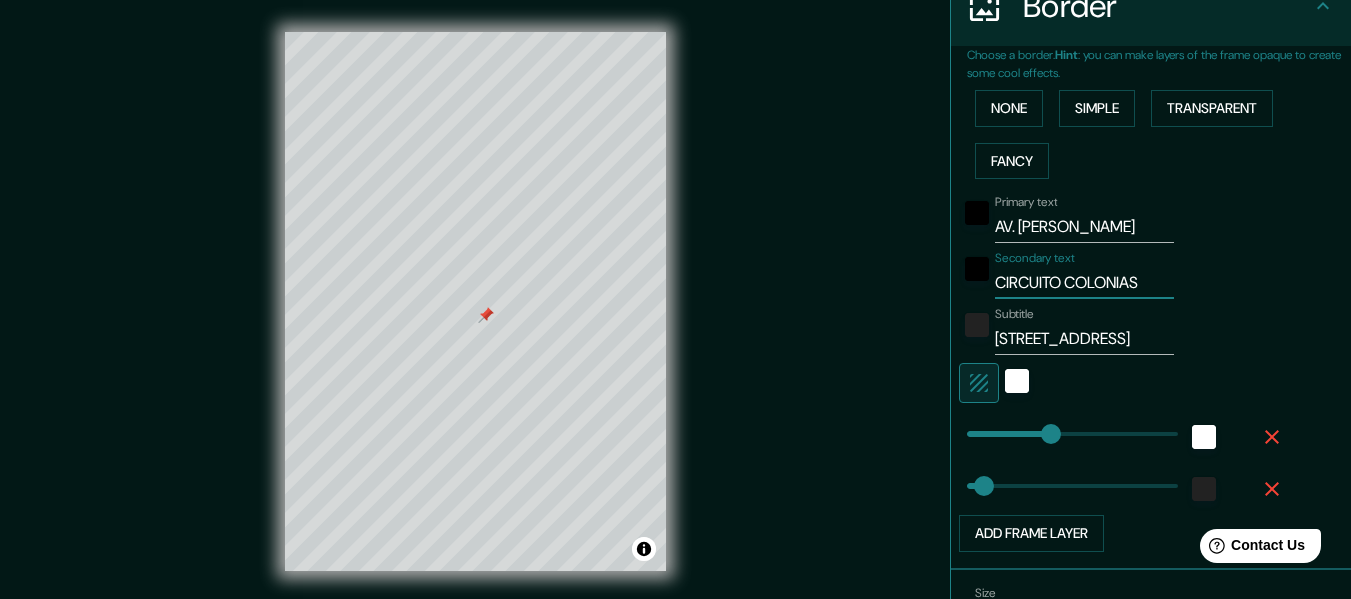 drag, startPoint x: 1033, startPoint y: 280, endPoint x: 983, endPoint y: 274, distance: 50.358715 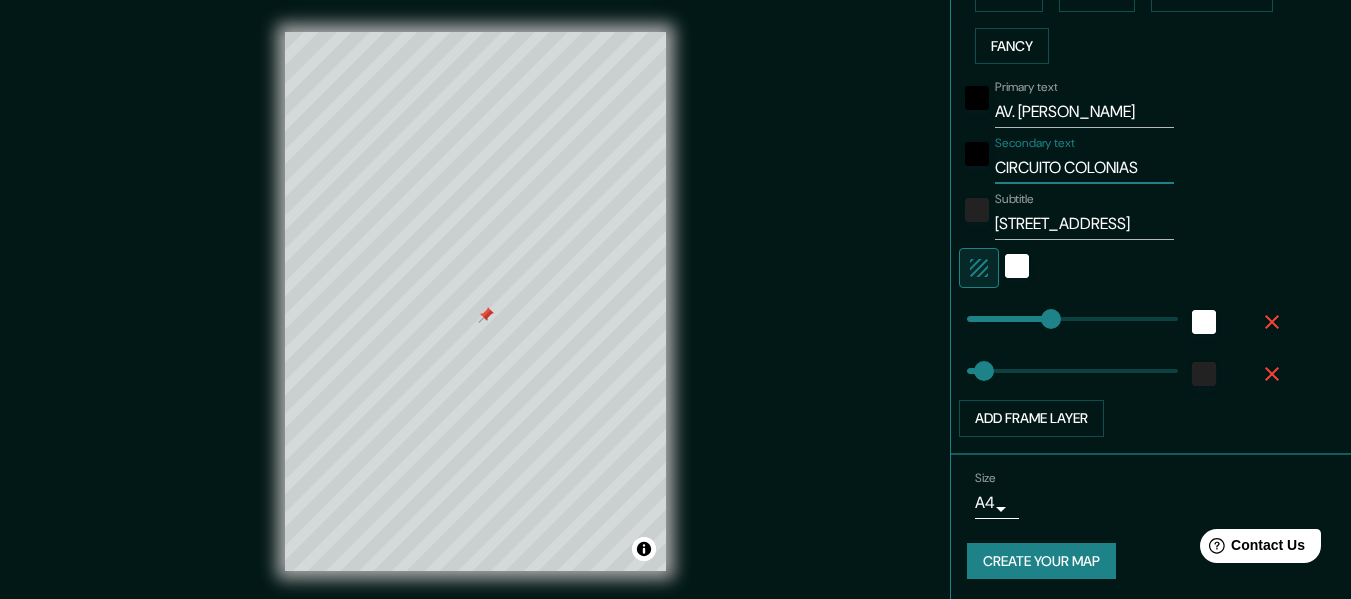 scroll, scrollTop: 539, scrollLeft: 0, axis: vertical 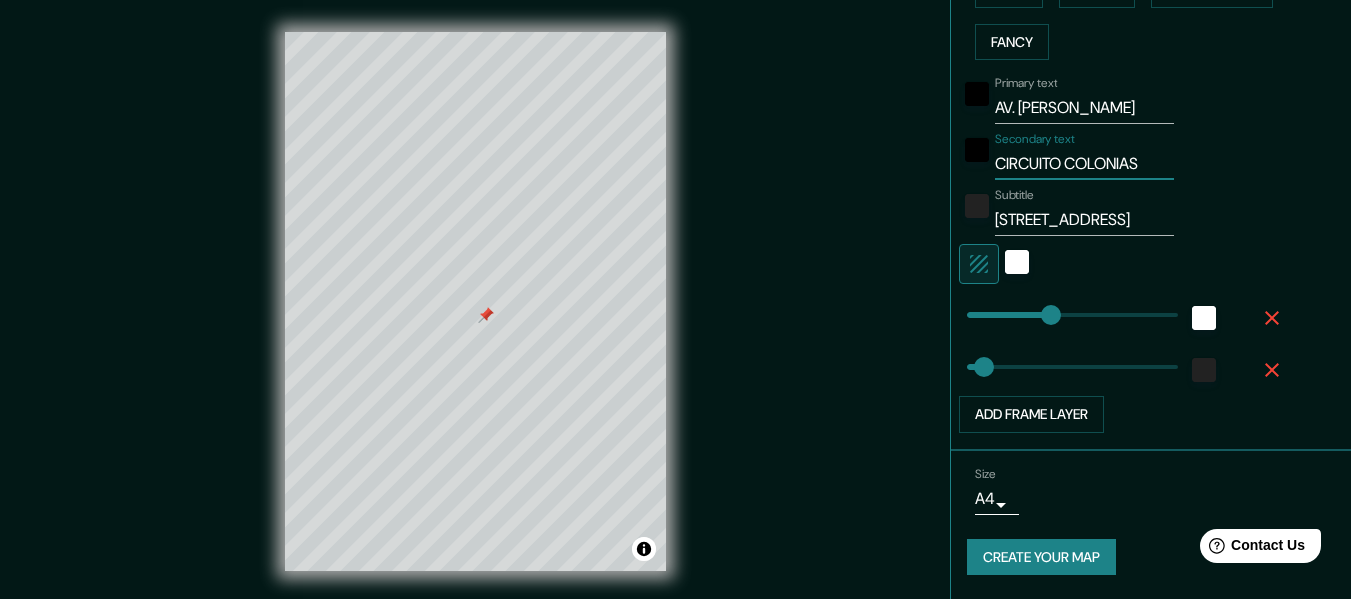 click on "Create your map" at bounding box center [1041, 557] 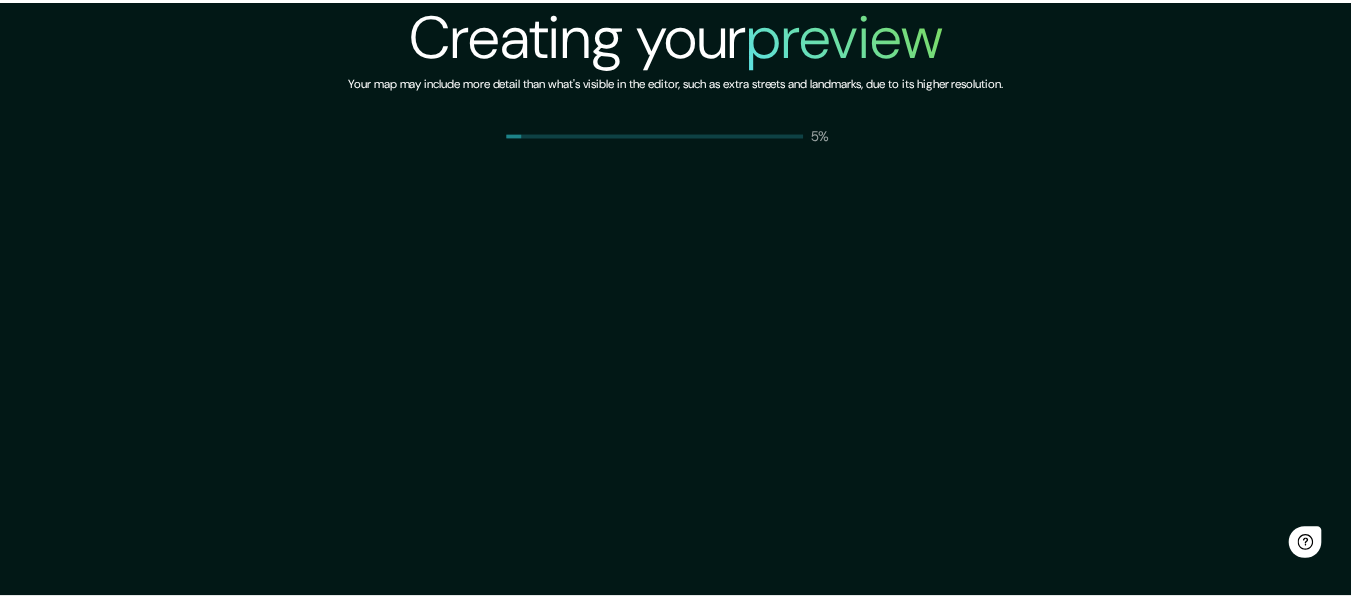 scroll, scrollTop: 0, scrollLeft: 0, axis: both 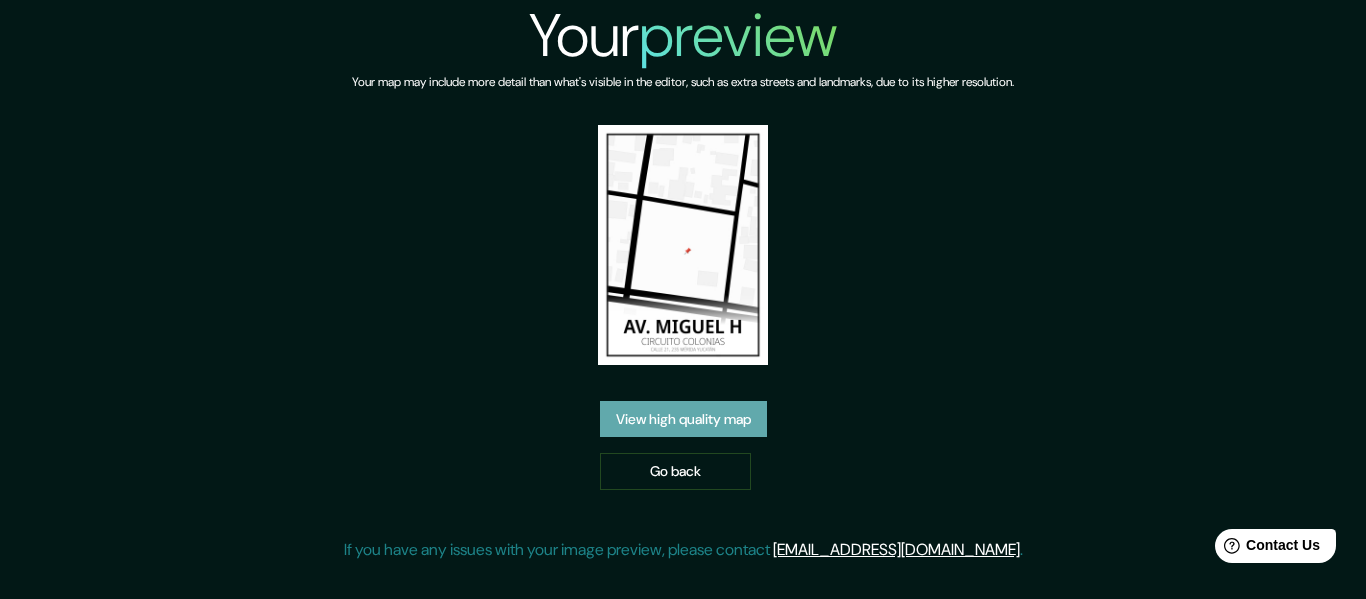 click on "View high quality map" at bounding box center (683, 419) 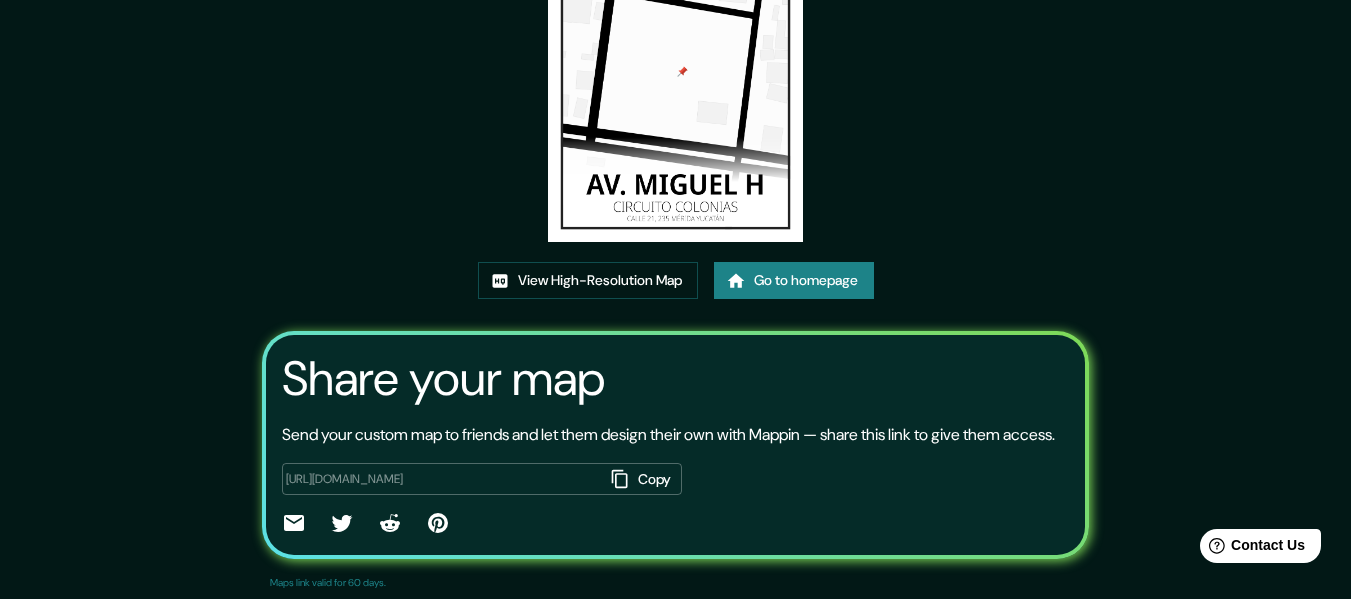 scroll, scrollTop: 260, scrollLeft: 0, axis: vertical 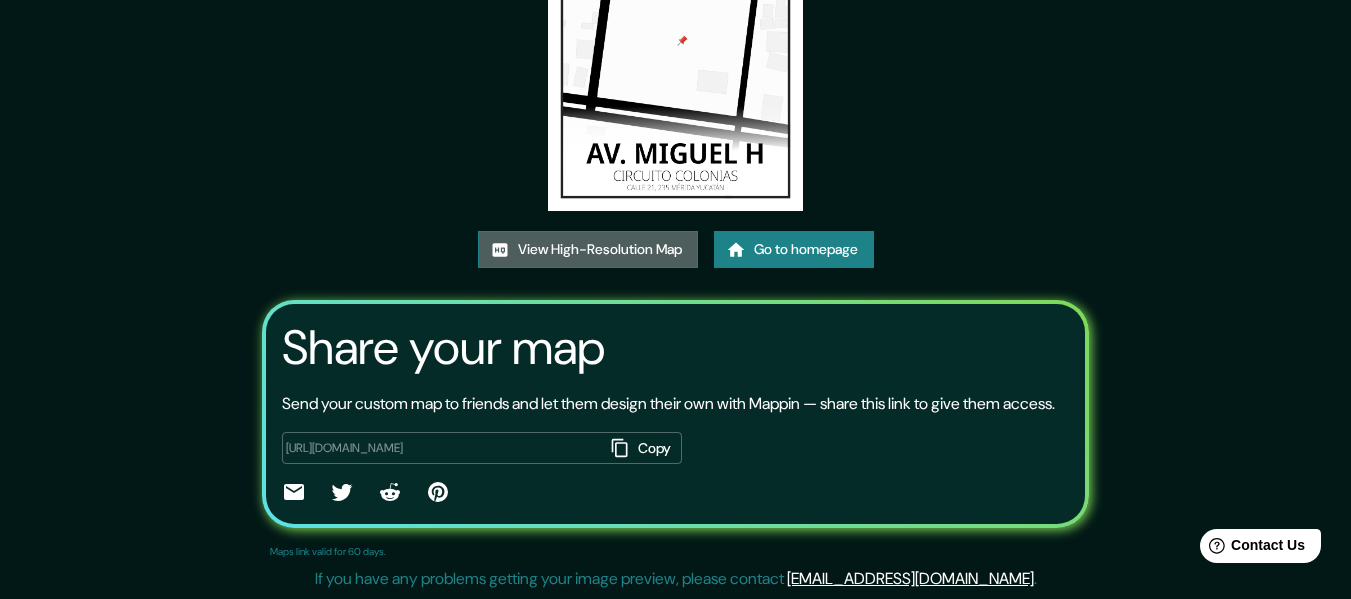 click on "View High-Resolution Map" at bounding box center (588, 249) 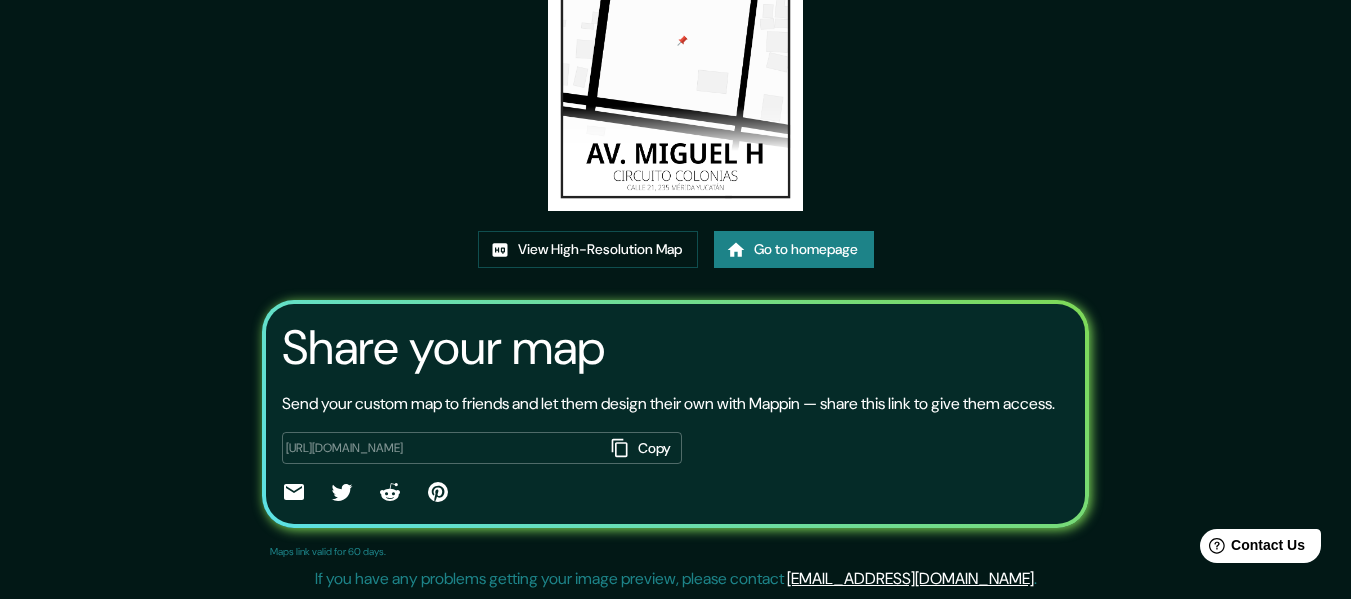 scroll, scrollTop: 160, scrollLeft: 0, axis: vertical 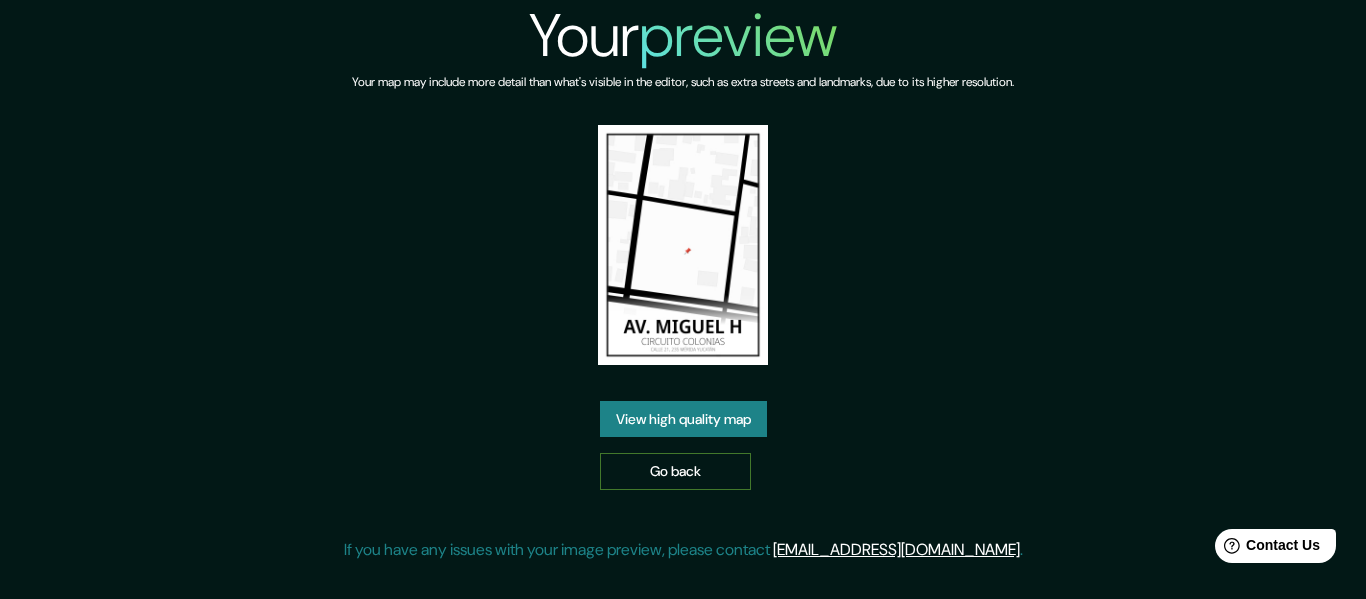click on "Go back" at bounding box center (675, 471) 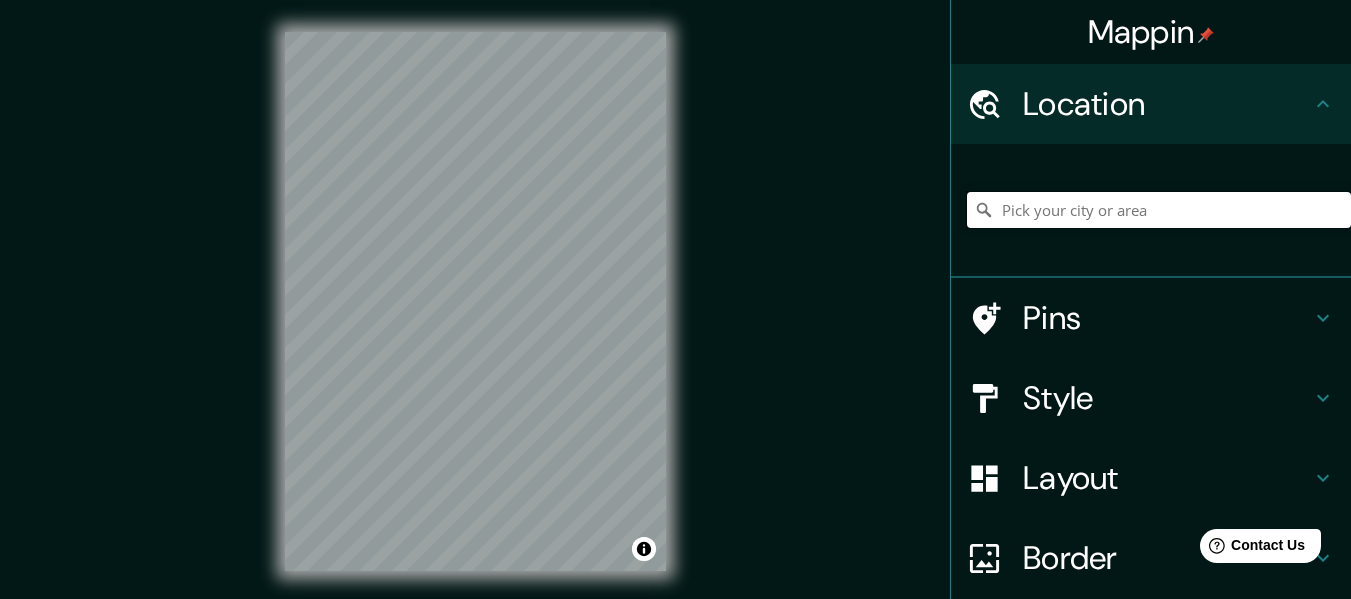click at bounding box center [1159, 210] 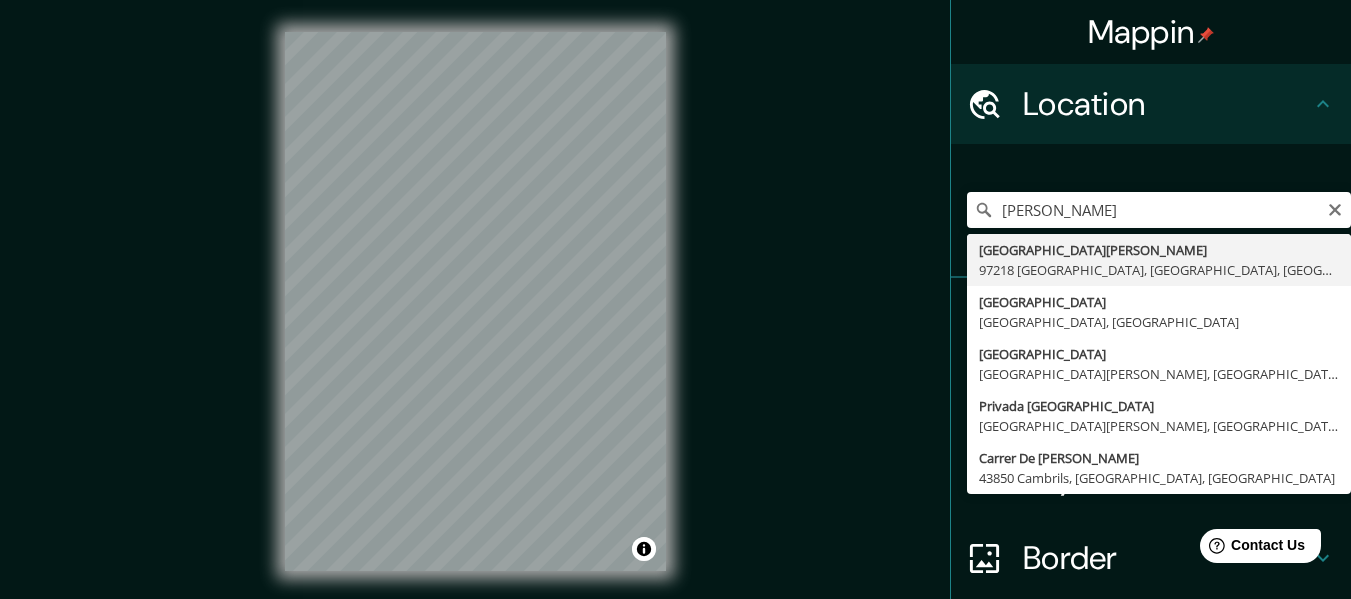 type on "Avenida Miguel Hidalgo, 97218 Mérida, Yucatán, México" 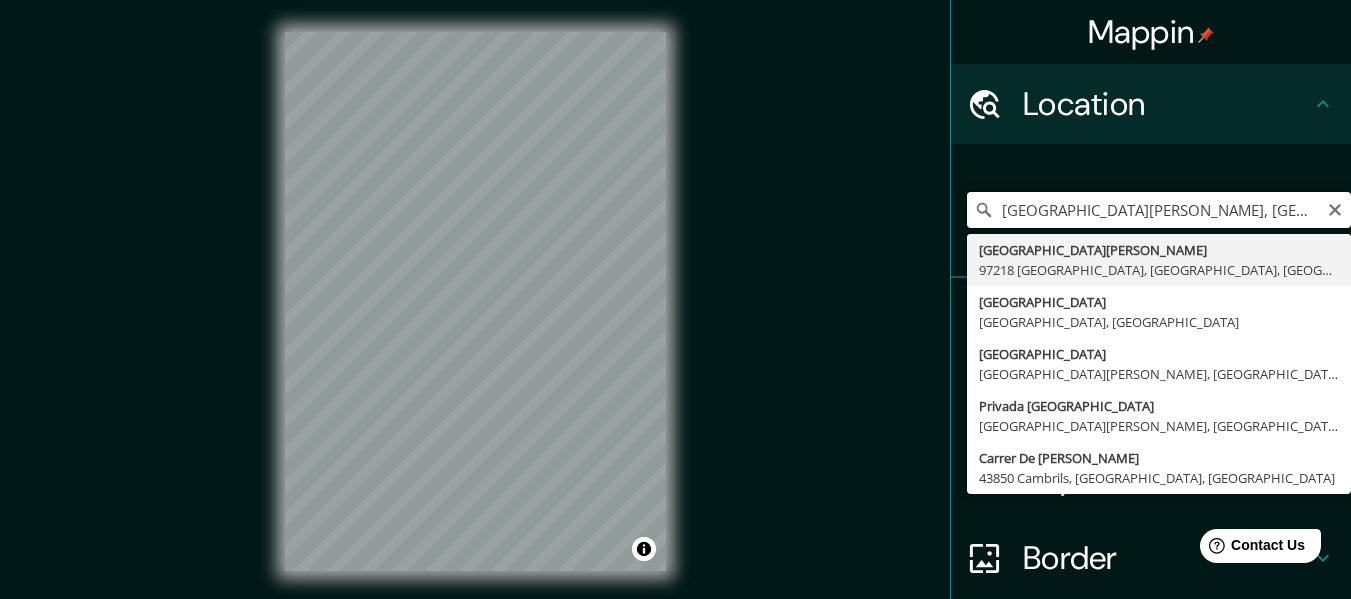 scroll, scrollTop: 0, scrollLeft: 0, axis: both 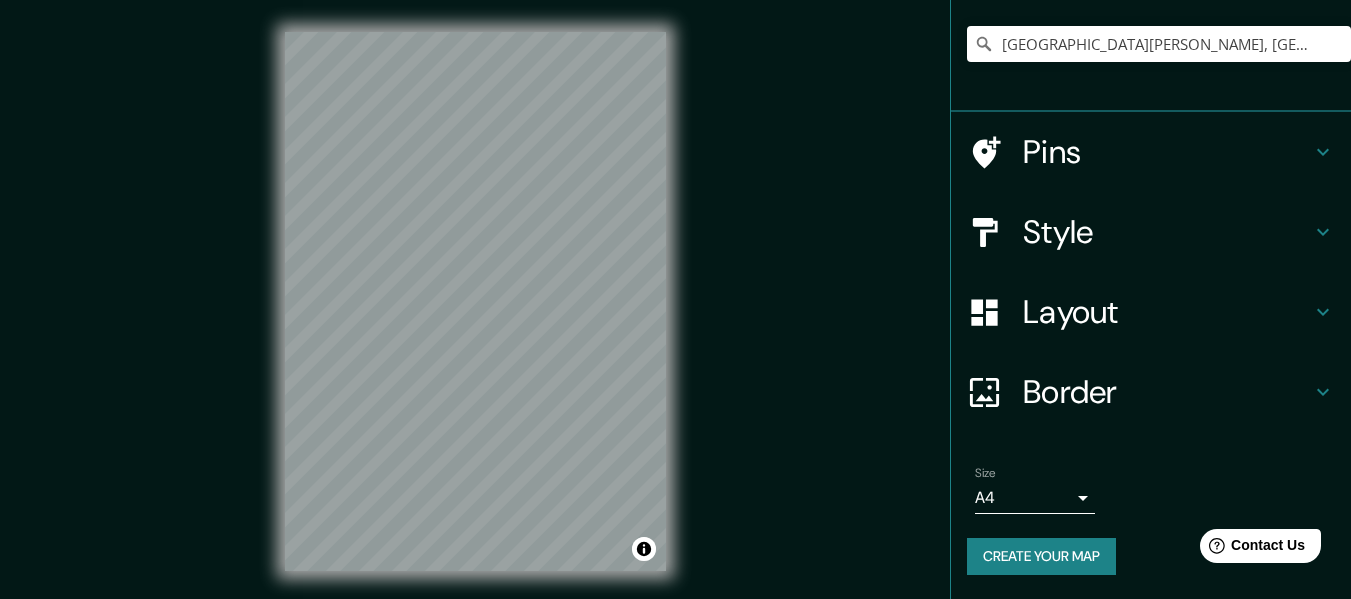 click on "Style" at bounding box center [1167, 232] 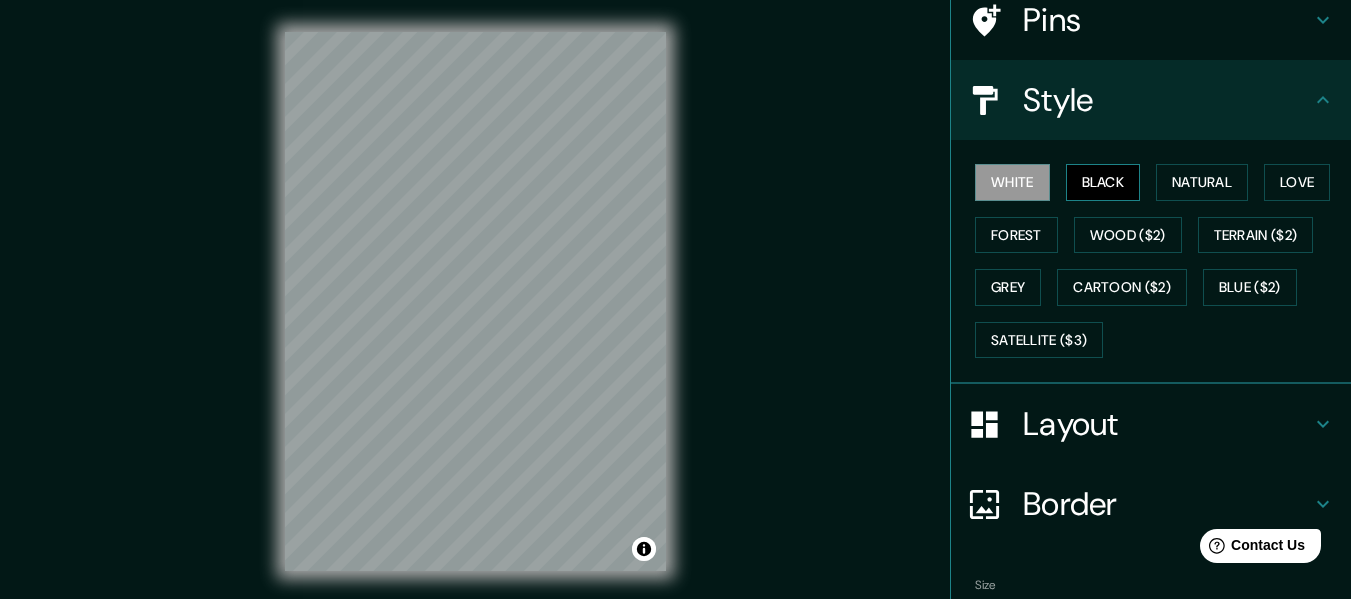 click on "Black" at bounding box center (1103, 182) 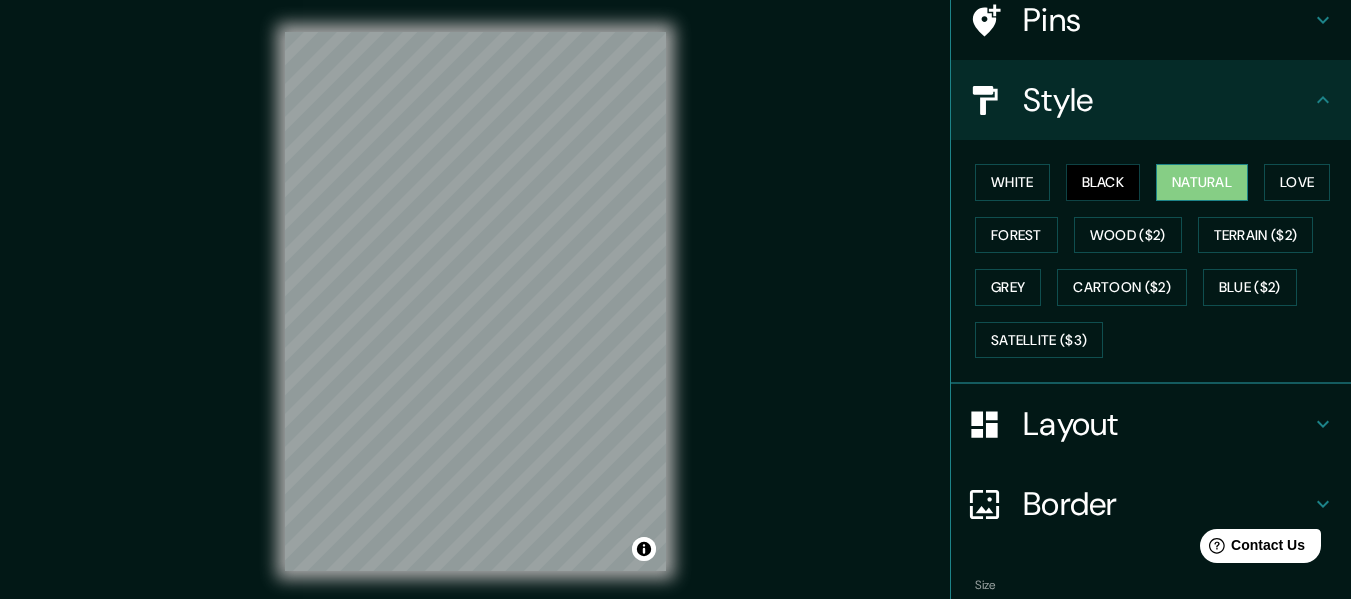 click on "Natural" at bounding box center [1202, 182] 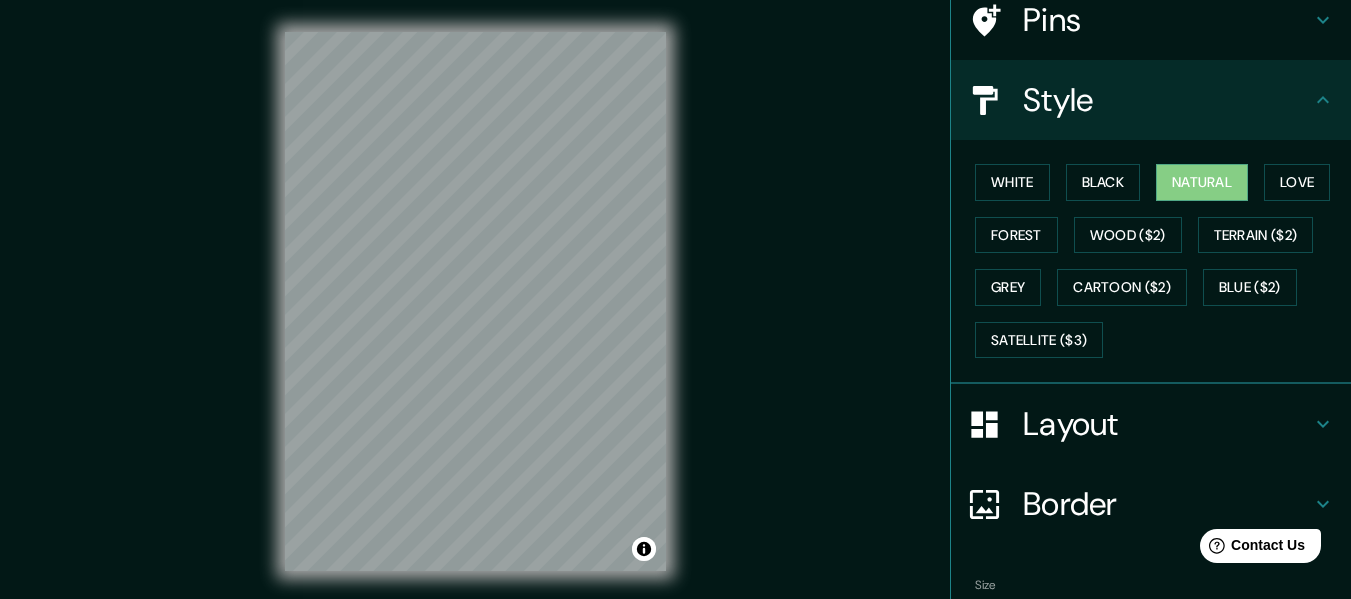 click on "Layout" at bounding box center (1167, 424) 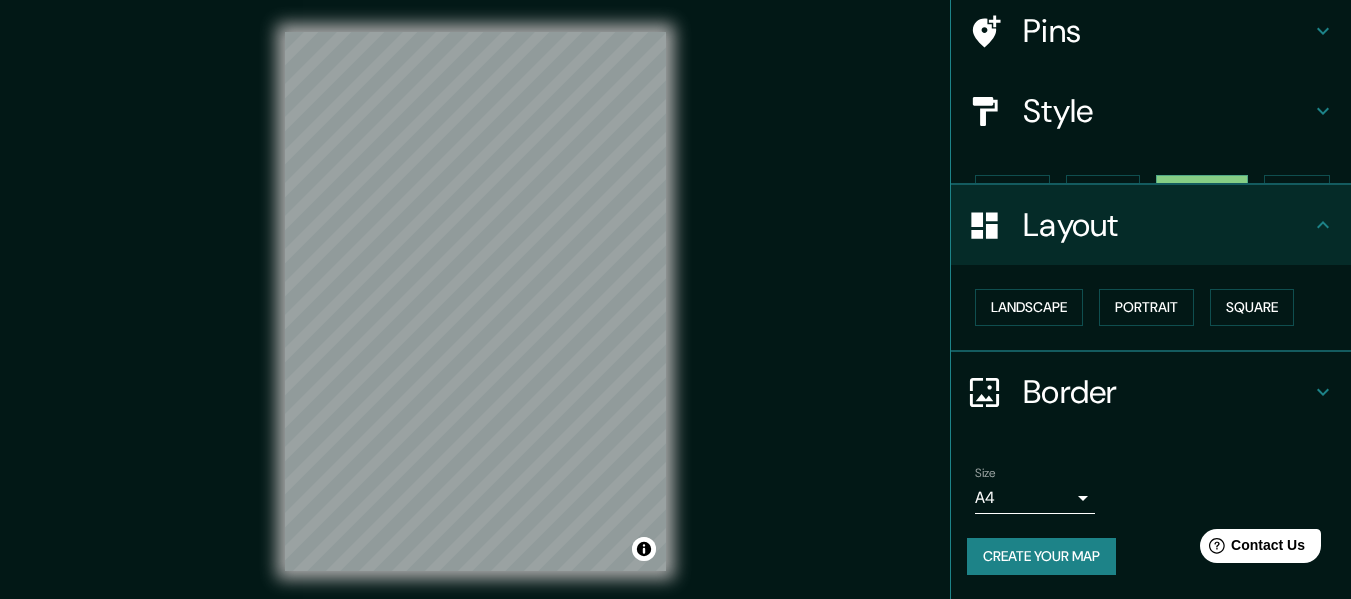 scroll, scrollTop: 120, scrollLeft: 0, axis: vertical 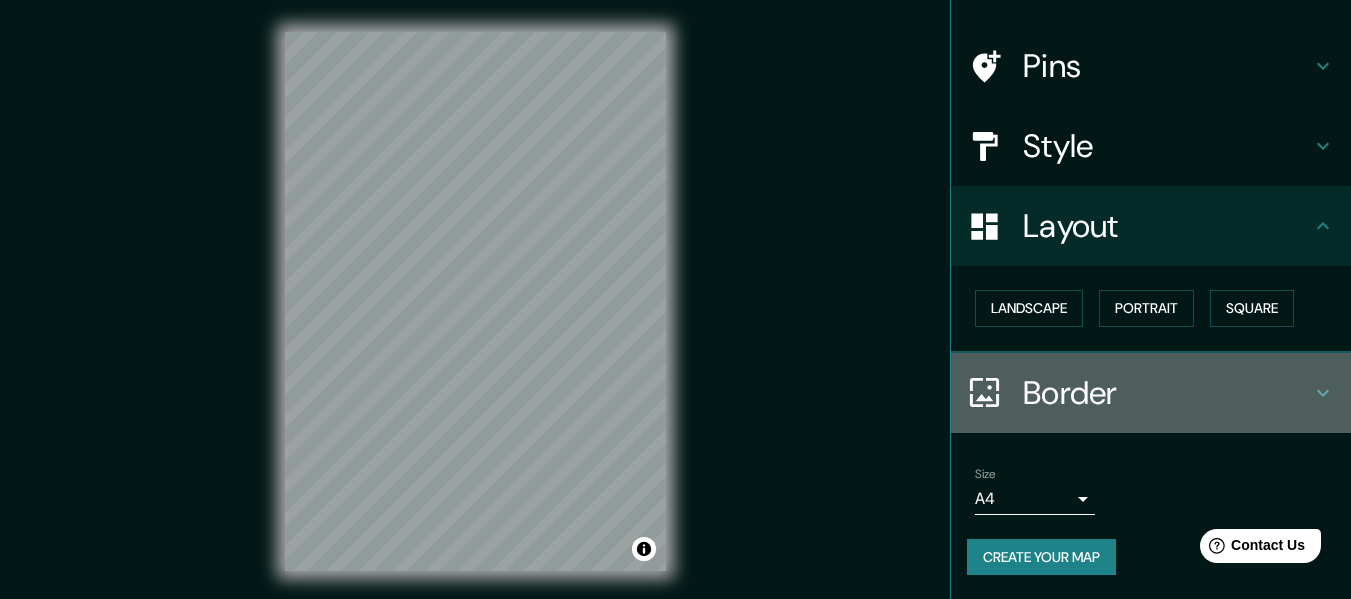 click on "Border" at bounding box center (1167, 393) 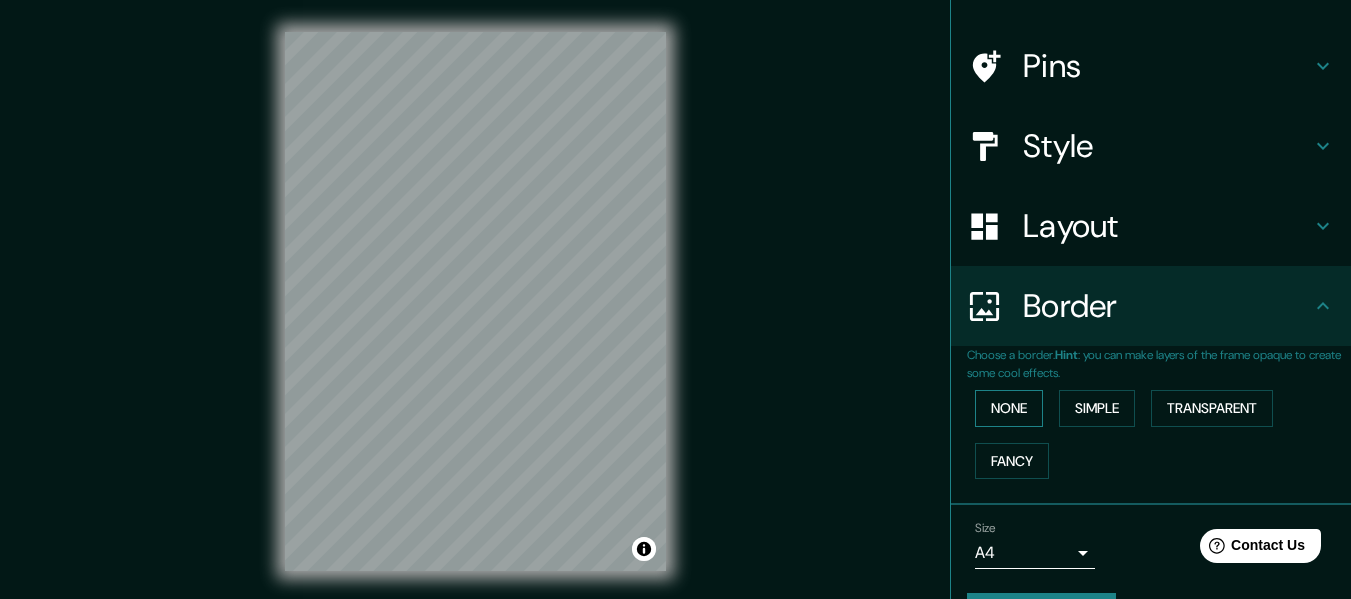 click on "None" at bounding box center (1009, 408) 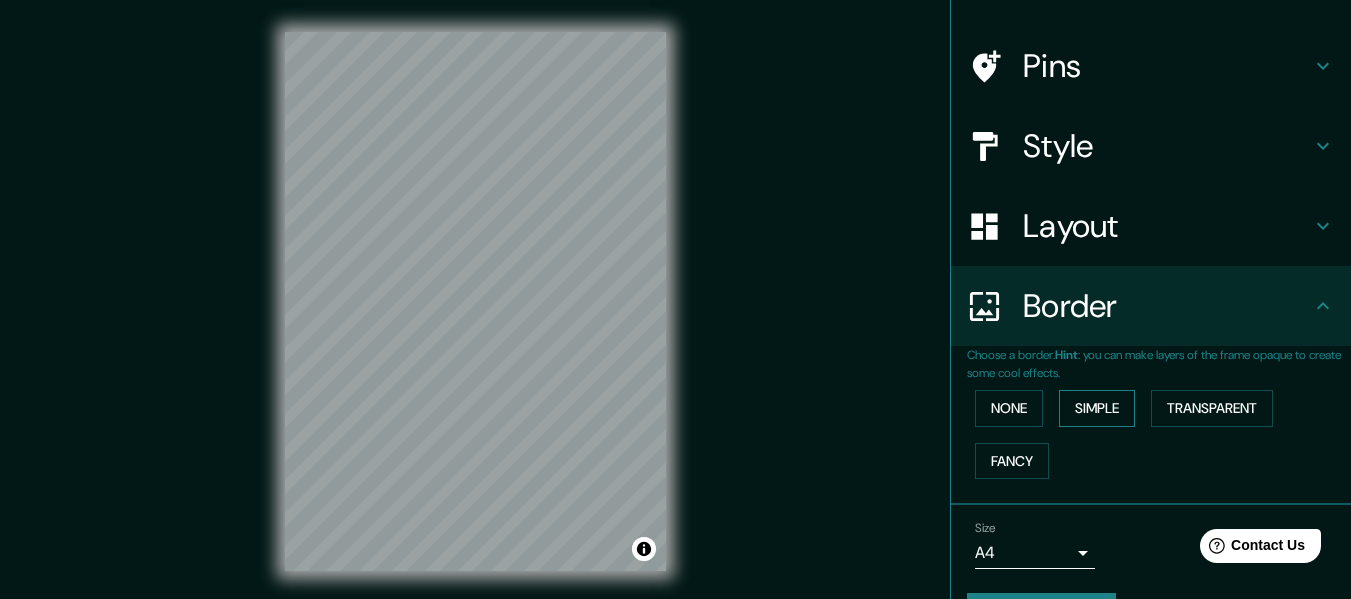 click on "Simple" at bounding box center (1097, 408) 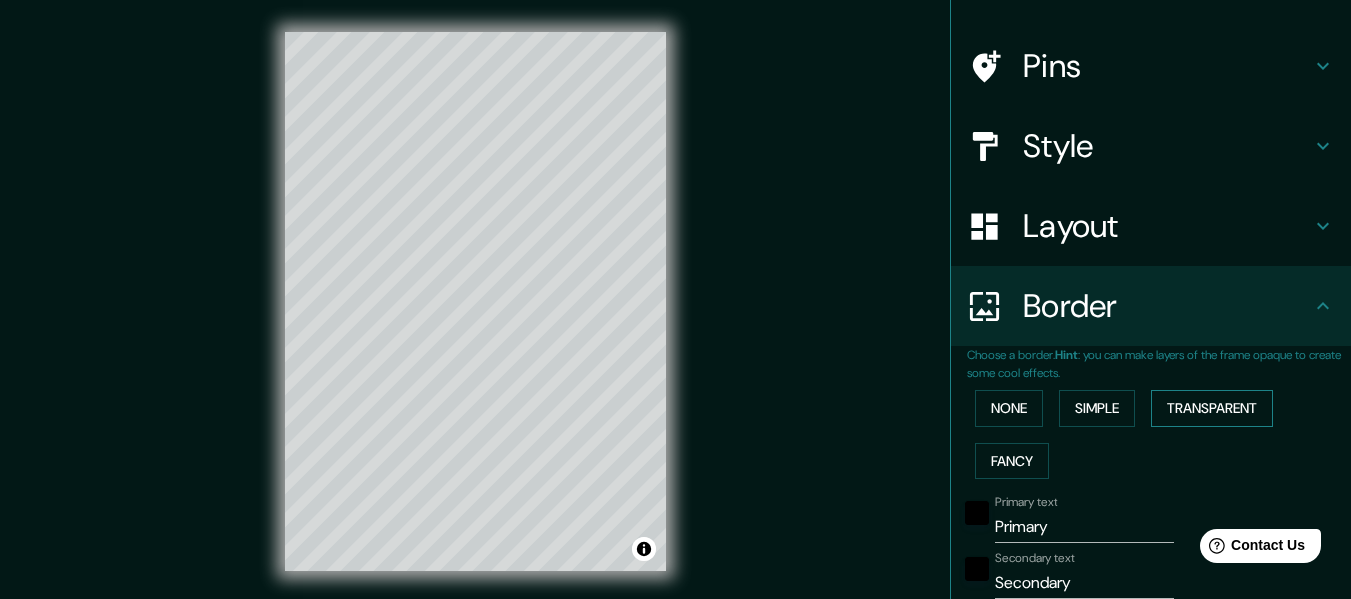 click on "Transparent" at bounding box center (1212, 408) 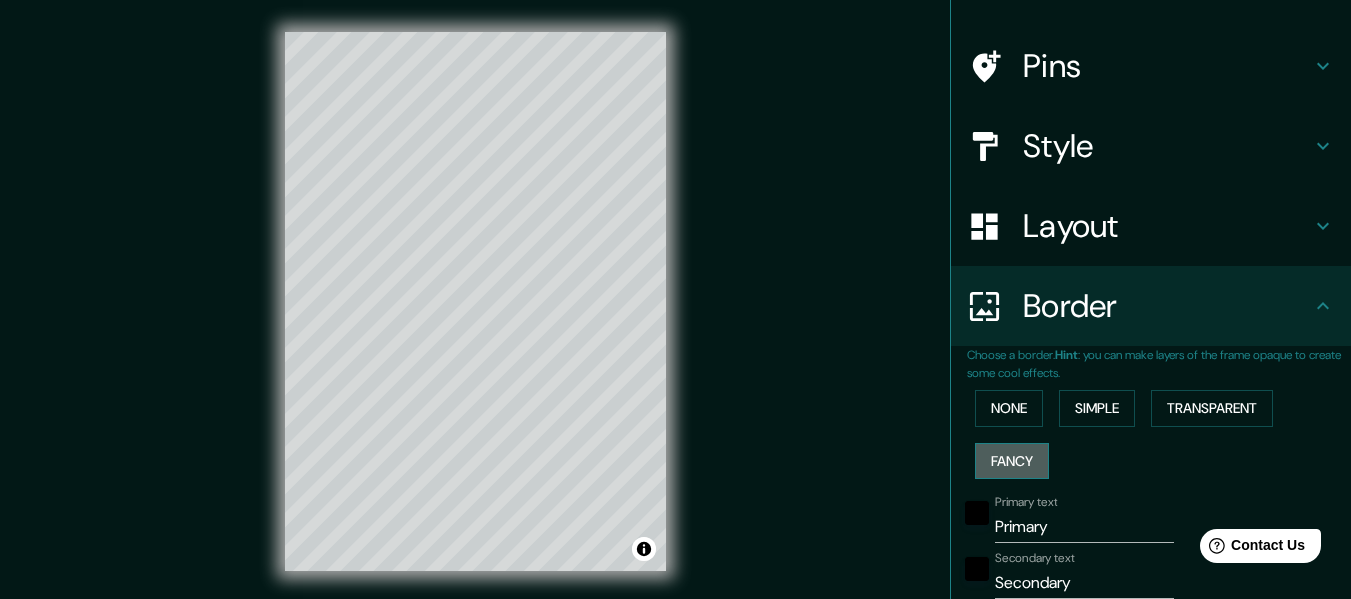 click on "Fancy" at bounding box center (1012, 461) 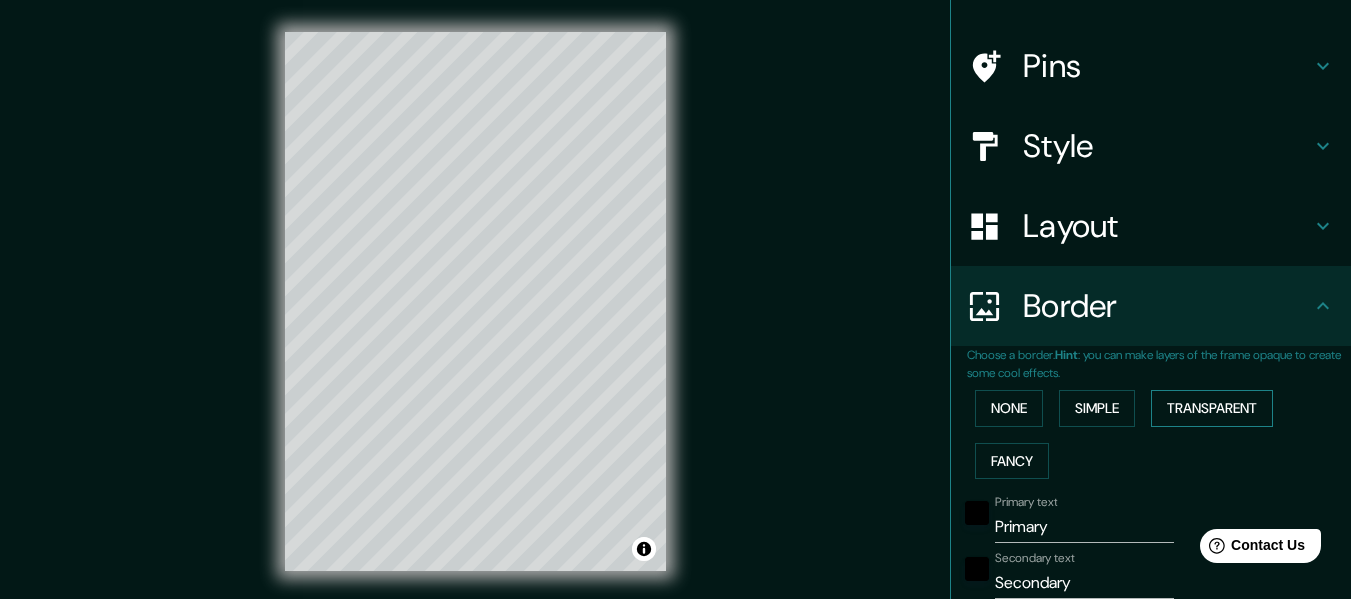 click on "Transparent" at bounding box center (1212, 408) 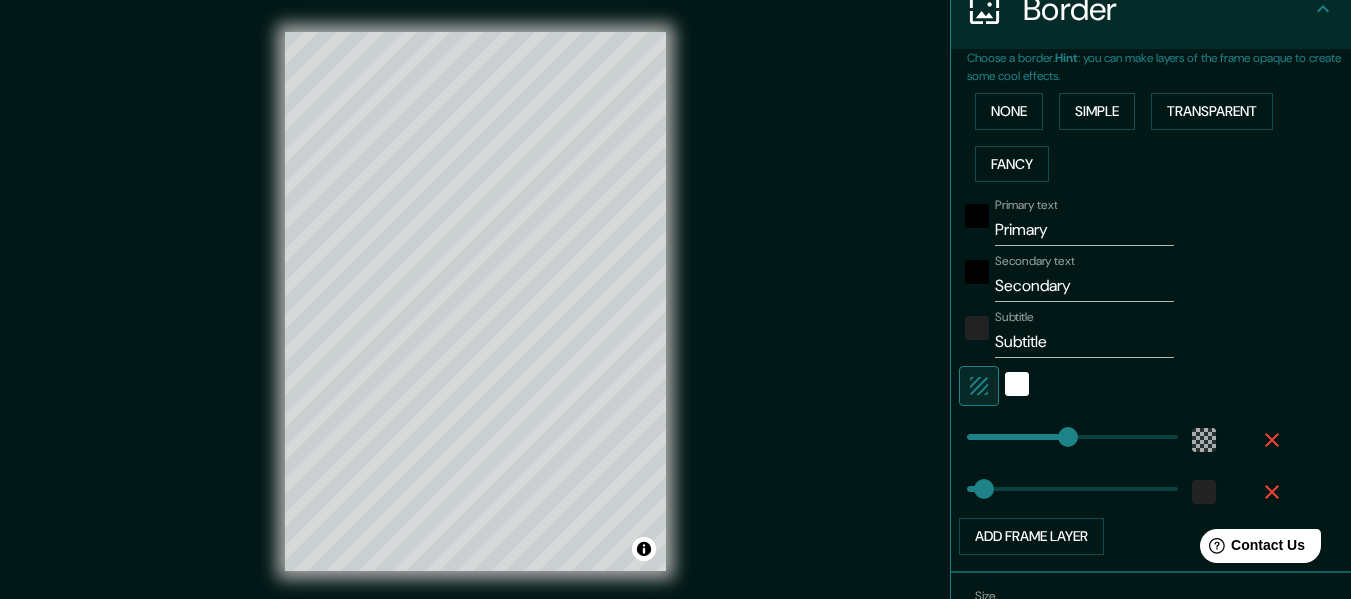 scroll, scrollTop: 520, scrollLeft: 0, axis: vertical 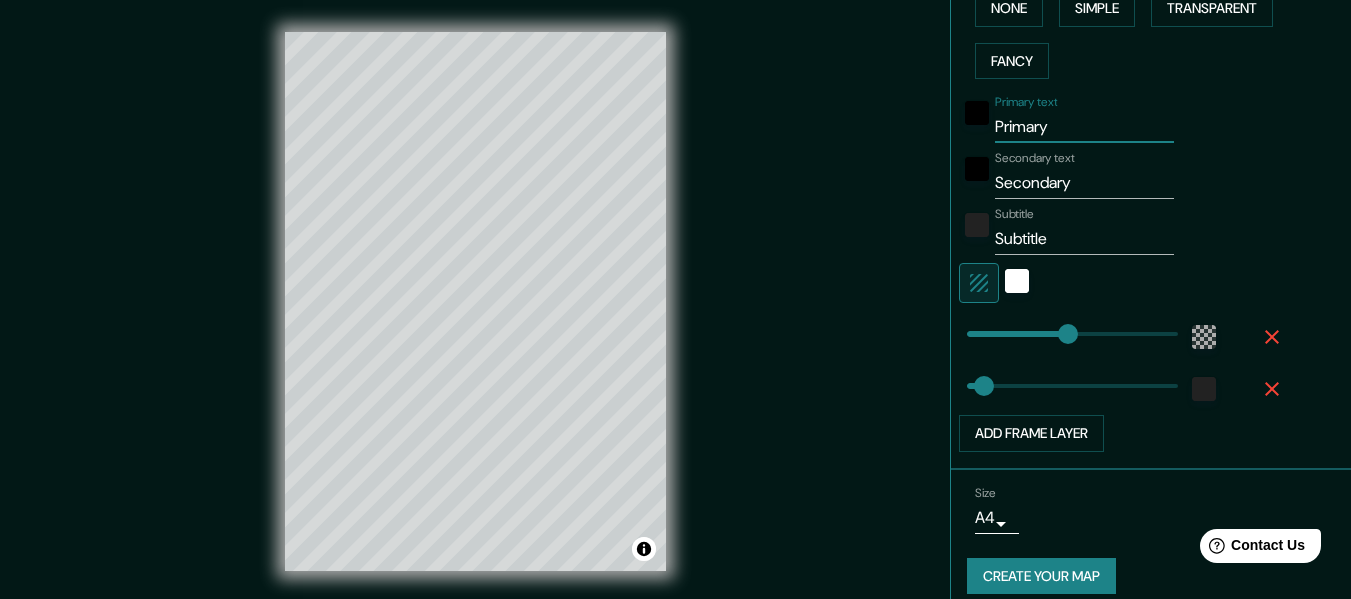 drag, startPoint x: 1048, startPoint y: 125, endPoint x: 904, endPoint y: 124, distance: 144.00348 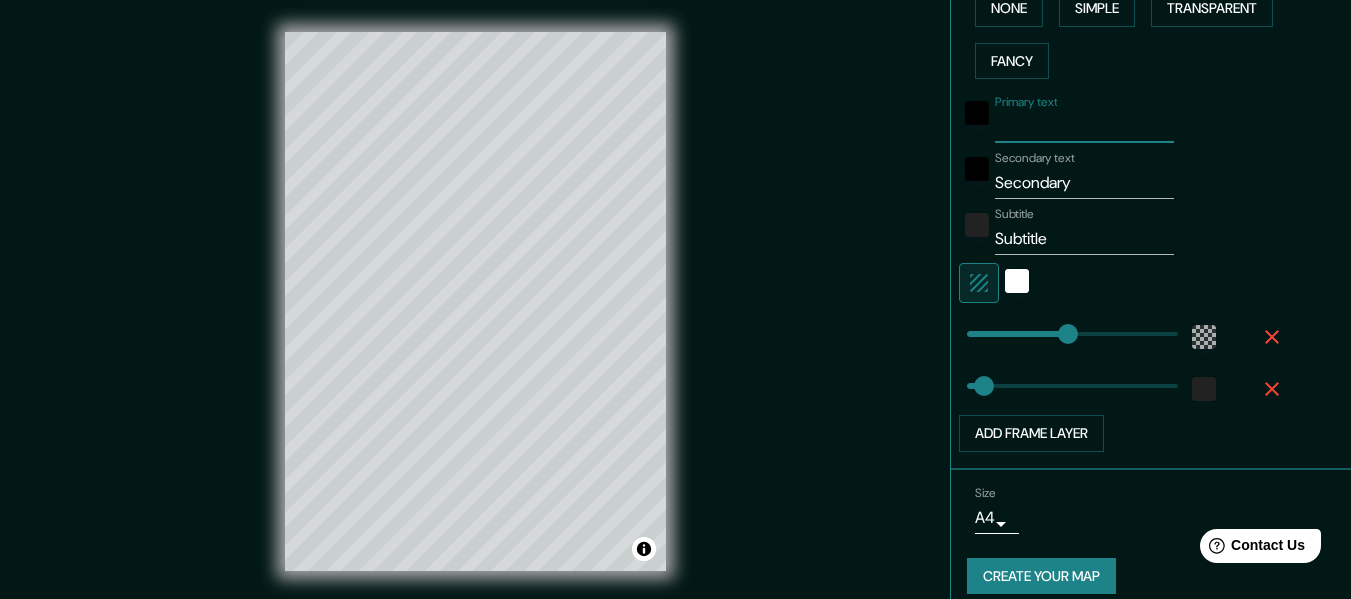 type 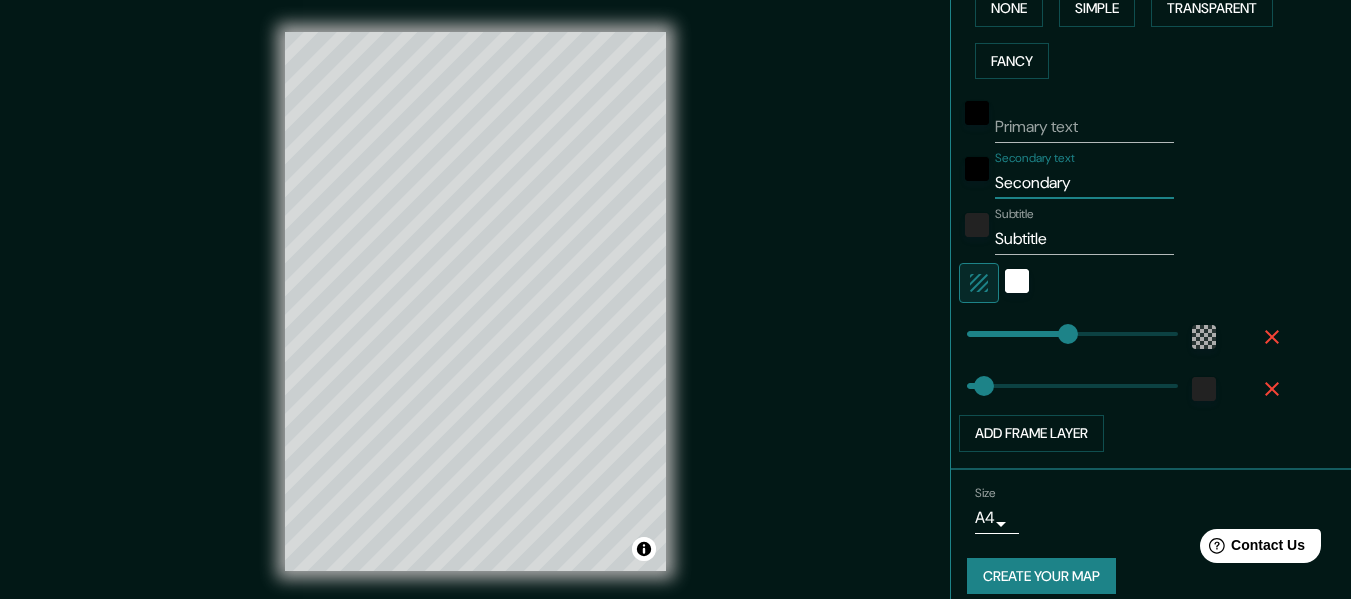 drag, startPoint x: 1035, startPoint y: 182, endPoint x: 908, endPoint y: 175, distance: 127.192764 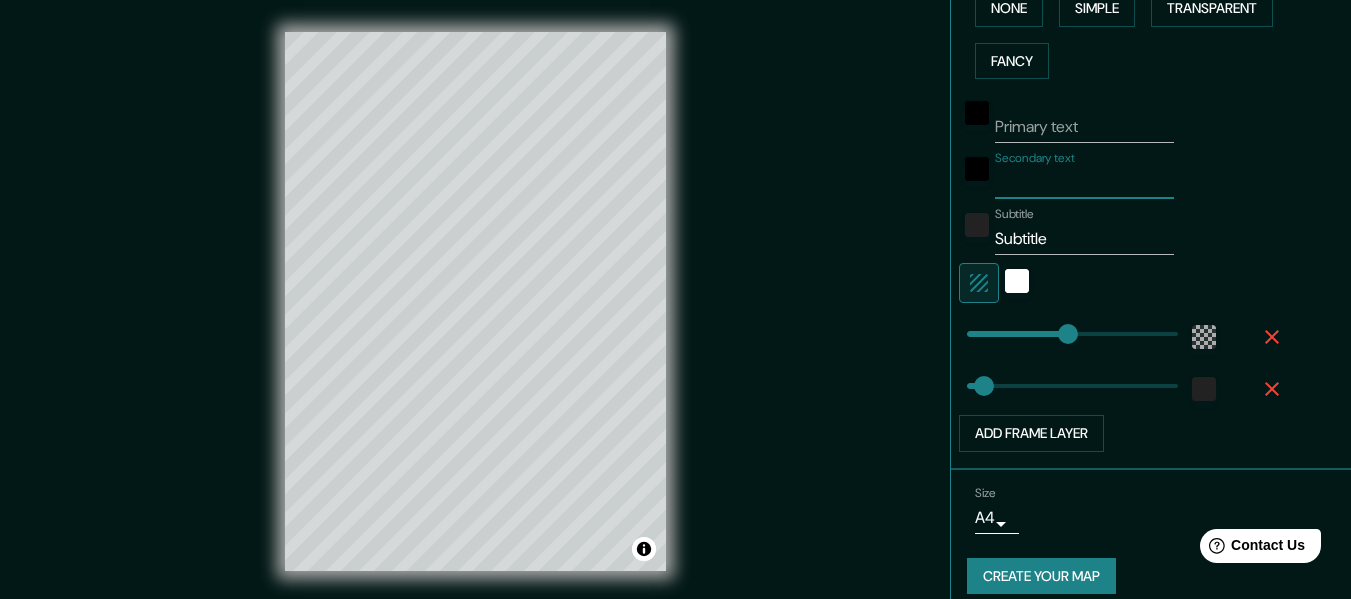 type 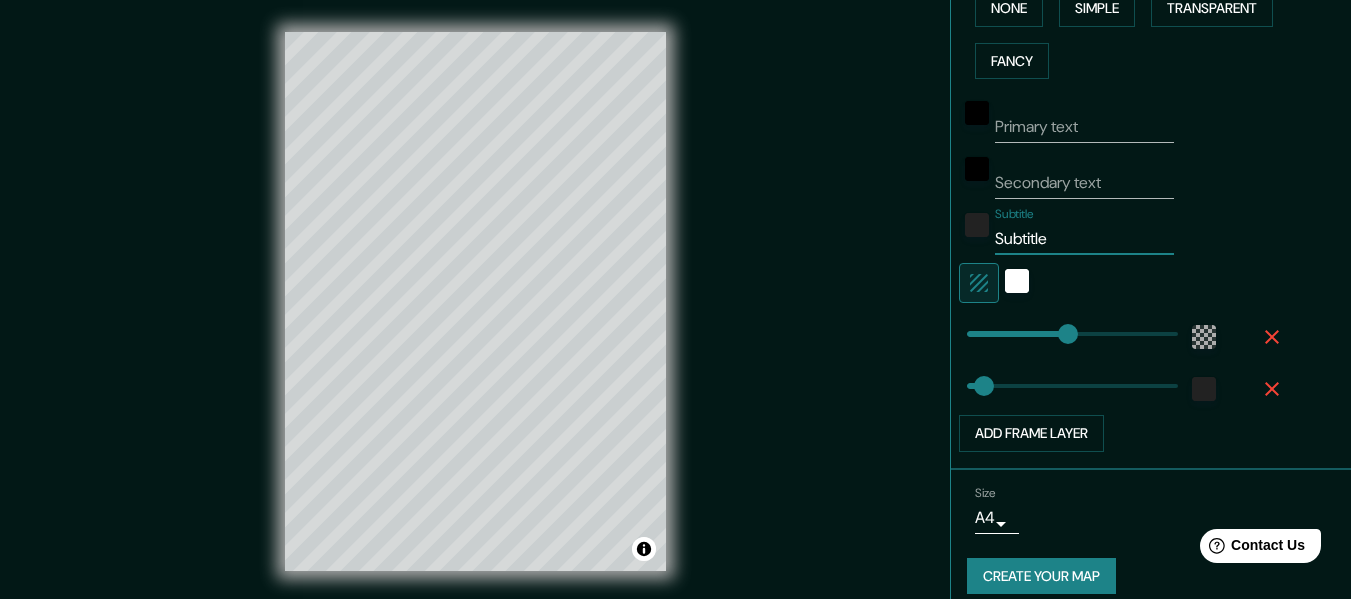 drag, startPoint x: 1049, startPoint y: 245, endPoint x: 909, endPoint y: 240, distance: 140.08926 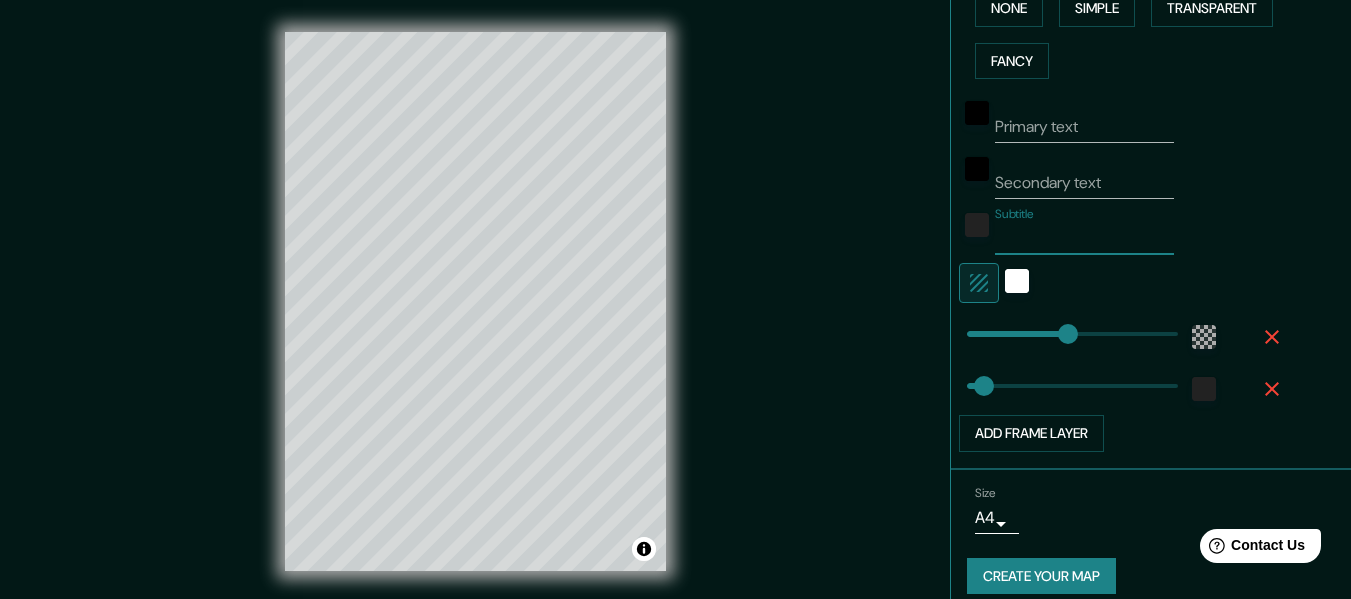 type 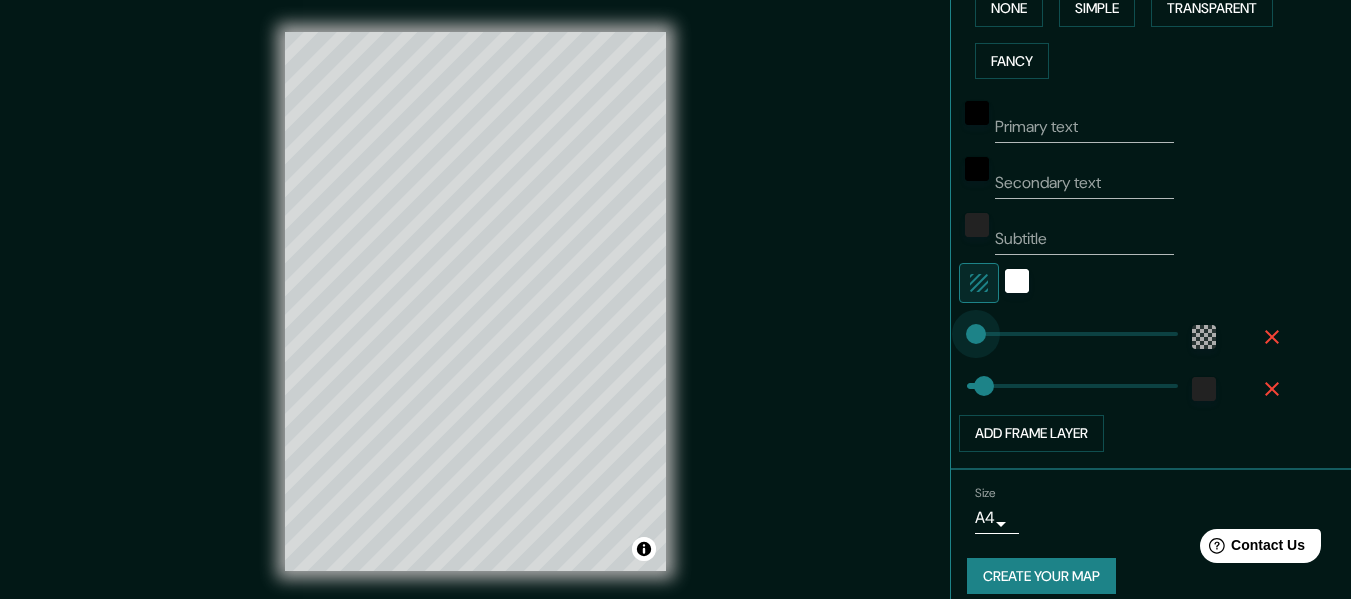 type on "0" 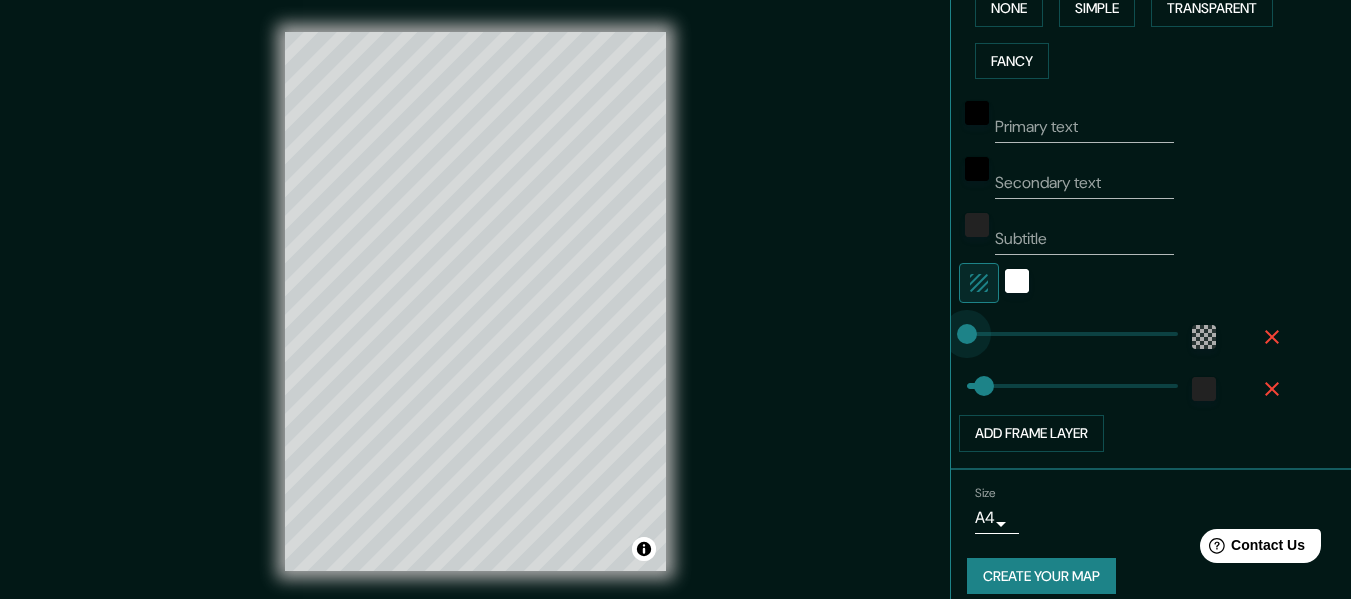 drag, startPoint x: 1052, startPoint y: 332, endPoint x: 907, endPoint y: 345, distance: 145.58159 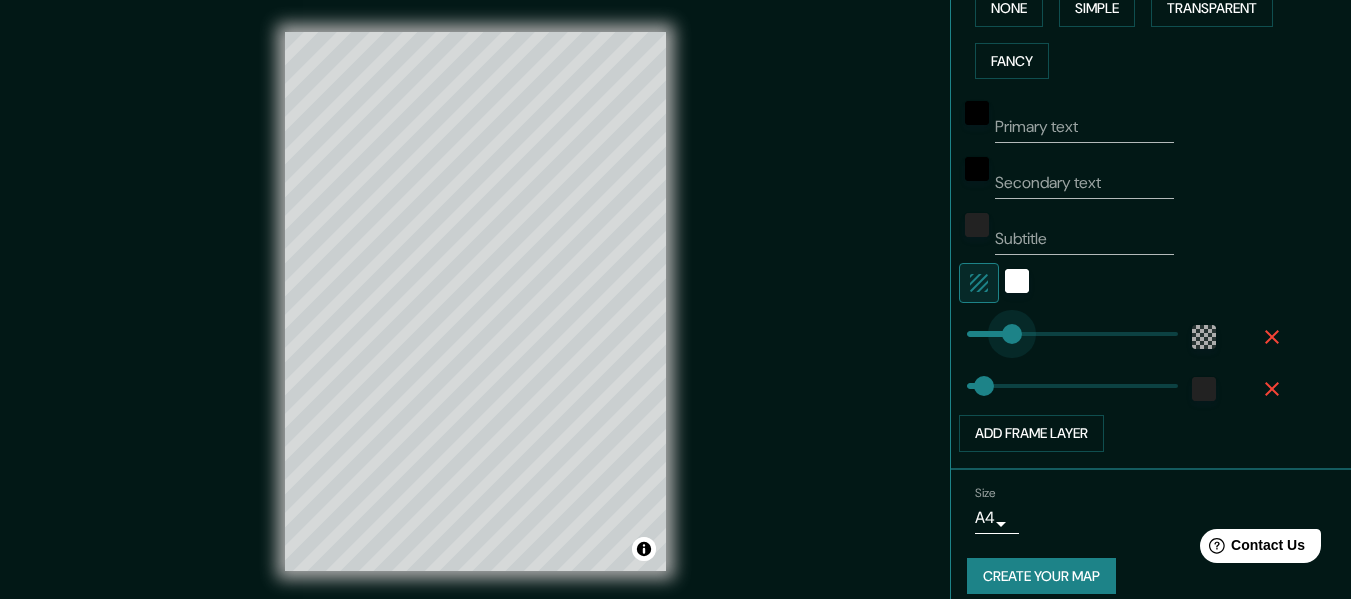 type on "96" 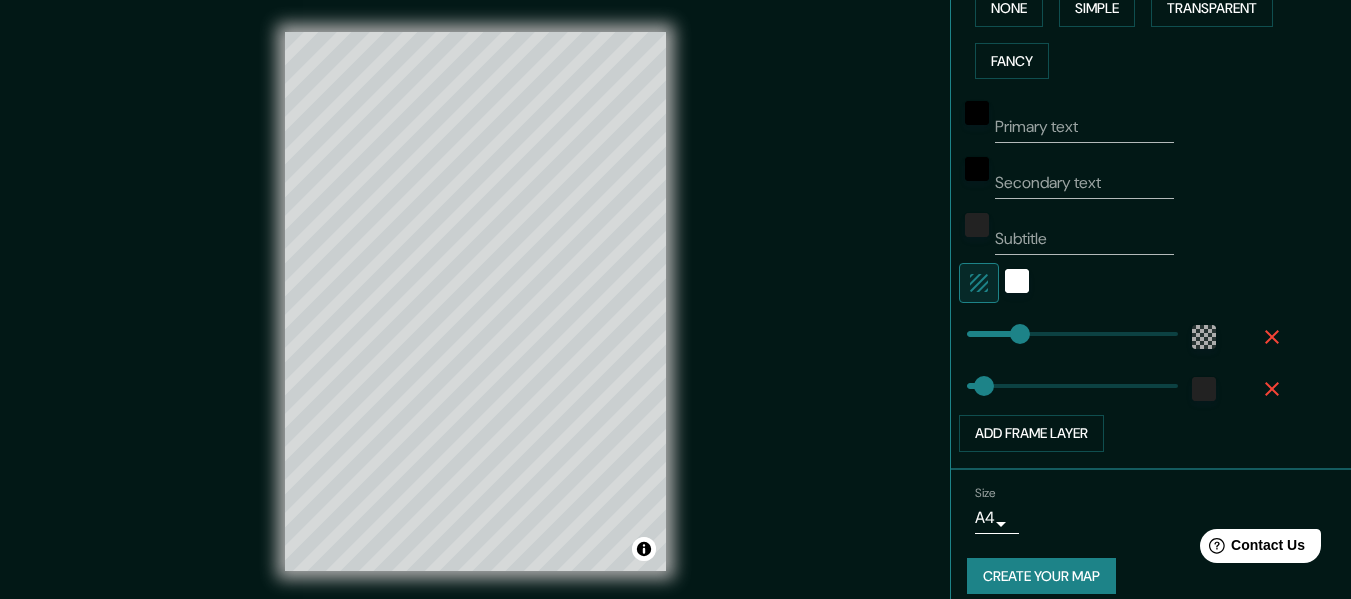 type on "139" 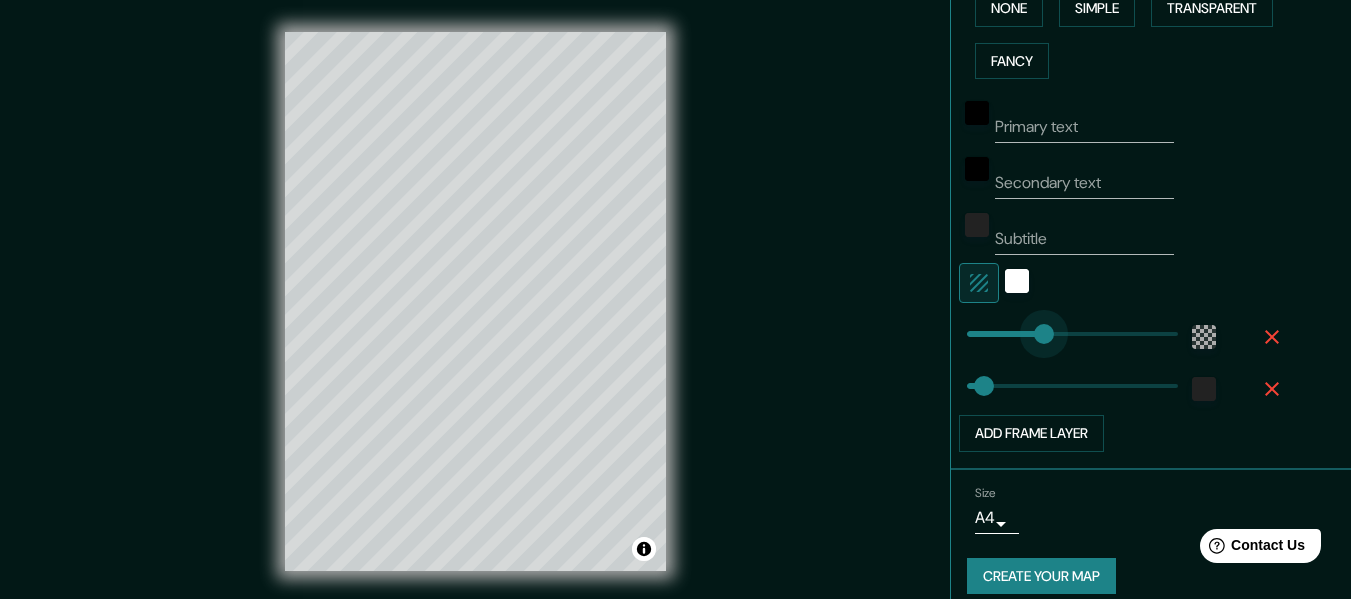 type on "30" 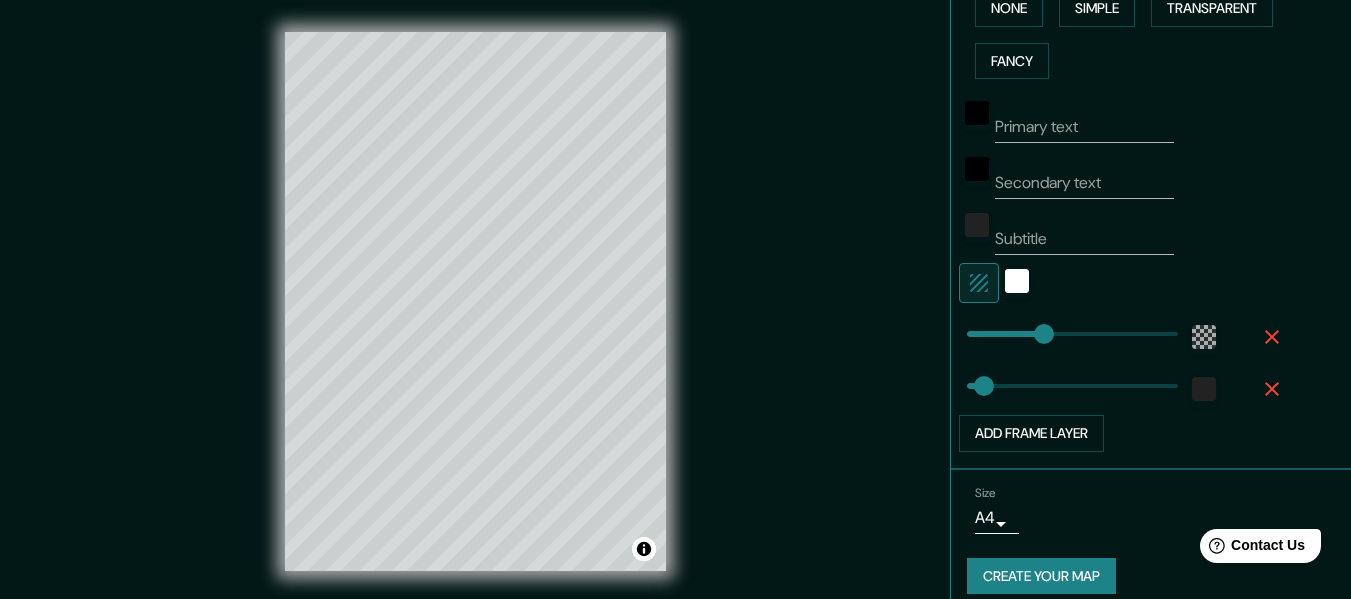 type on "90" 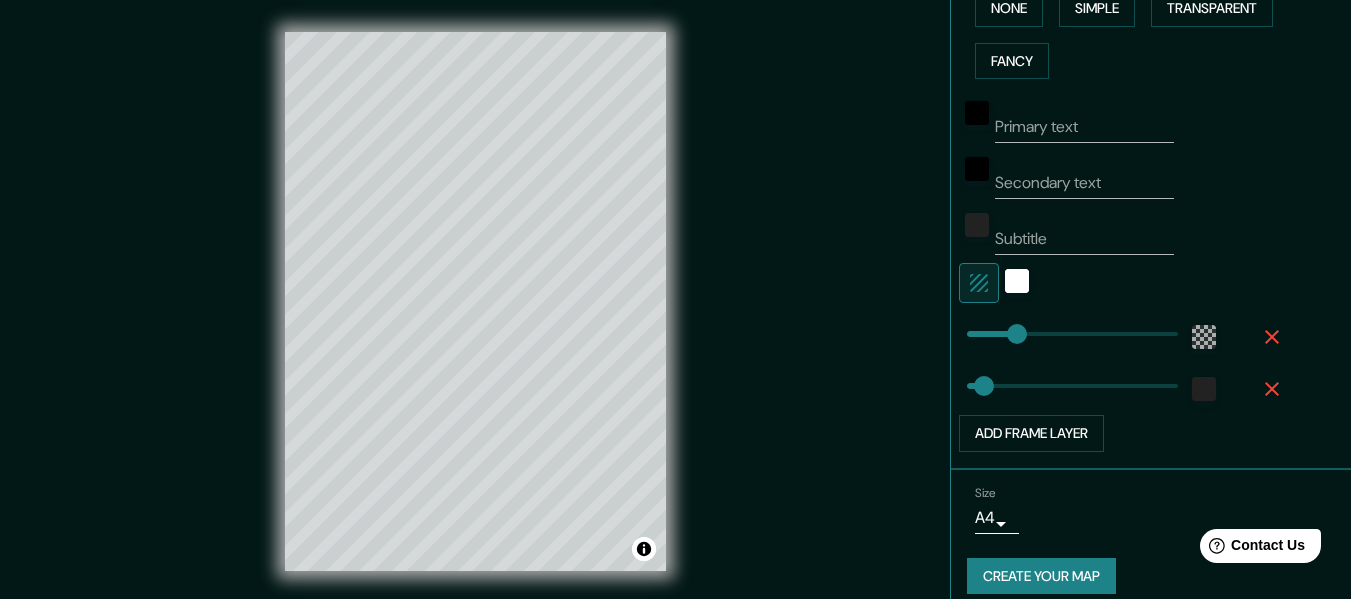 type on "61" 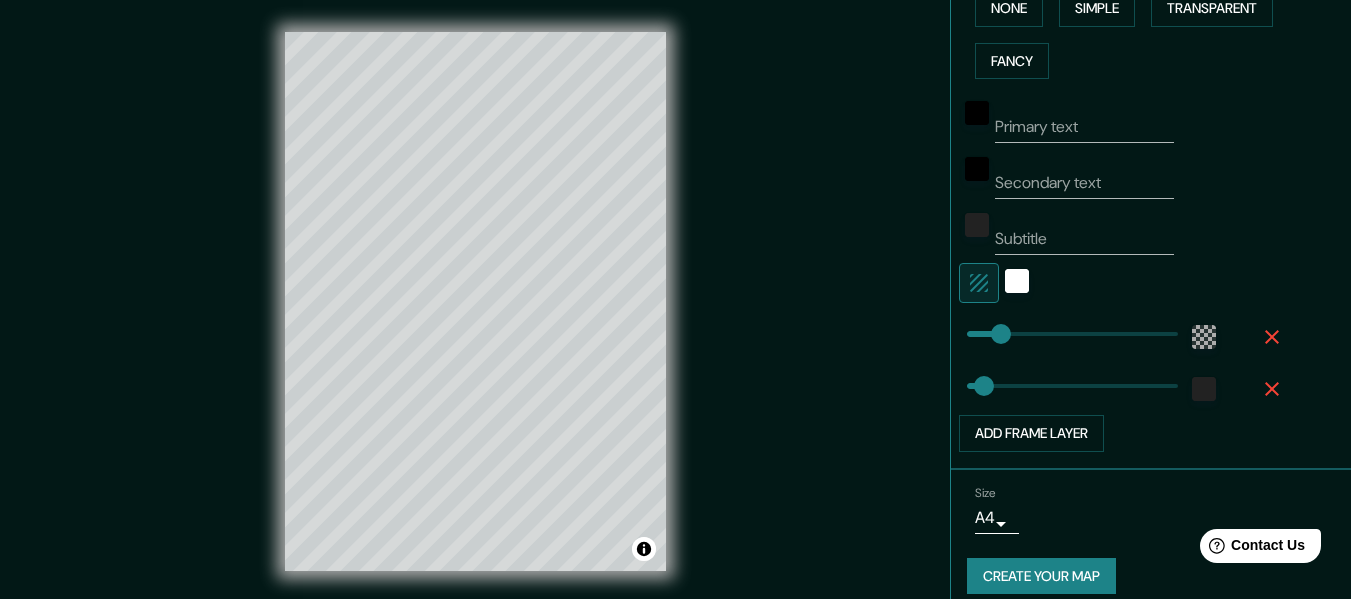 type on "61" 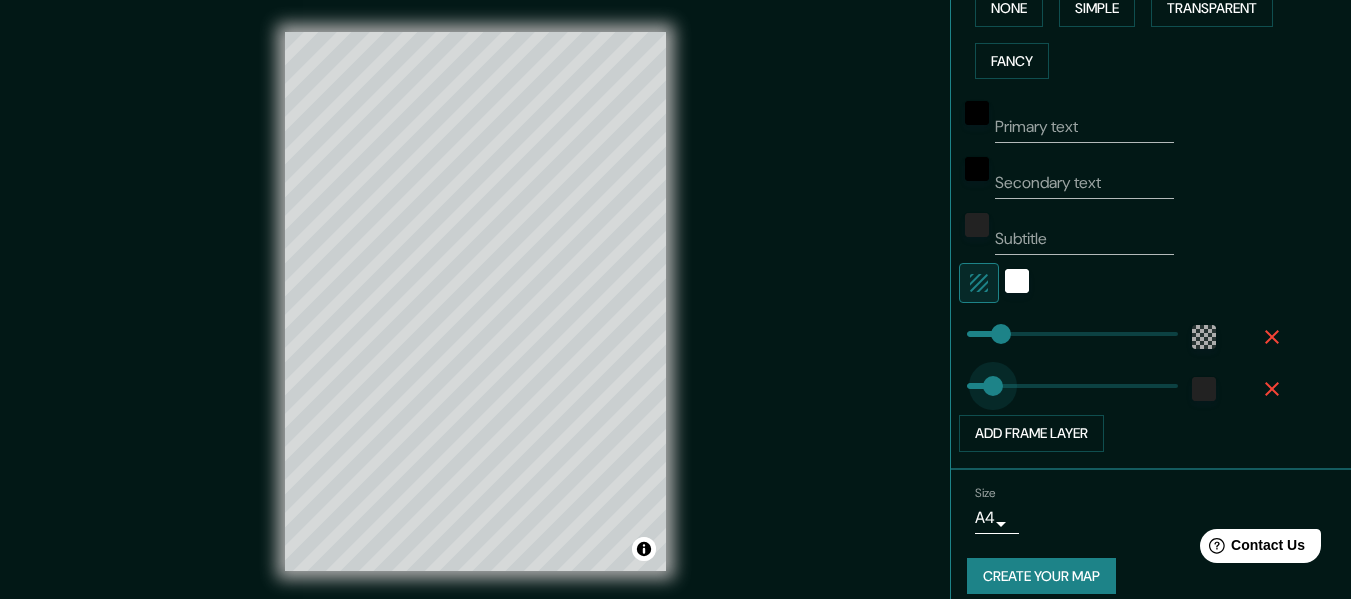 type on "40" 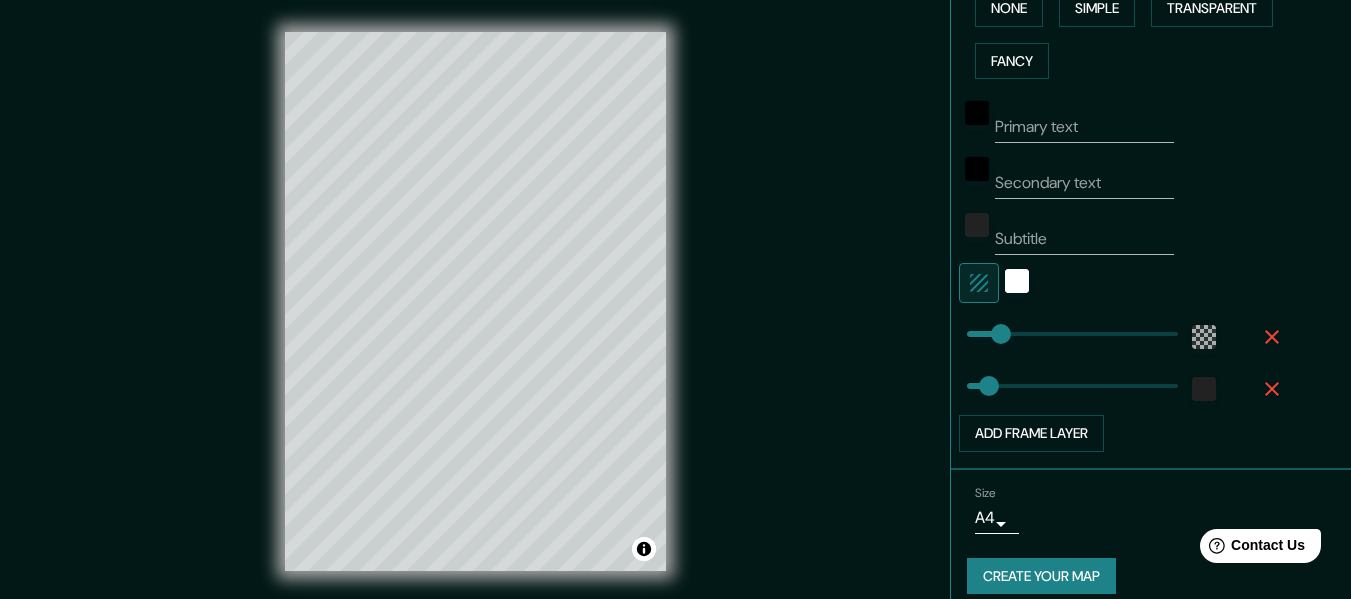 type on "22" 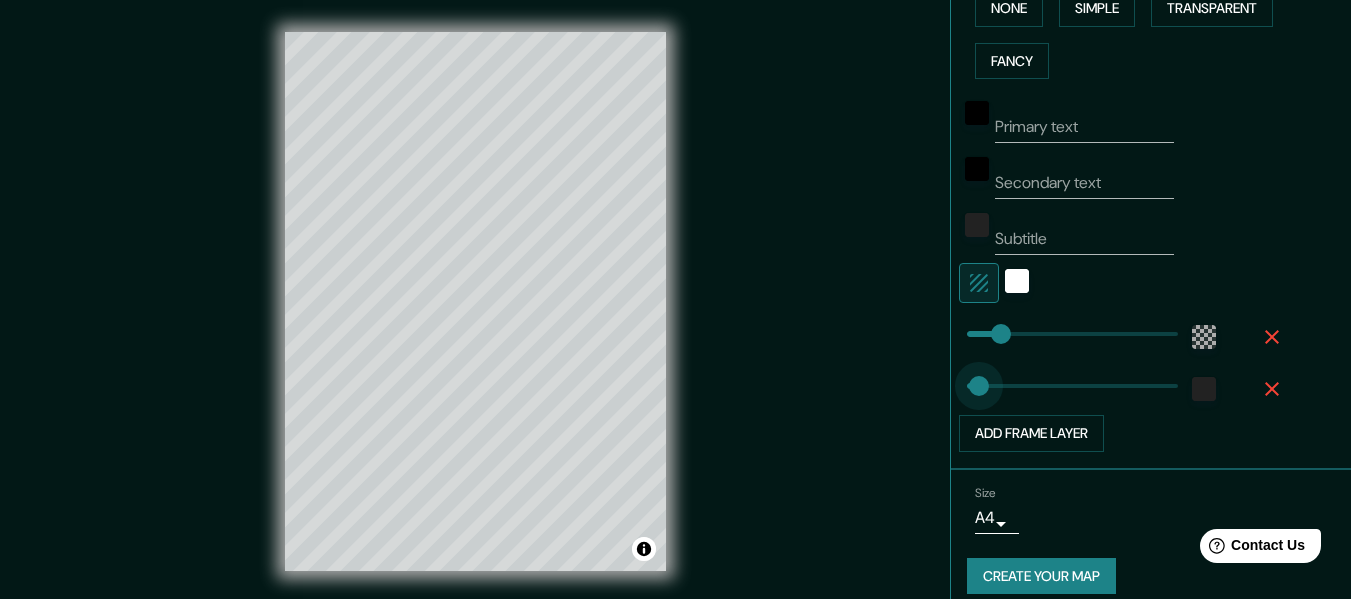 type on "61" 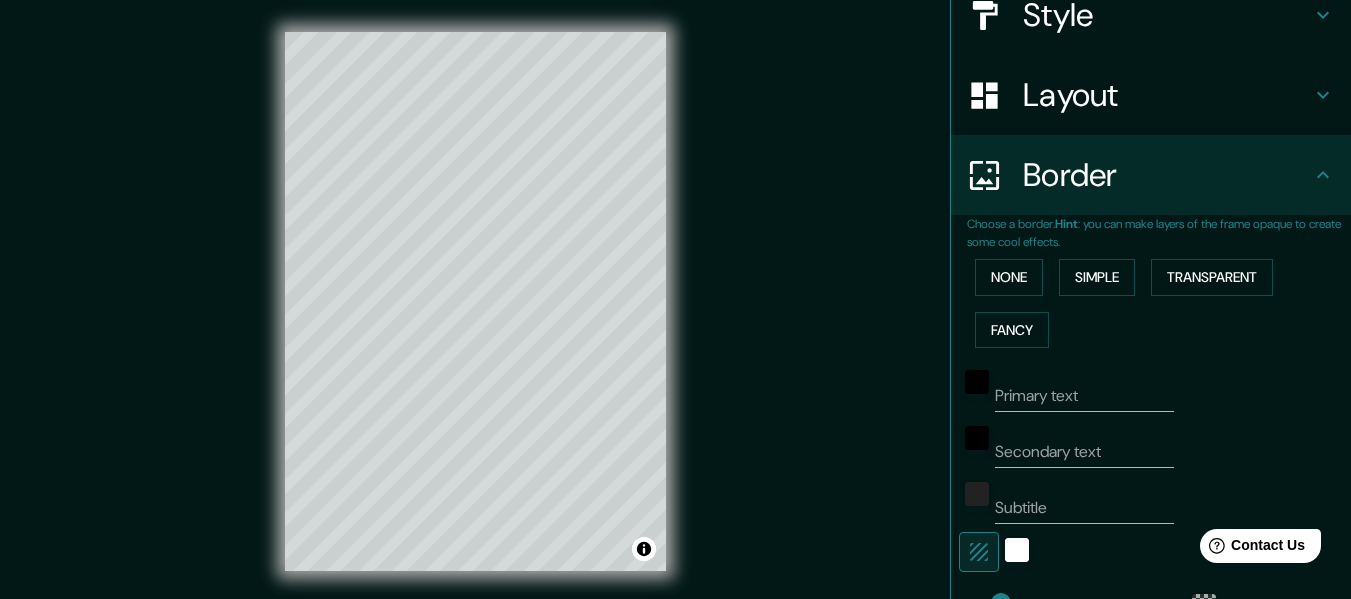 scroll, scrollTop: 239, scrollLeft: 0, axis: vertical 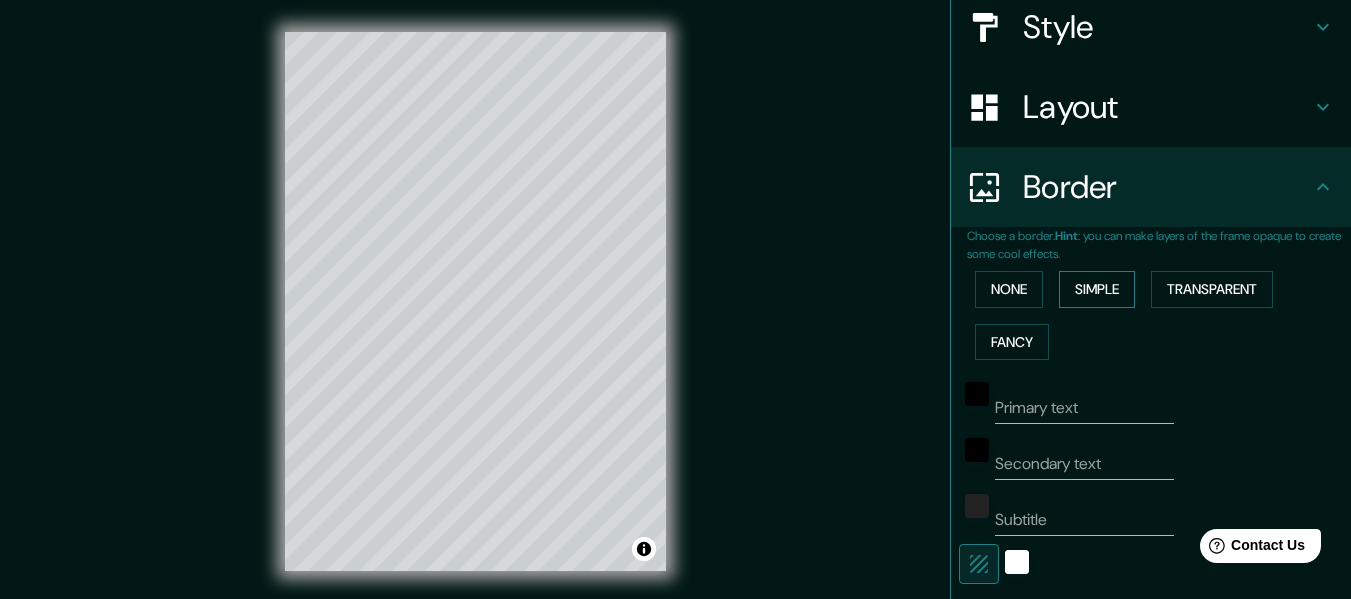 click on "Simple" at bounding box center [1097, 289] 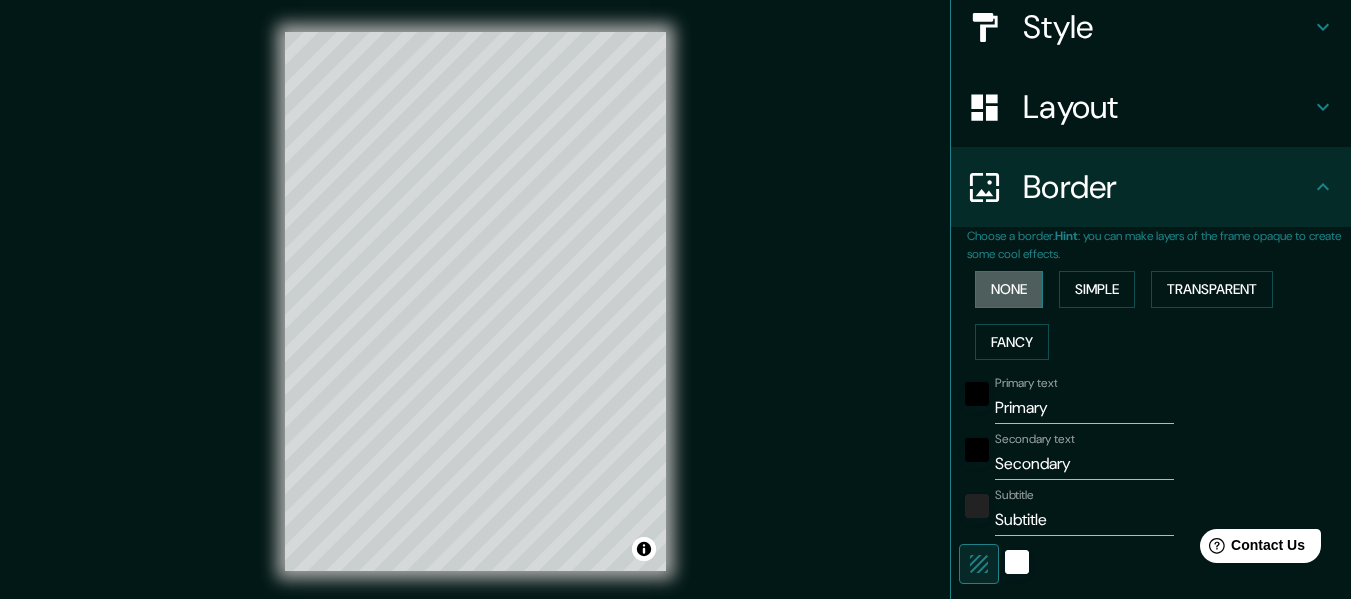 click on "None" at bounding box center [1009, 289] 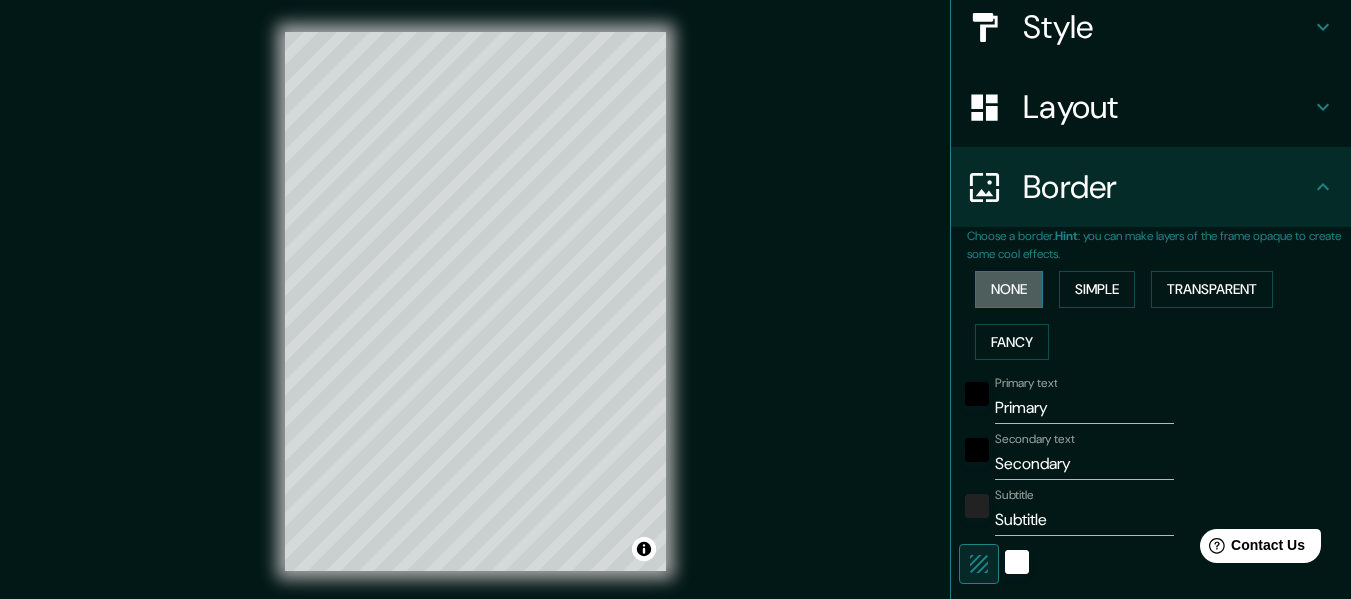 scroll, scrollTop: 175, scrollLeft: 0, axis: vertical 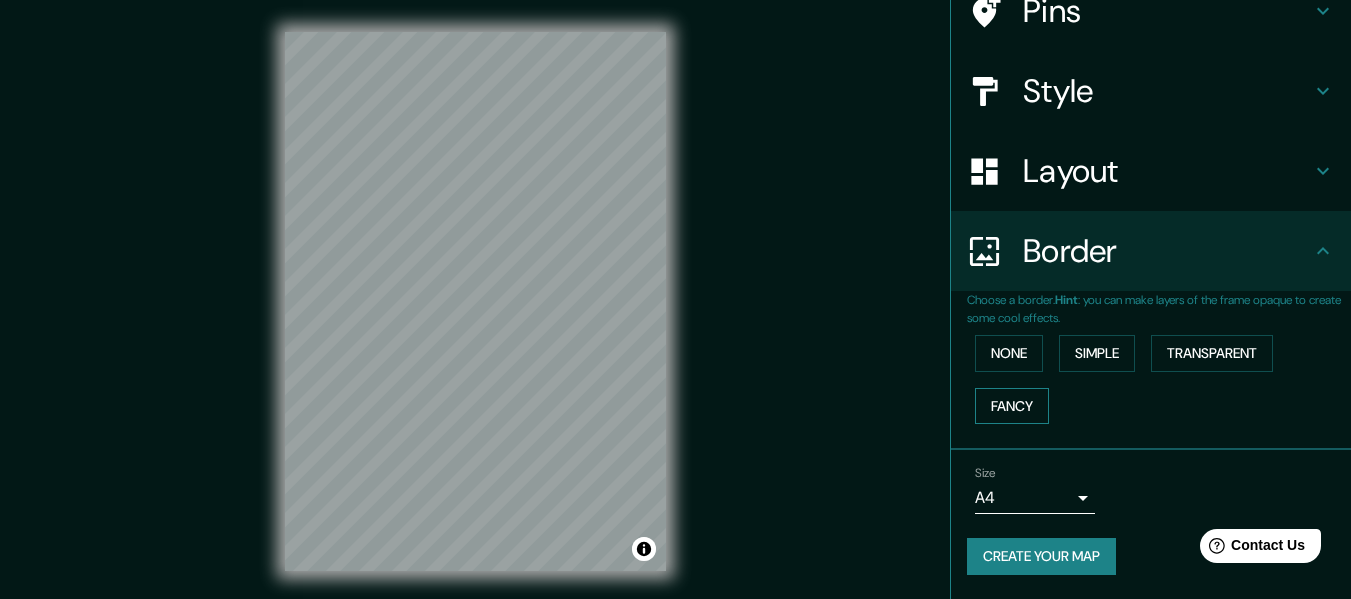 click on "Fancy" at bounding box center (1012, 406) 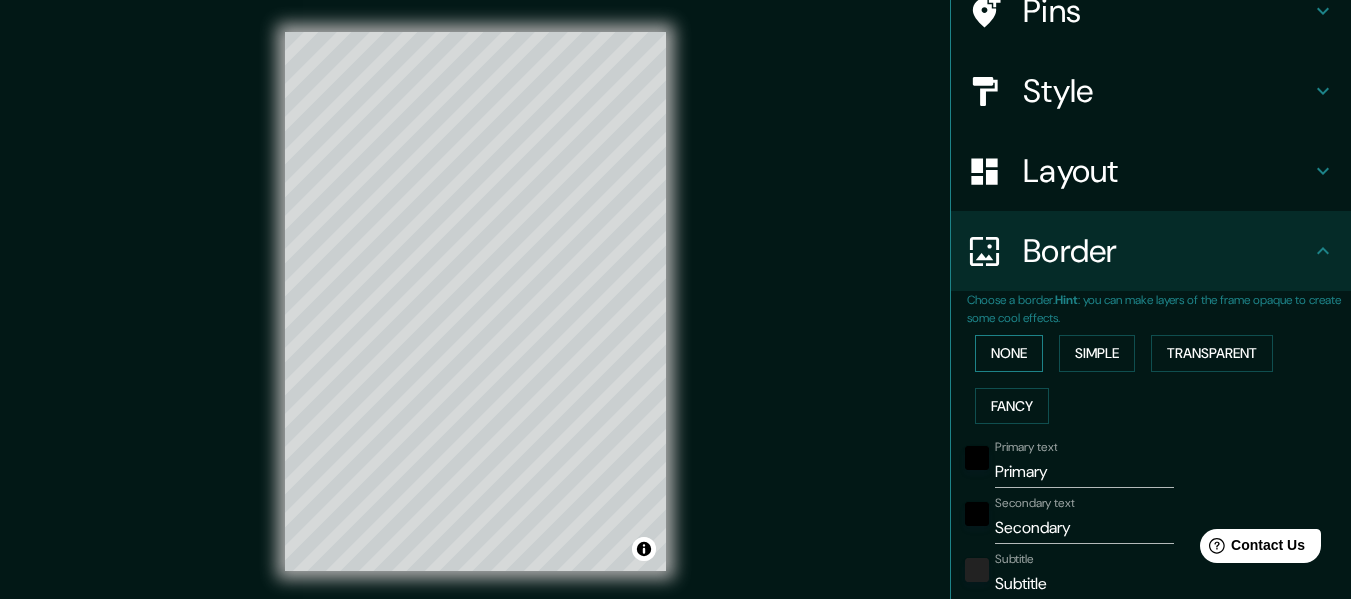 click on "None" at bounding box center [1009, 353] 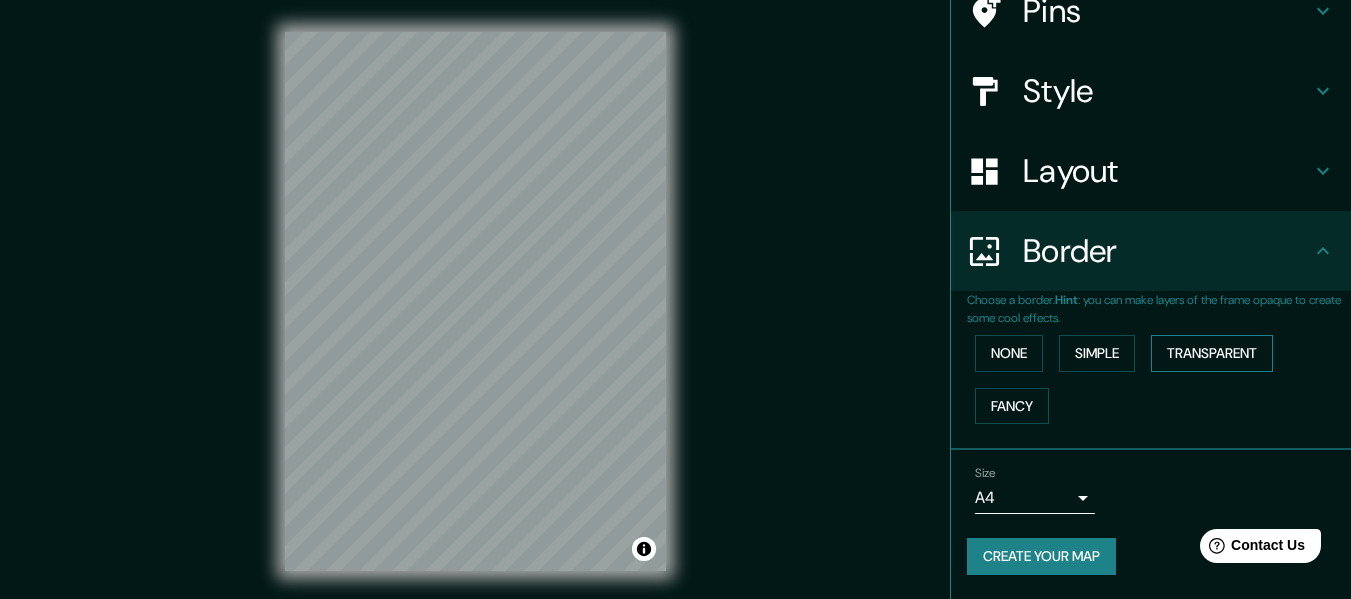 click on "Transparent" at bounding box center [1212, 353] 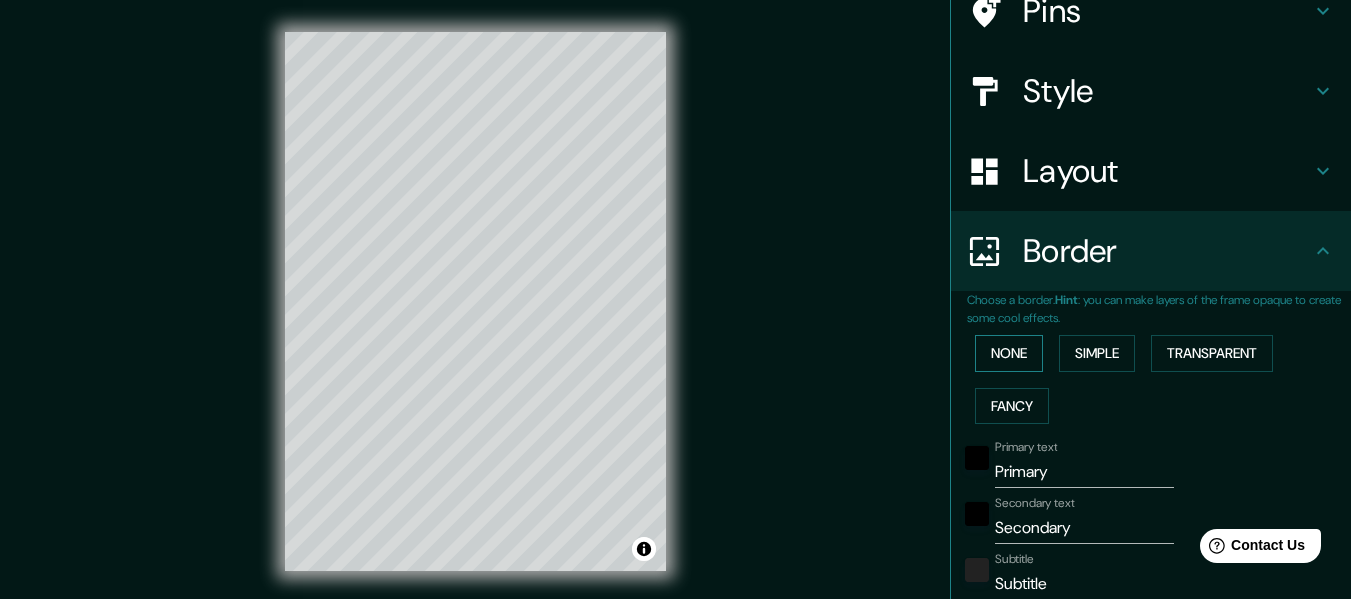 click on "None" at bounding box center (1009, 353) 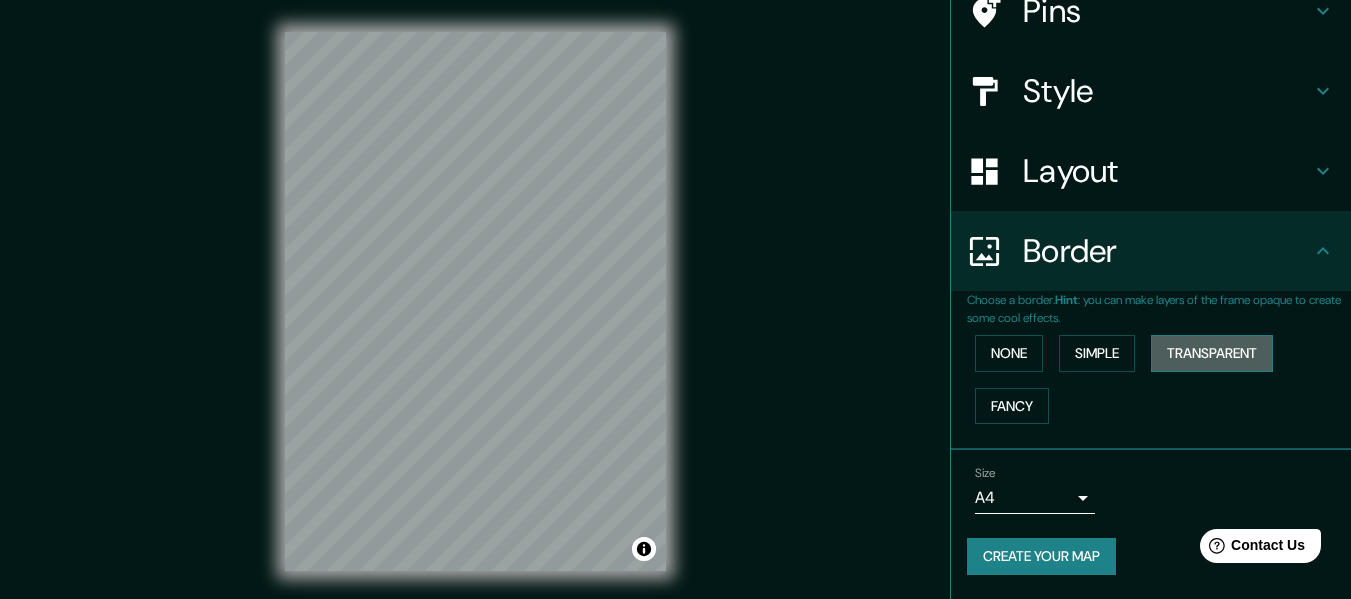 click on "Transparent" at bounding box center [1212, 353] 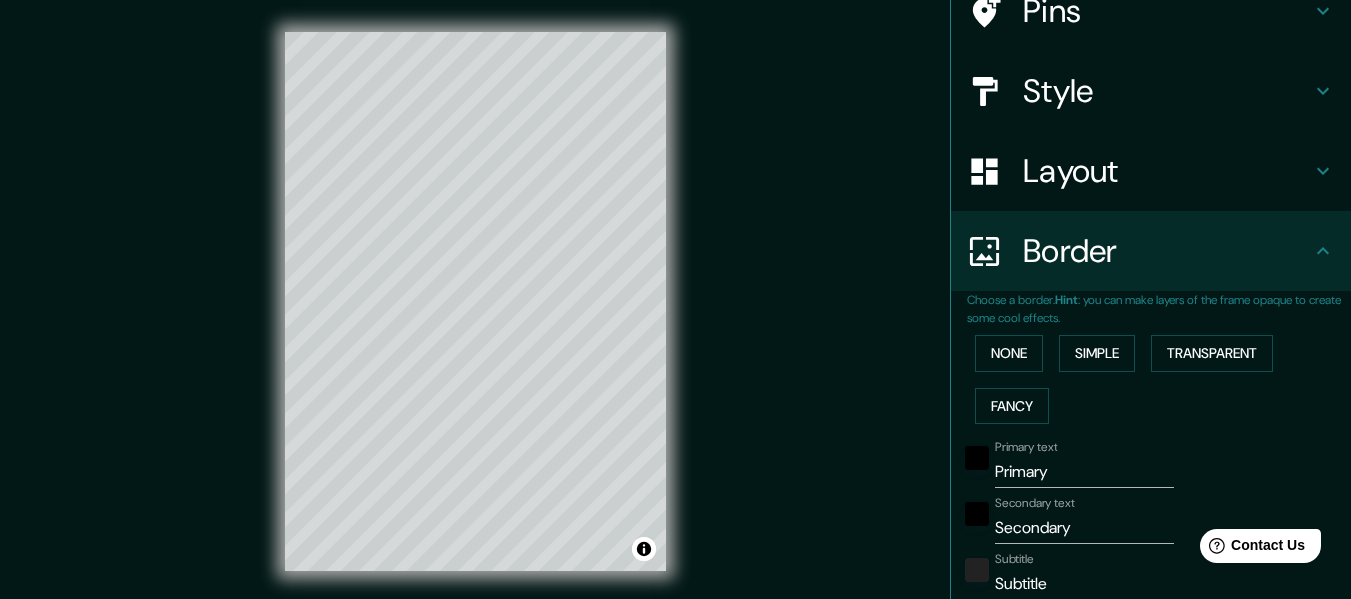 scroll, scrollTop: 275, scrollLeft: 0, axis: vertical 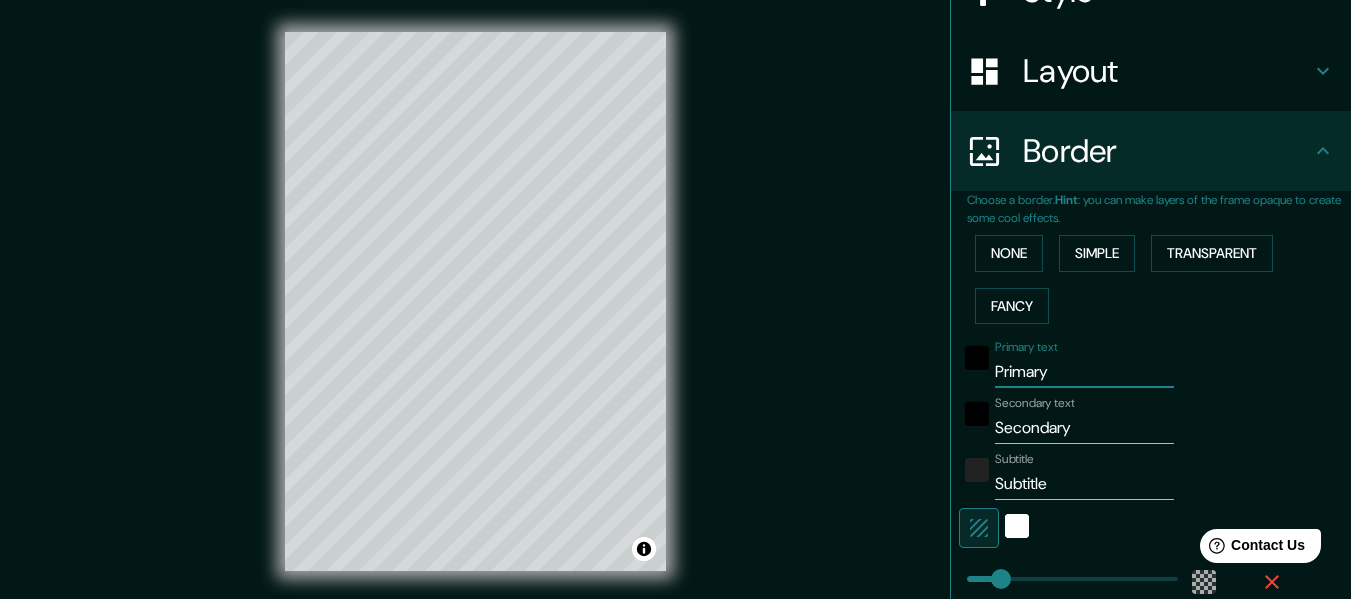 click on "Mappin Location Avenida Miguel Hidalgo, 97218 Mérida, Yucatán, México Pins Style Layout Border Choose a border.  Hint : you can make layers of the frame opaque to create some cool effects. None Simple Transparent Fancy Primary text Primary Secondary text Secondary Subtitle Subtitle Add frame layer Size A4 single Create your map © Mapbox   © OpenStreetMap   Improve this map Any problems, suggestions, or concerns please email    help@mappin.pro . . ." at bounding box center [675, 317] 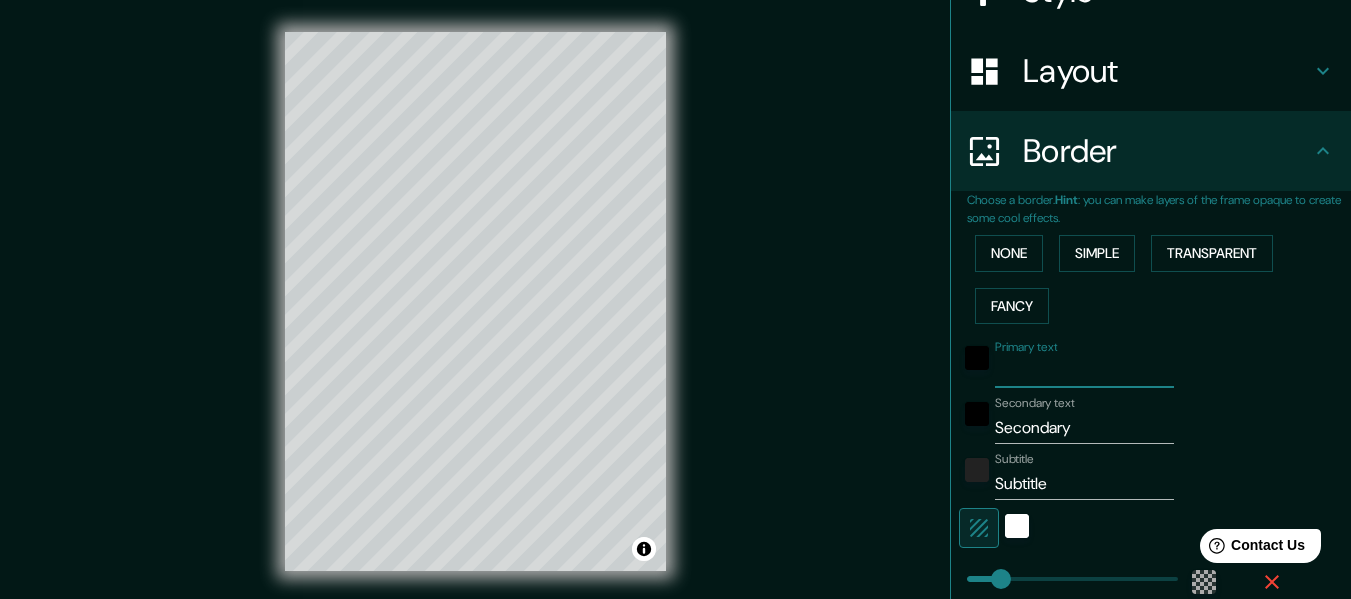 type 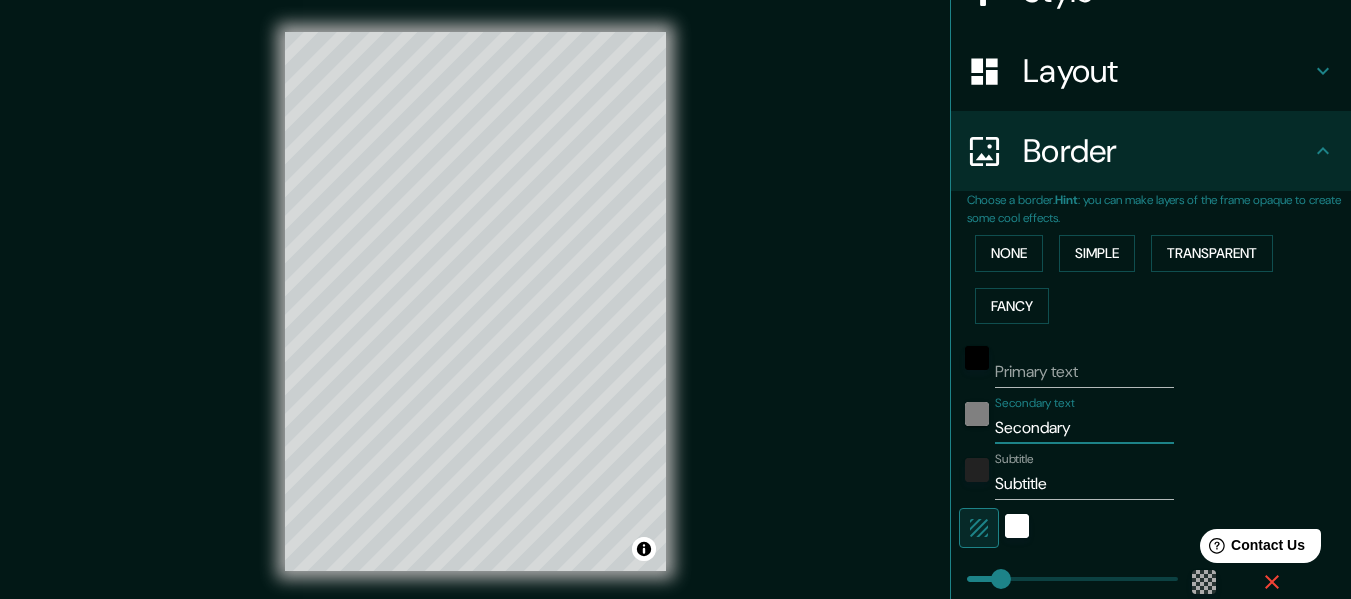 drag, startPoint x: 1055, startPoint y: 429, endPoint x: 954, endPoint y: 422, distance: 101.24229 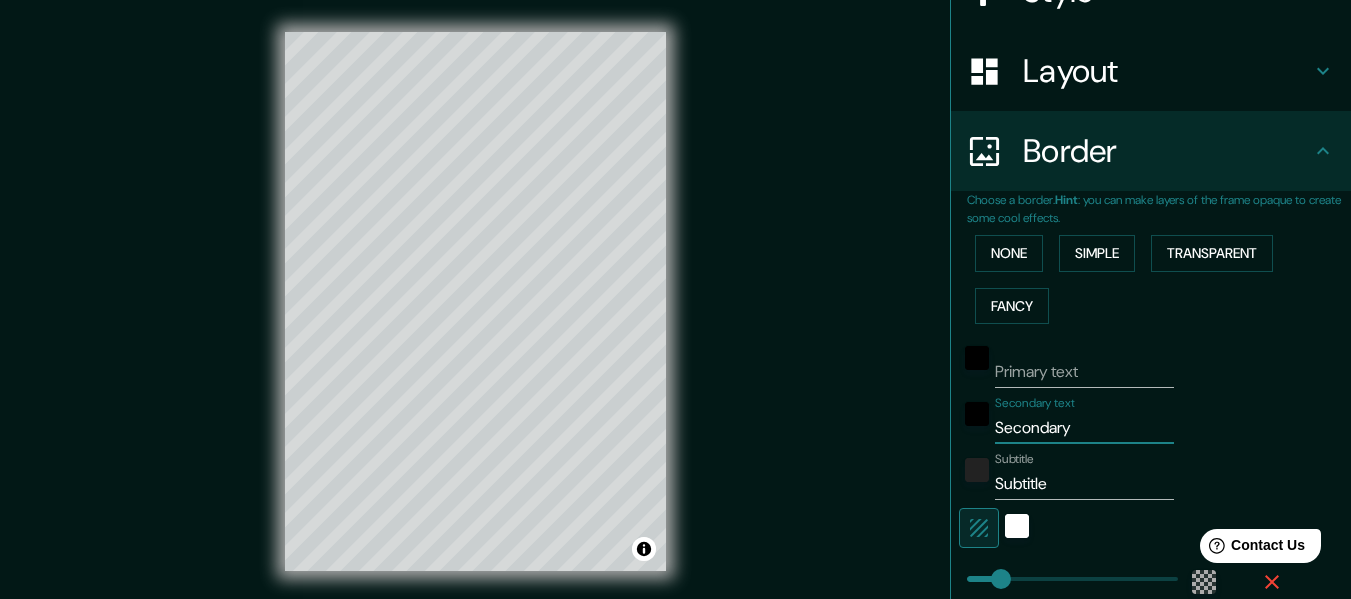 type on "y" 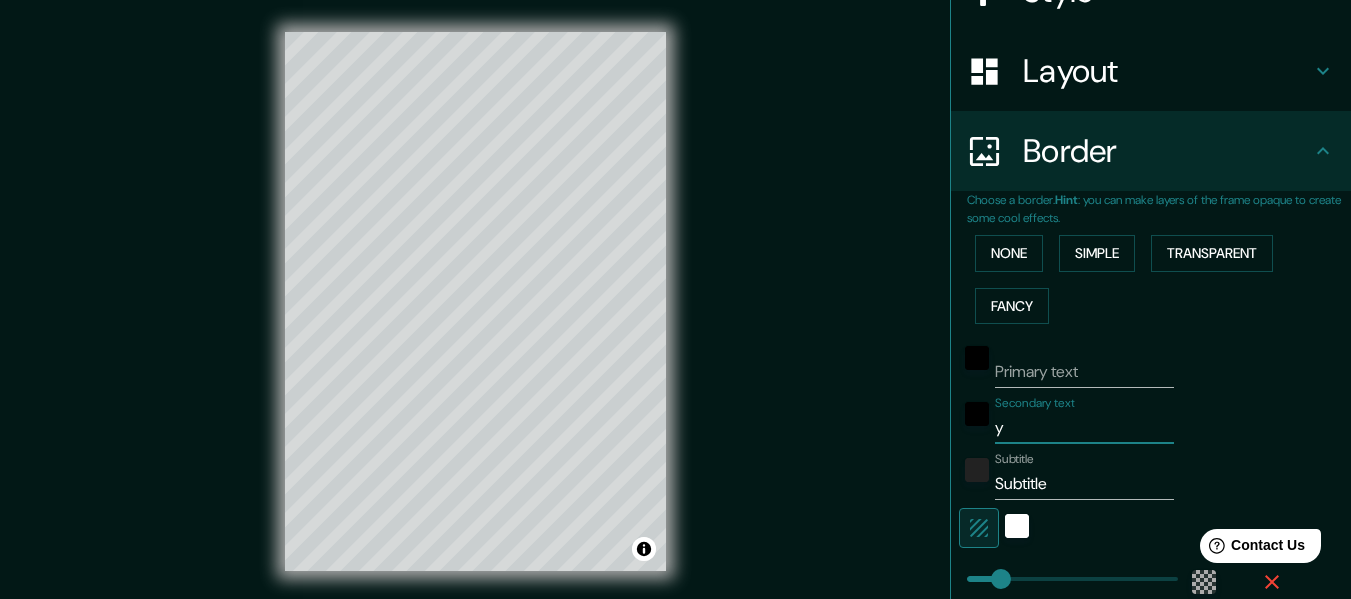 drag, startPoint x: 1027, startPoint y: 423, endPoint x: 932, endPoint y: 426, distance: 95.047356 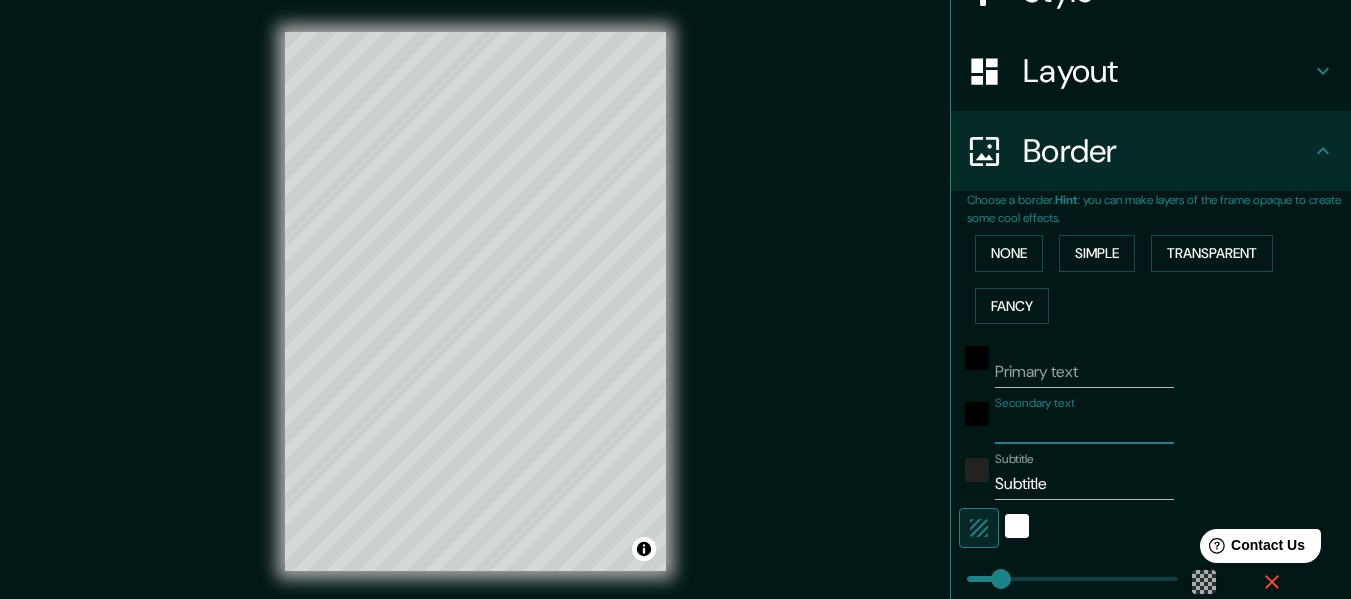 type 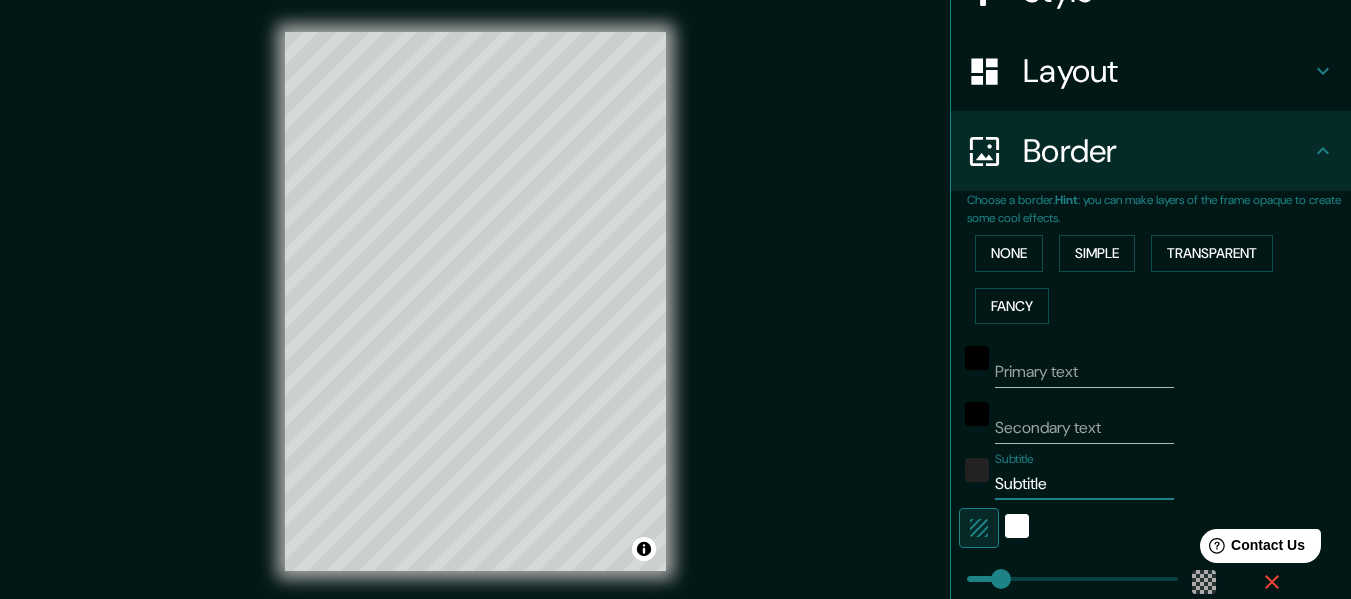 type 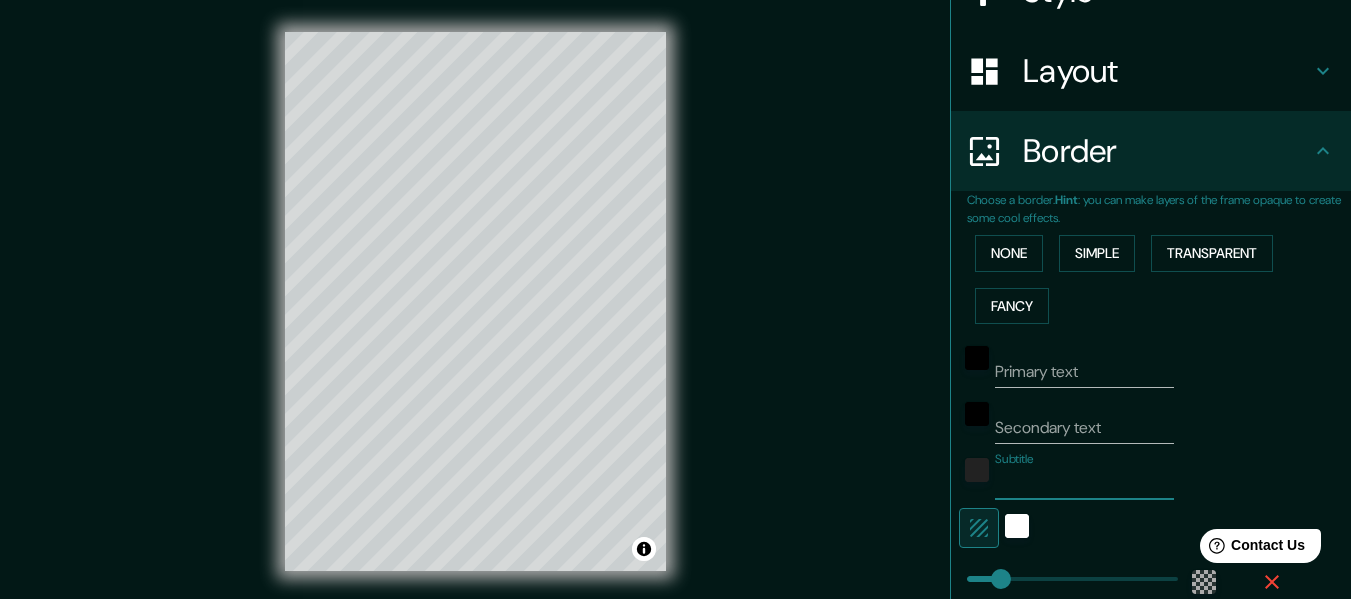 drag, startPoint x: 1060, startPoint y: 486, endPoint x: 969, endPoint y: 483, distance: 91.04944 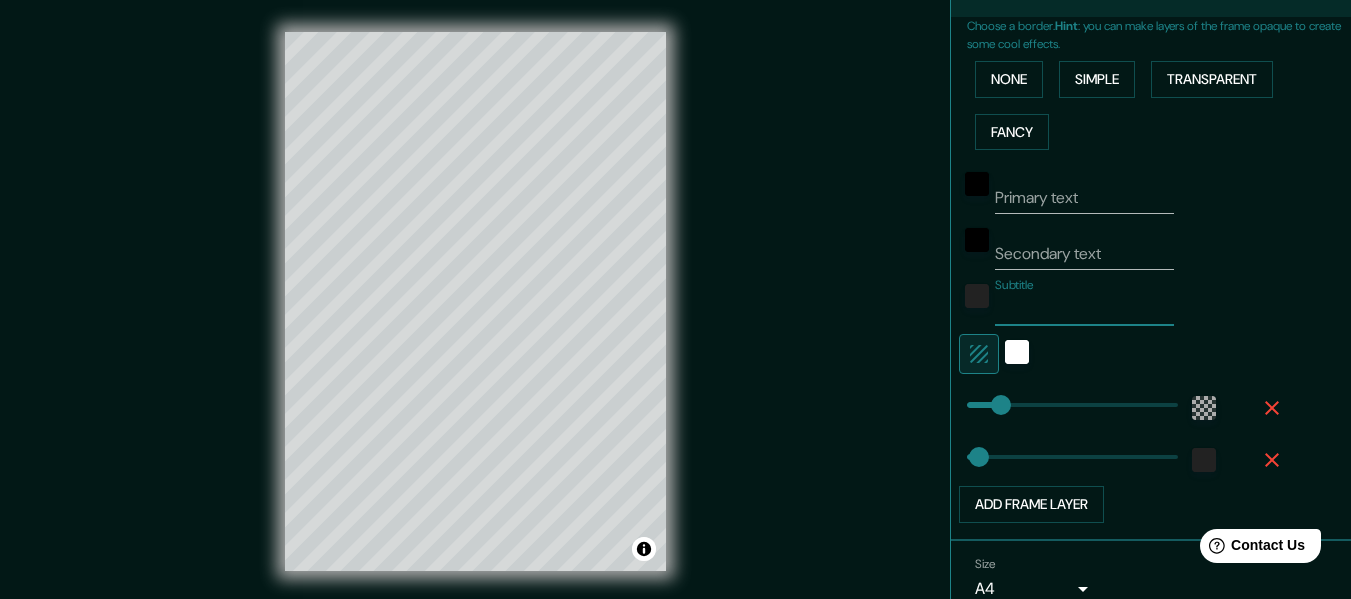 scroll, scrollTop: 539, scrollLeft: 0, axis: vertical 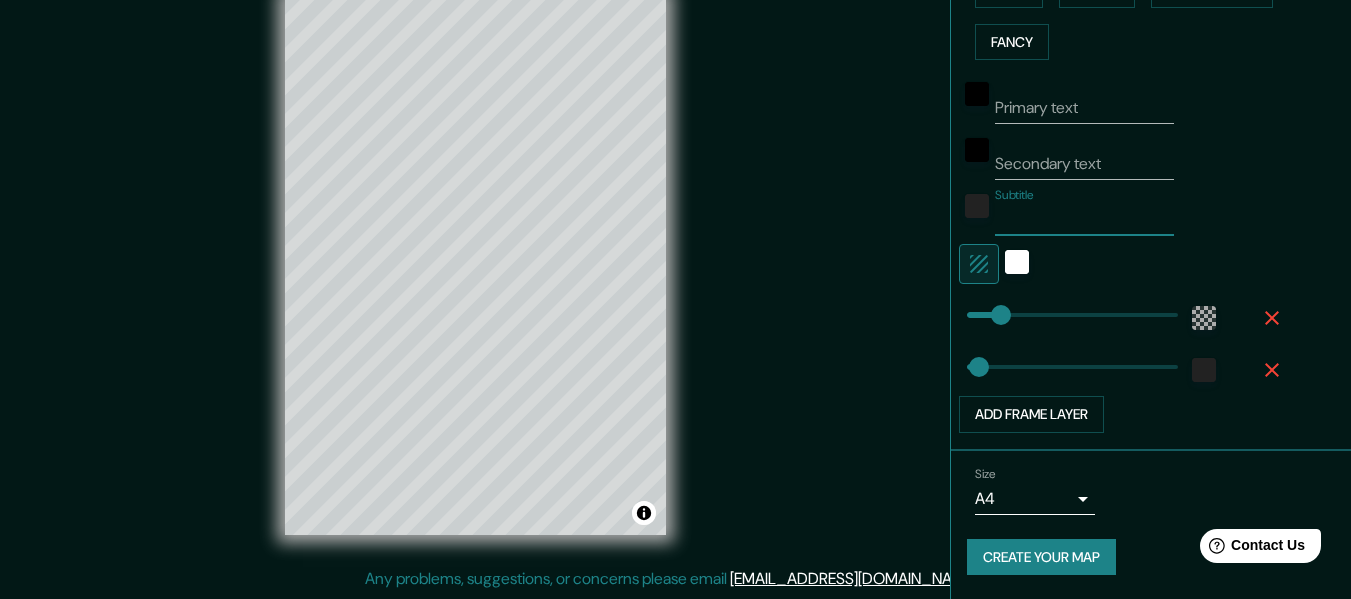type 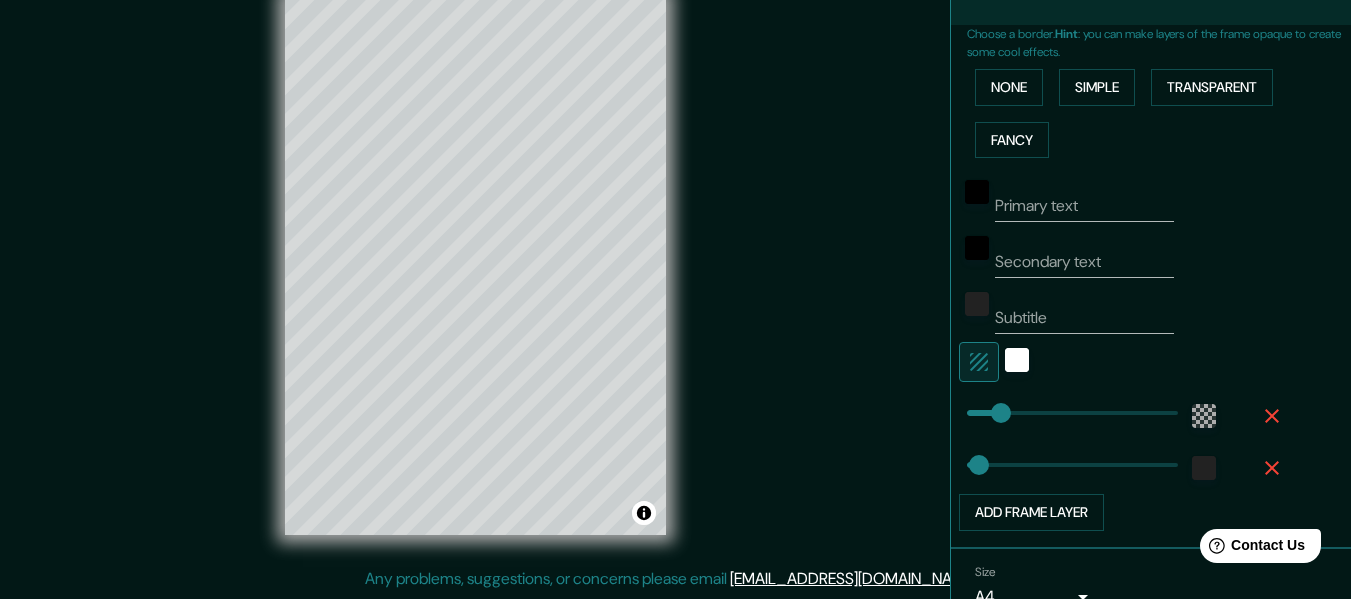 scroll, scrollTop: 539, scrollLeft: 0, axis: vertical 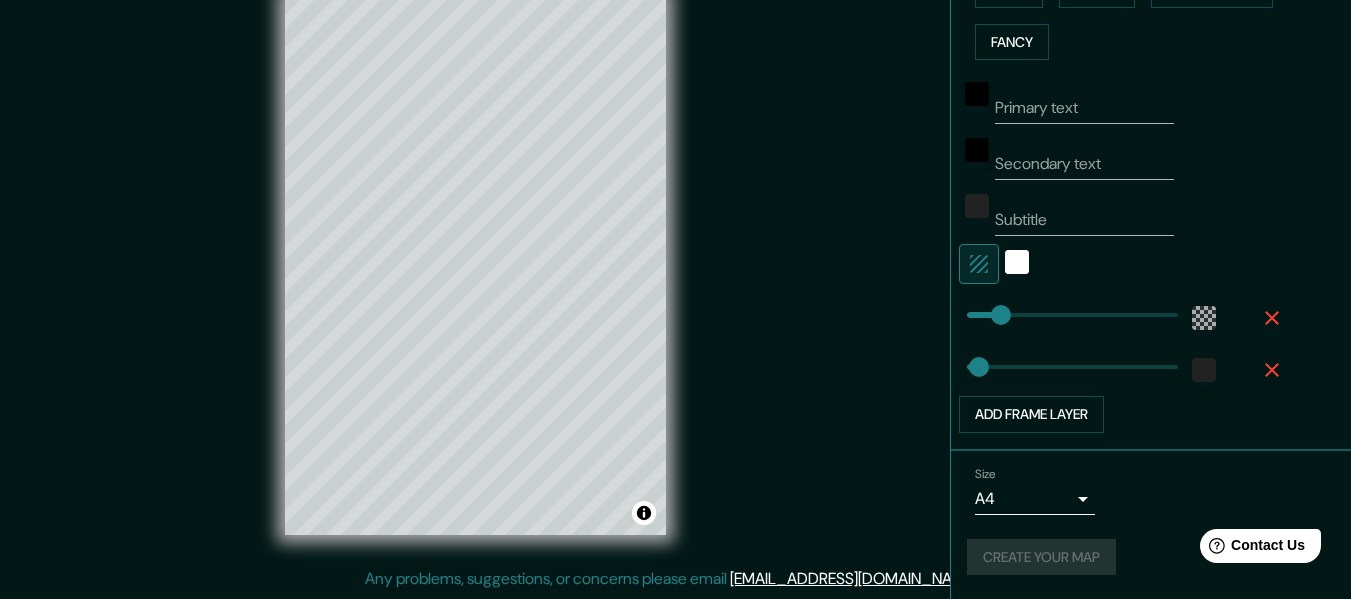 click on "Create your map" at bounding box center (1151, 557) 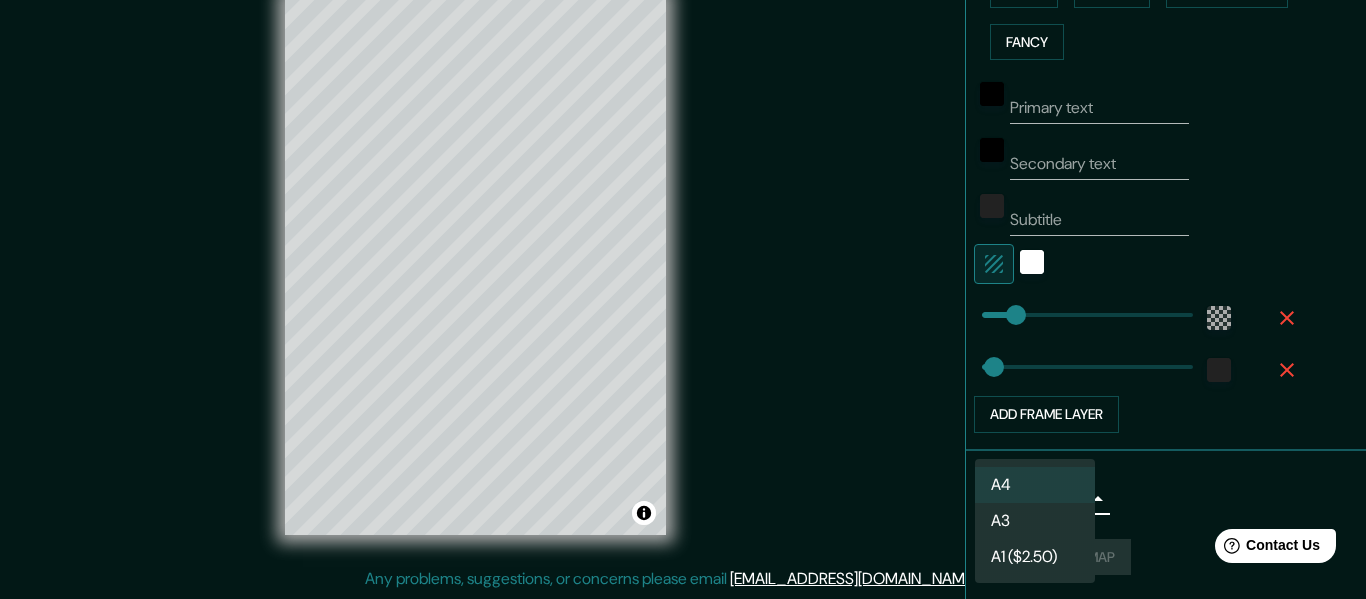 click on "A3" at bounding box center [1035, 521] 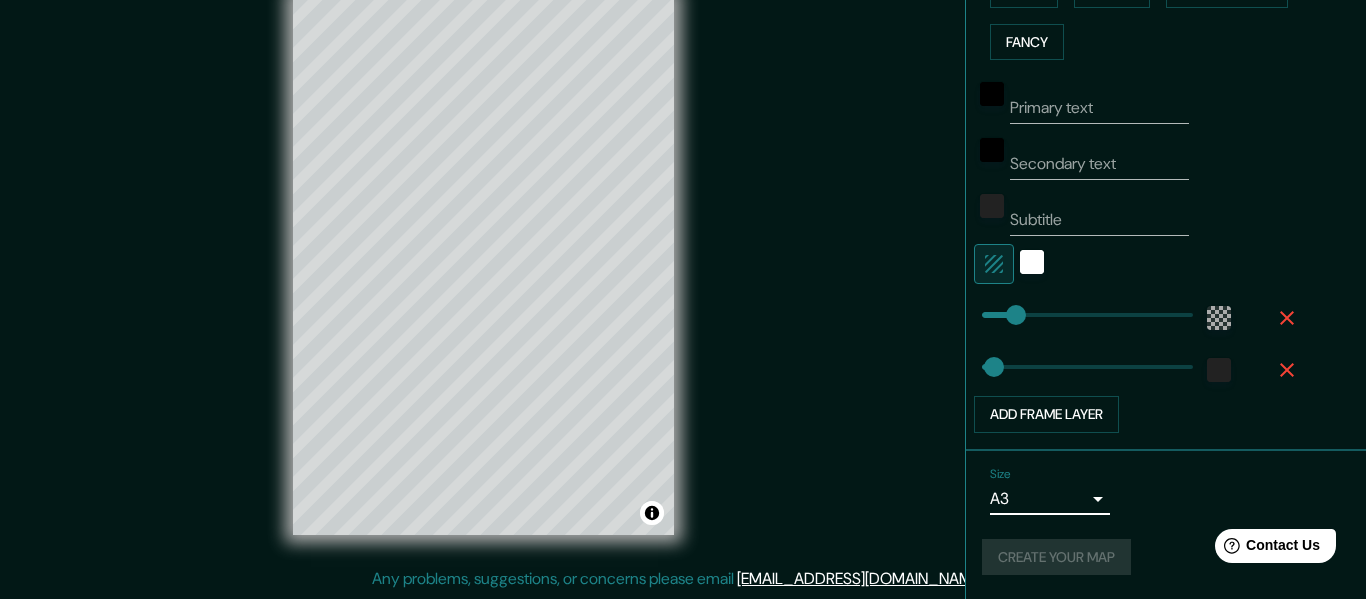 click on "Mappin Location Avenida Miguel Hidalgo, 97218 Mérida, Yucatán, México Pins Style Layout Border Choose a border.  Hint : you can make layers of the frame opaque to create some cool effects. None Simple Transparent Fancy Primary text Secondary text Subtitle Add frame layer Size A3 a4 Create your map © Mapbox   © OpenStreetMap   Improve this map Any problems, suggestions, or concerns please email    help@mappin.pro . . ." at bounding box center [683, 263] 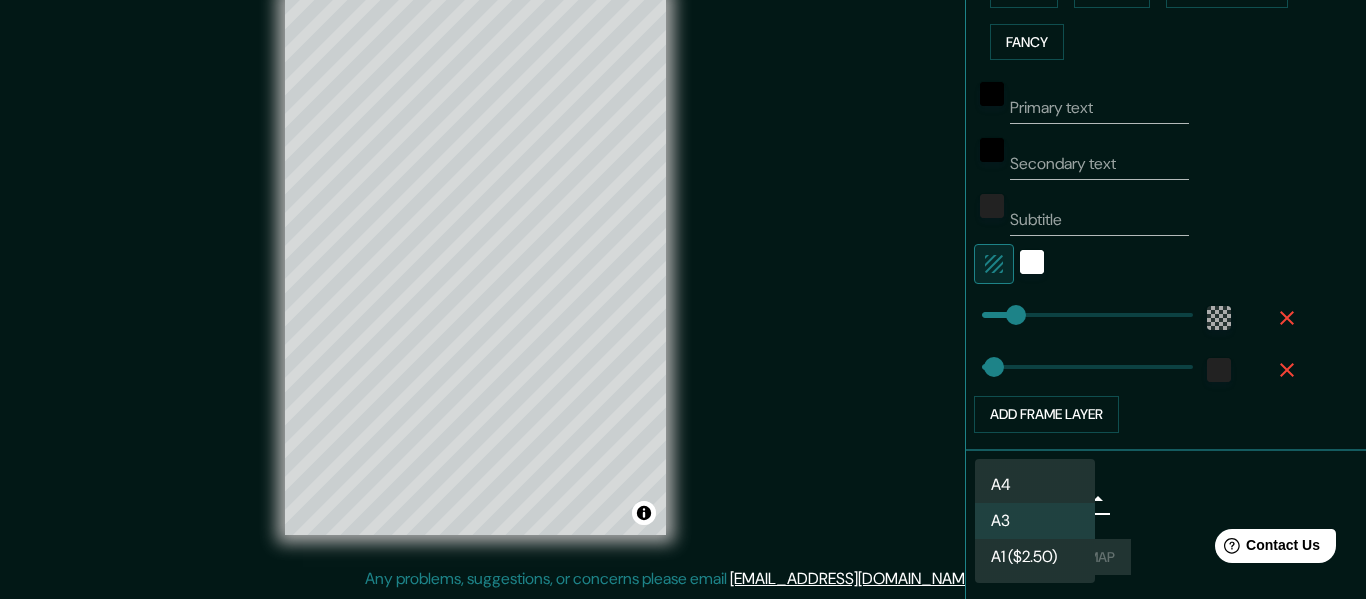 click on "A4" at bounding box center [1035, 485] 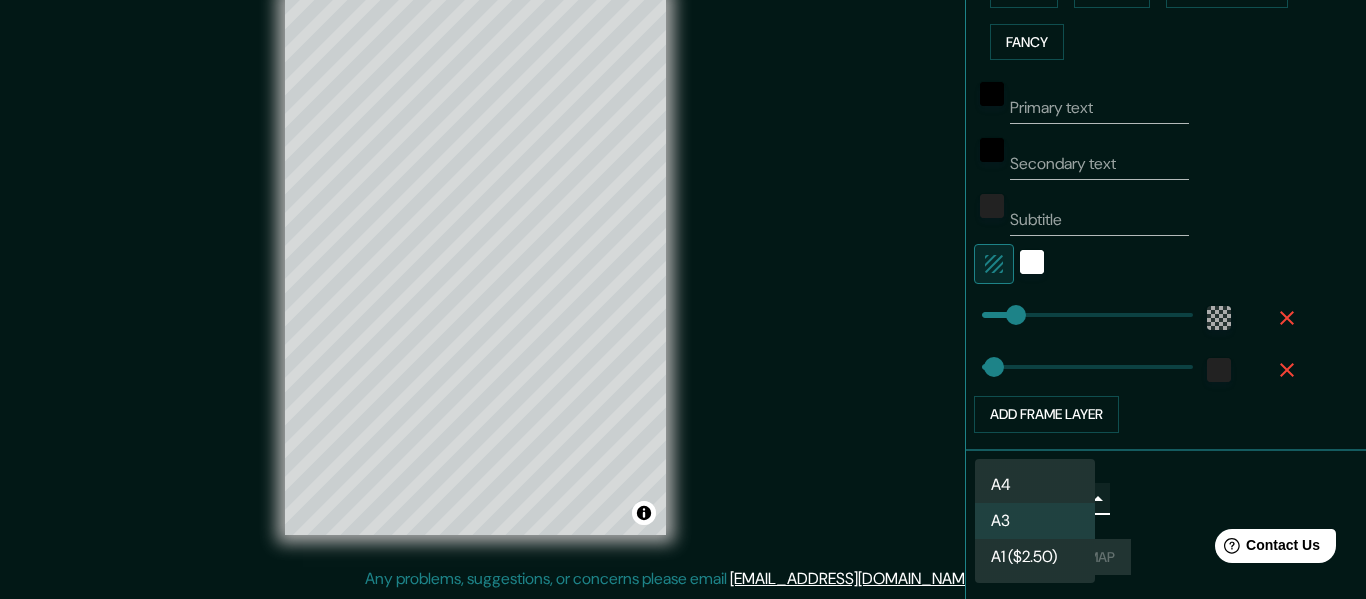type on "single" 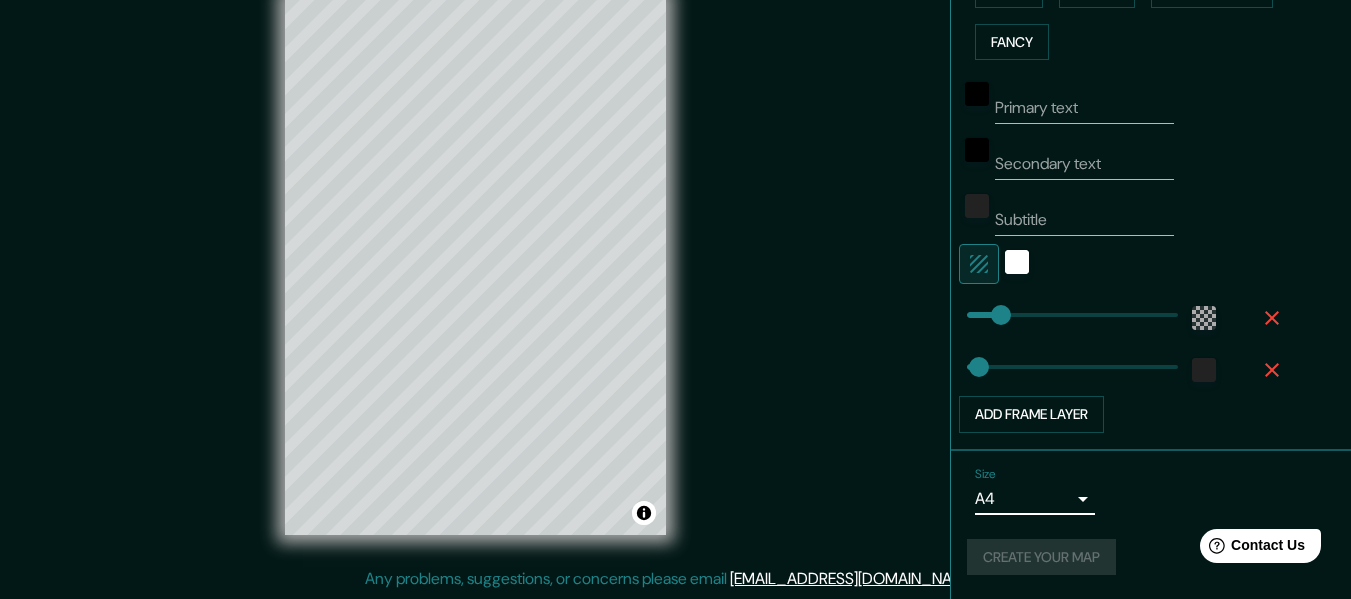 click on "Create your map" at bounding box center [1041, 557] 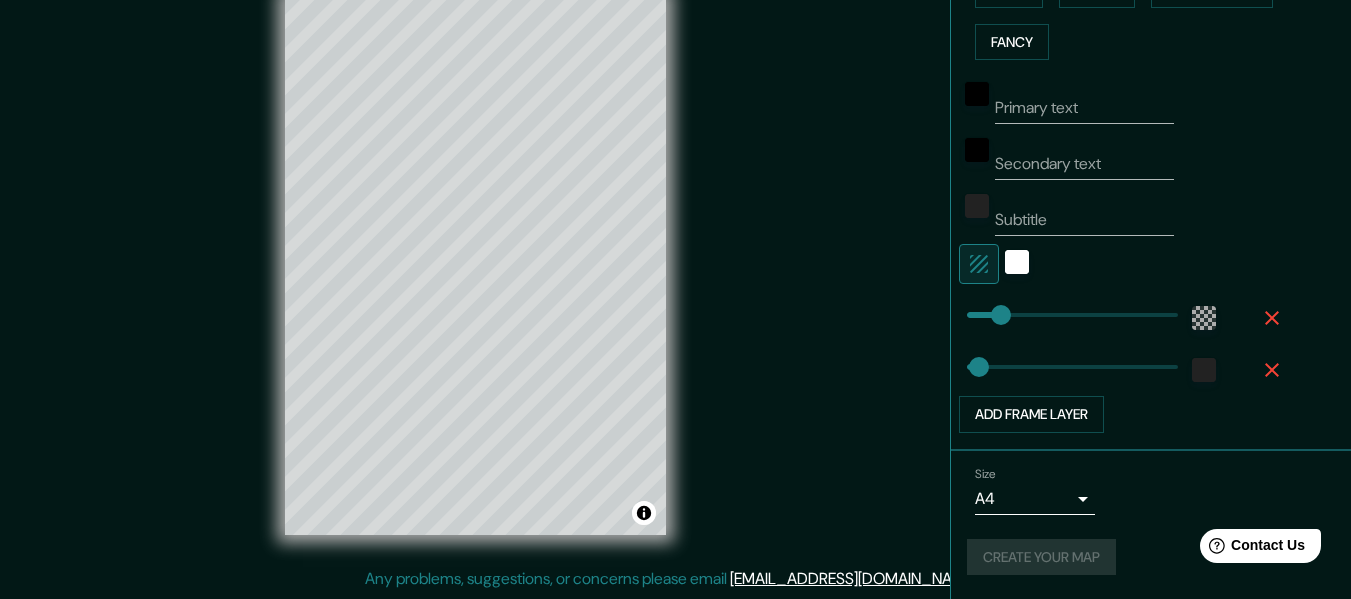 click on "Create your map" at bounding box center [1151, 557] 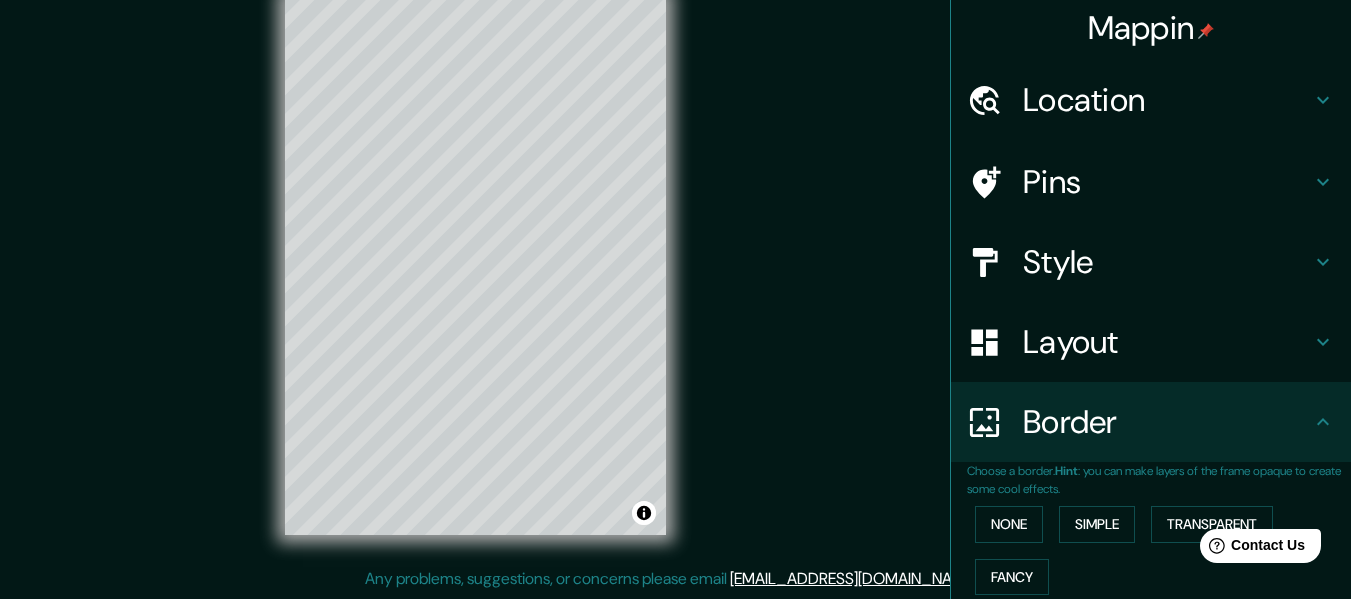 scroll, scrollTop: 0, scrollLeft: 0, axis: both 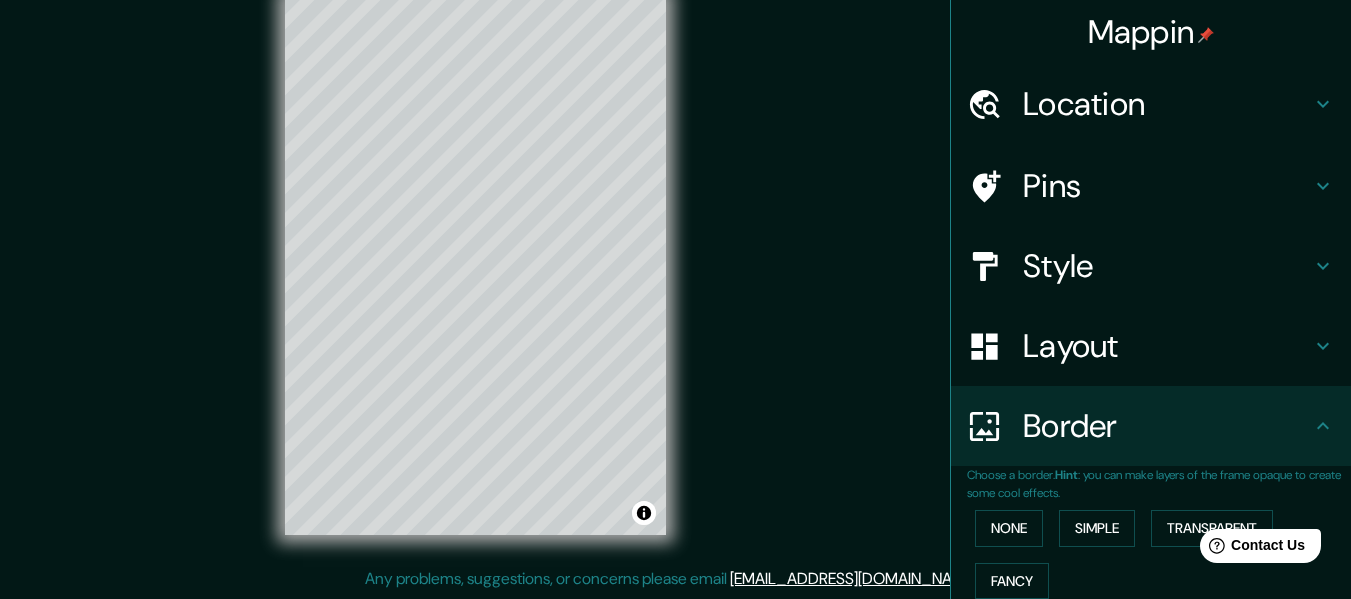 click on "Mappin Location Avenida Miguel Hidalgo, 97218 Mérida, Yucatán, México Pins Style Layout Border Choose a border.  Hint : you can make layers of the frame opaque to create some cool effects. None Simple Transparent Fancy Primary text Secondary text Subtitle Add frame layer Size A4 single Create your map © Mapbox   © OpenStreetMap   Improve this map Any problems, suggestions, or concerns please email    help@mappin.pro . . ." at bounding box center (675, 281) 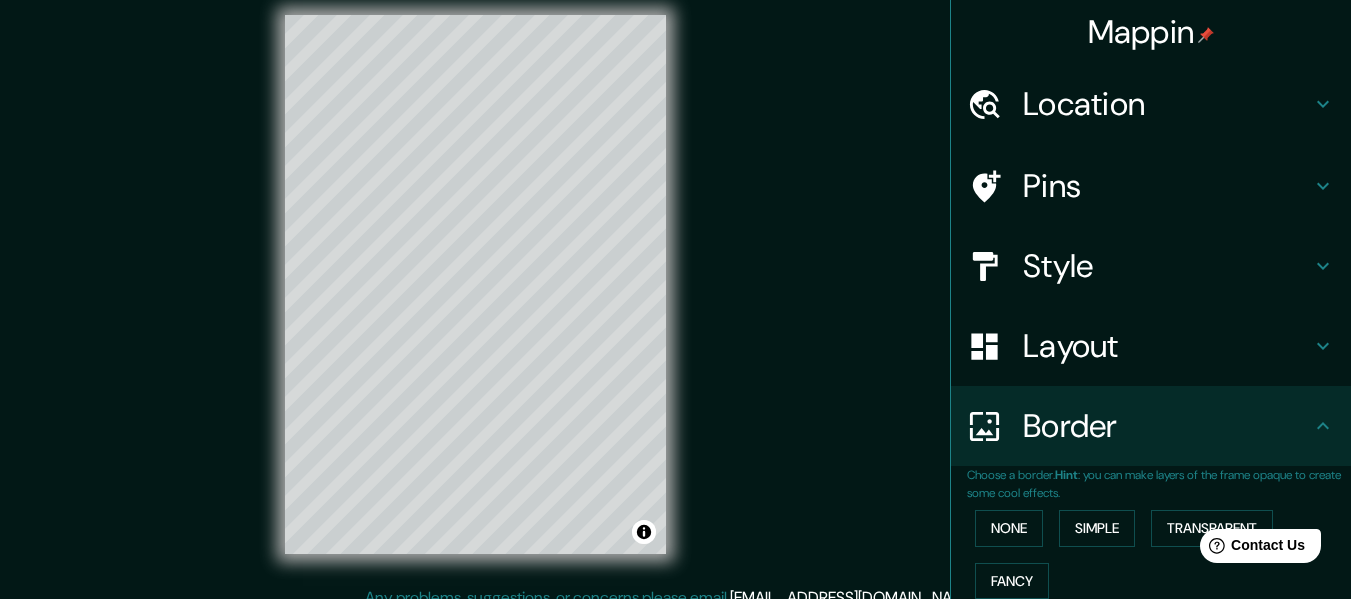 scroll, scrollTop: 0, scrollLeft: 0, axis: both 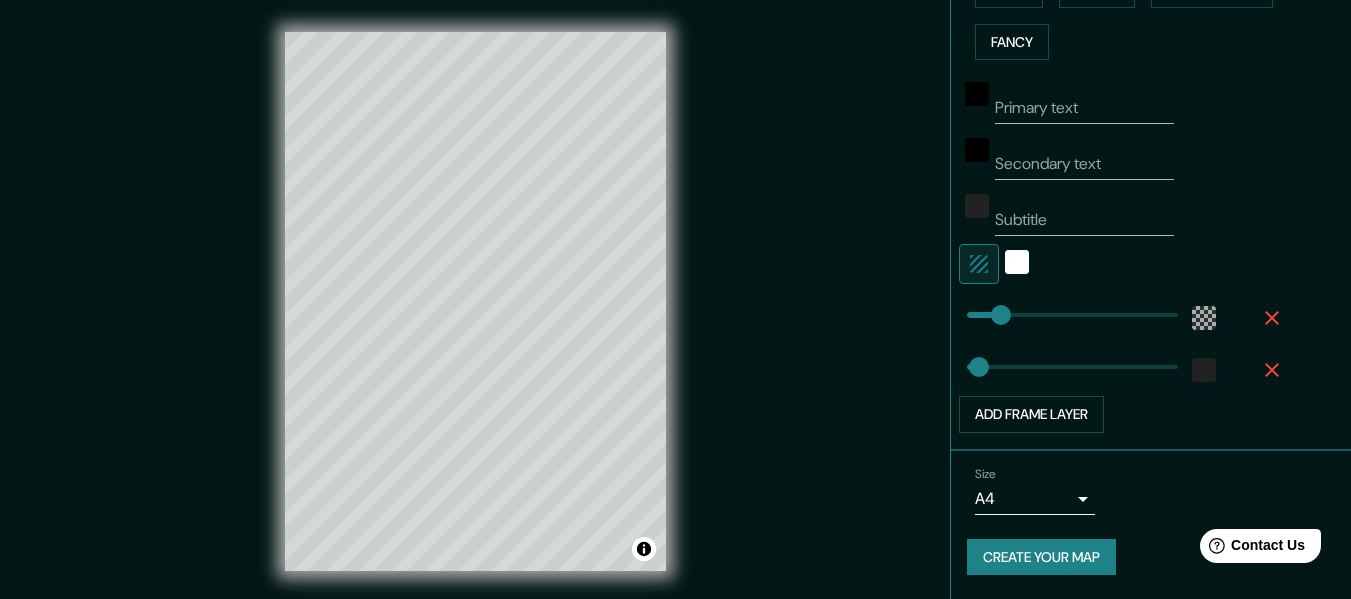 click on "Create your map" at bounding box center (1041, 557) 